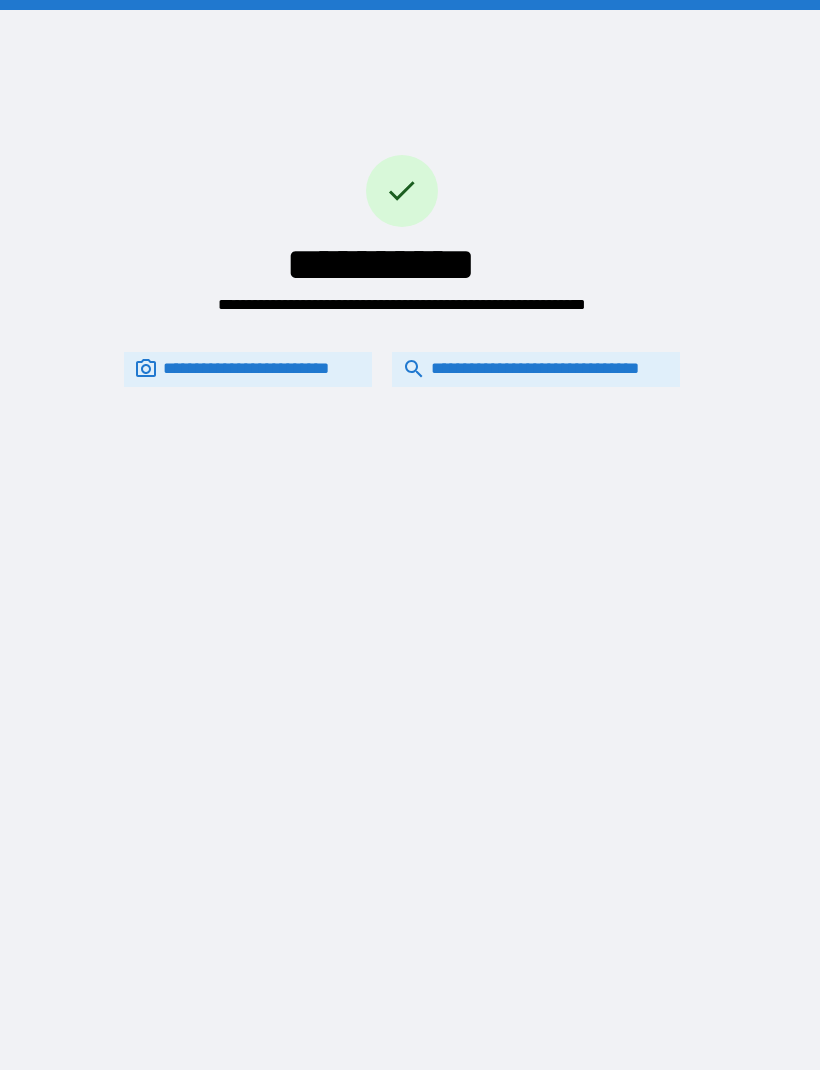 scroll, scrollTop: 67, scrollLeft: 0, axis: vertical 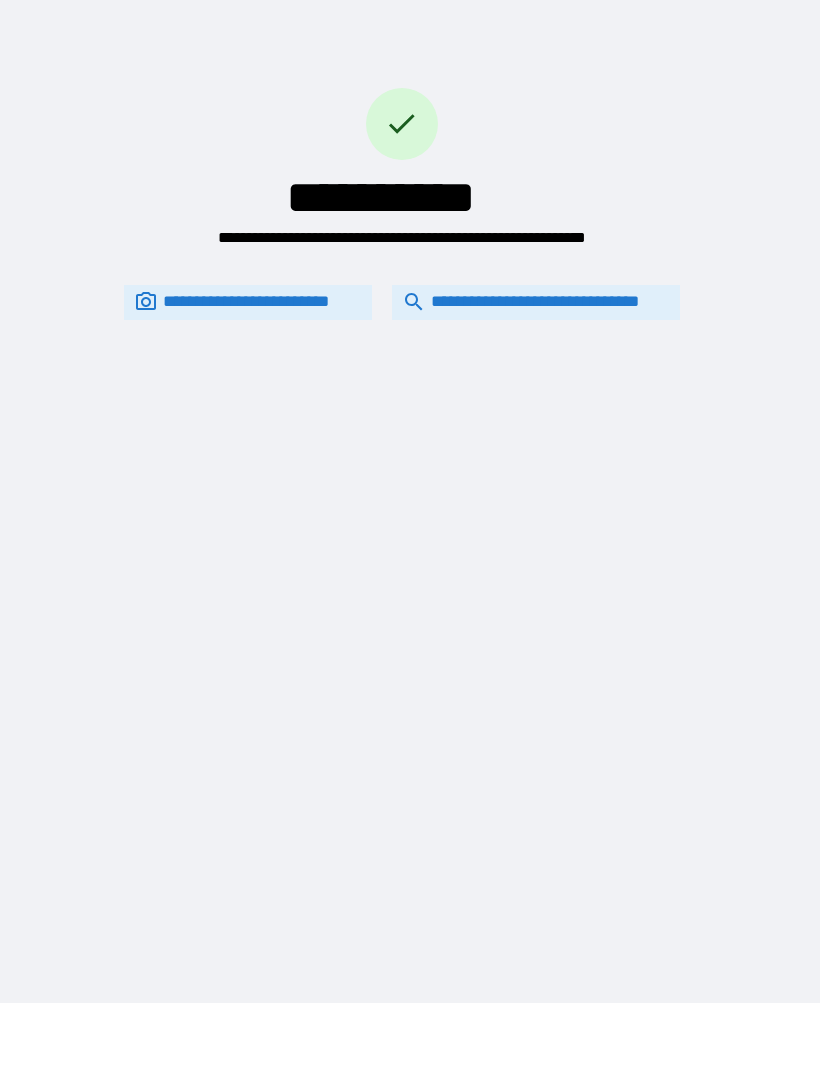 click on "**********" at bounding box center (536, 303) 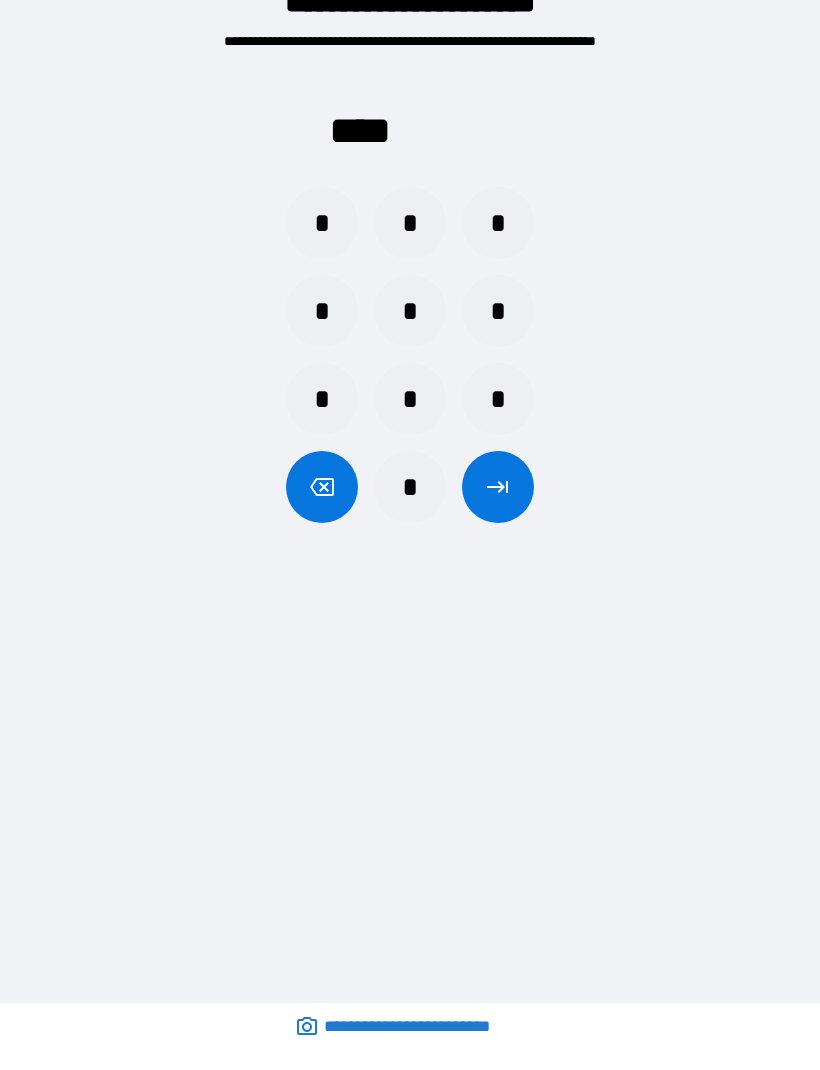 click on "*" at bounding box center [322, 224] 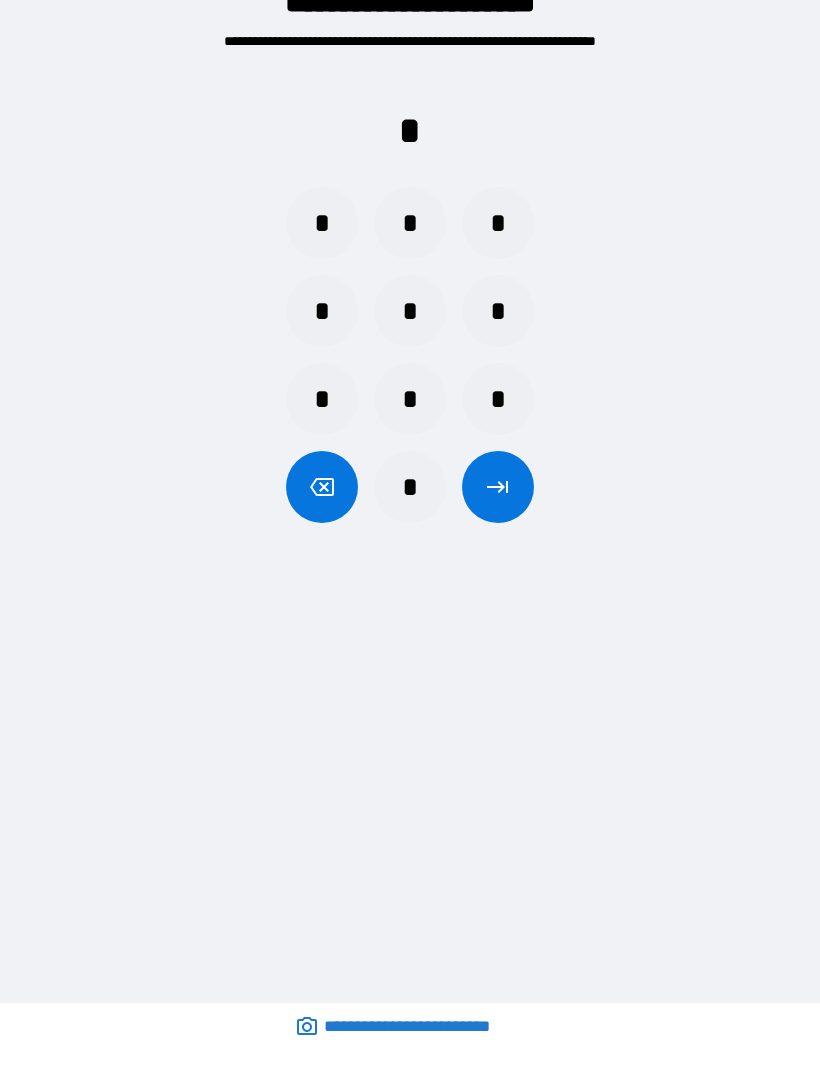 click on "*" at bounding box center [322, 224] 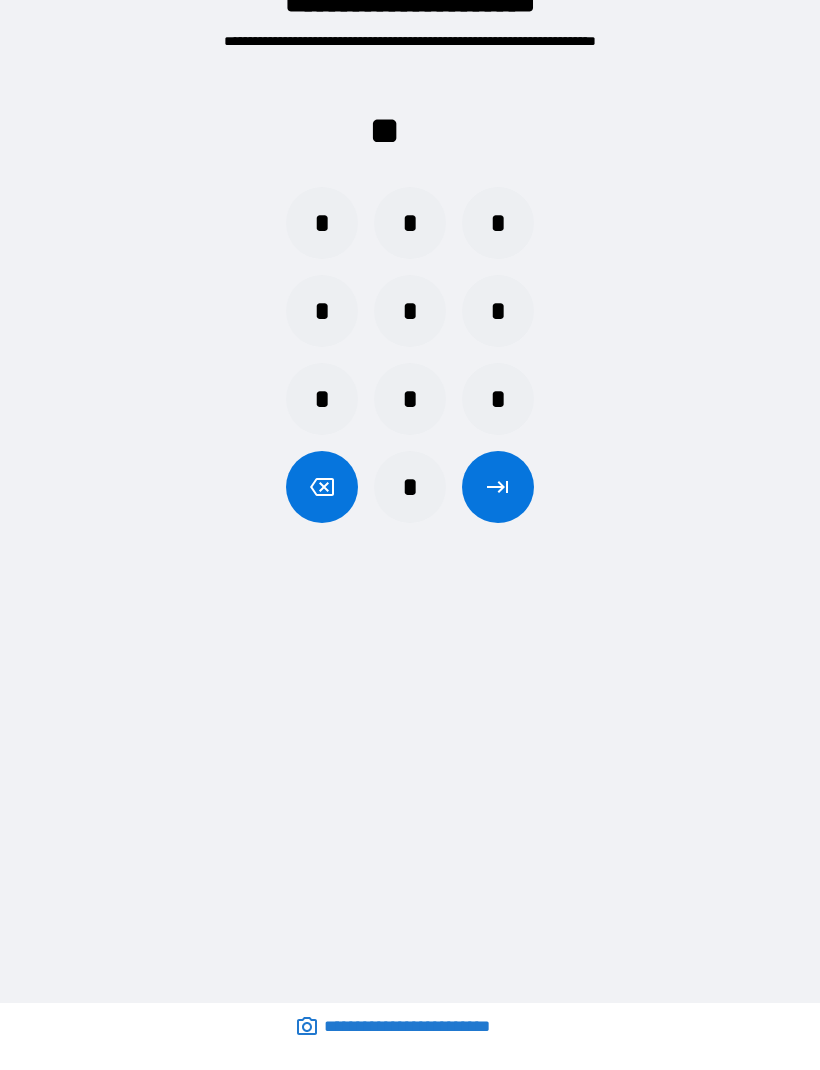 click on "*" at bounding box center [322, 224] 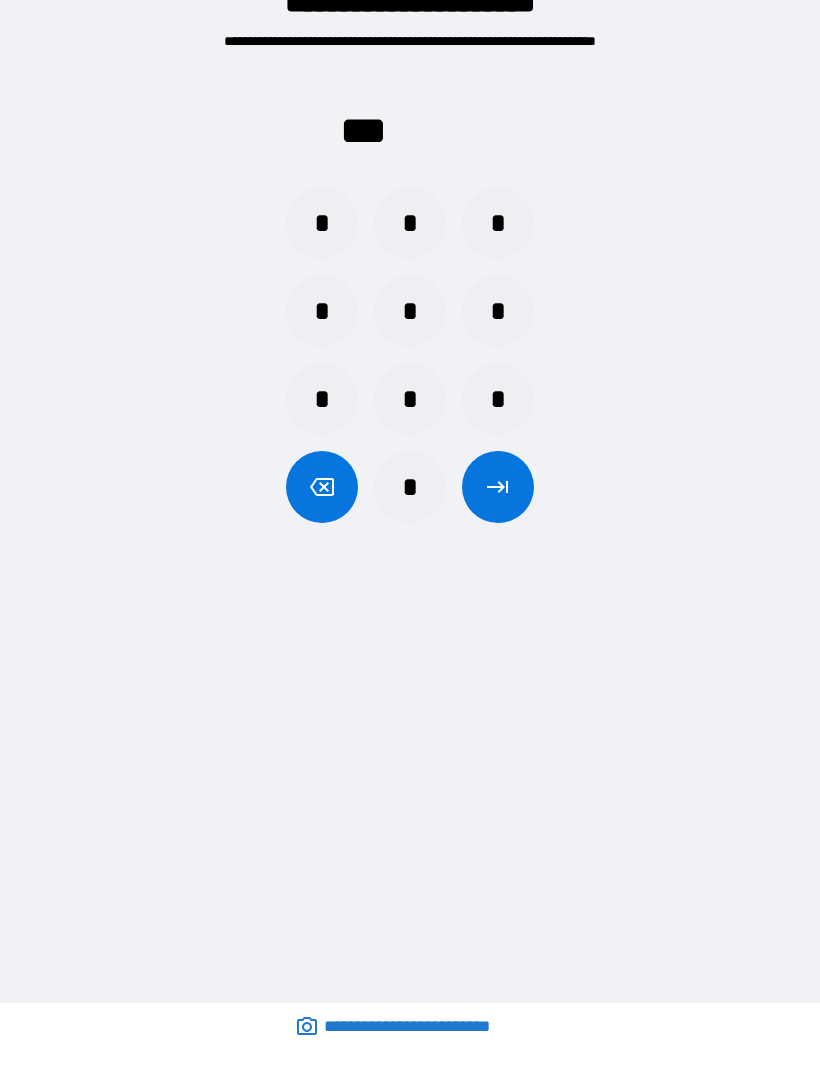 click on "*" at bounding box center [322, 224] 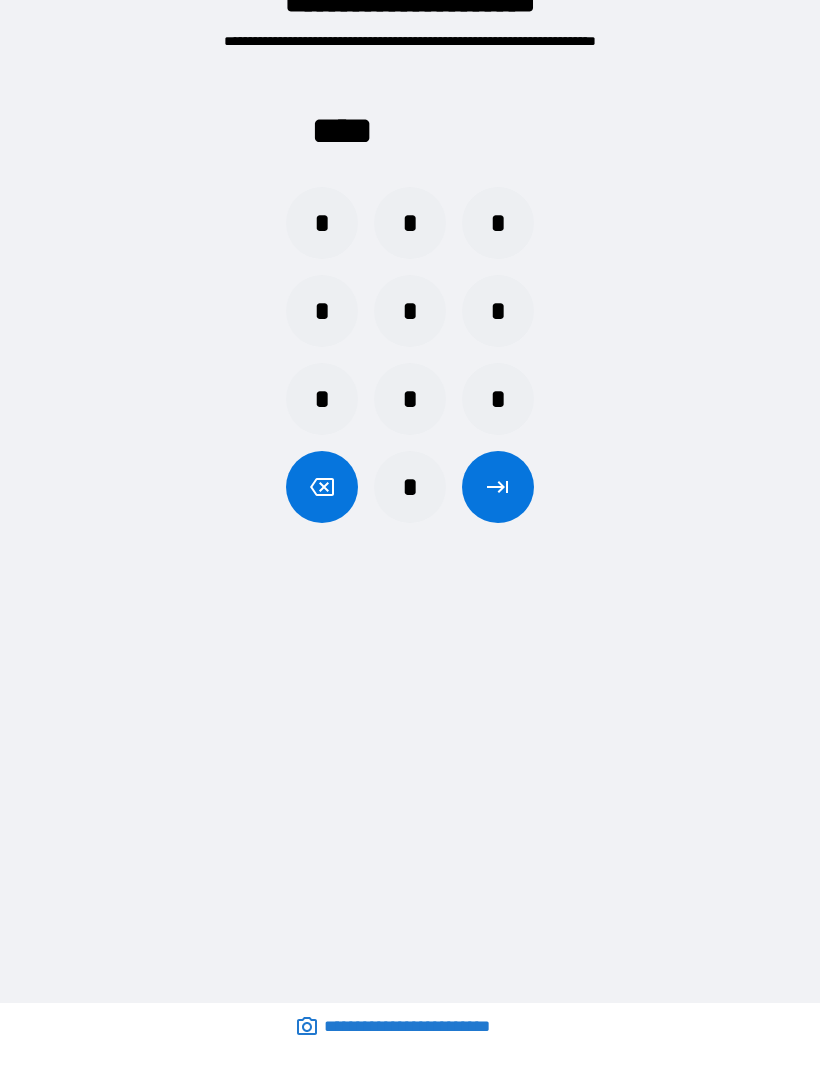 click 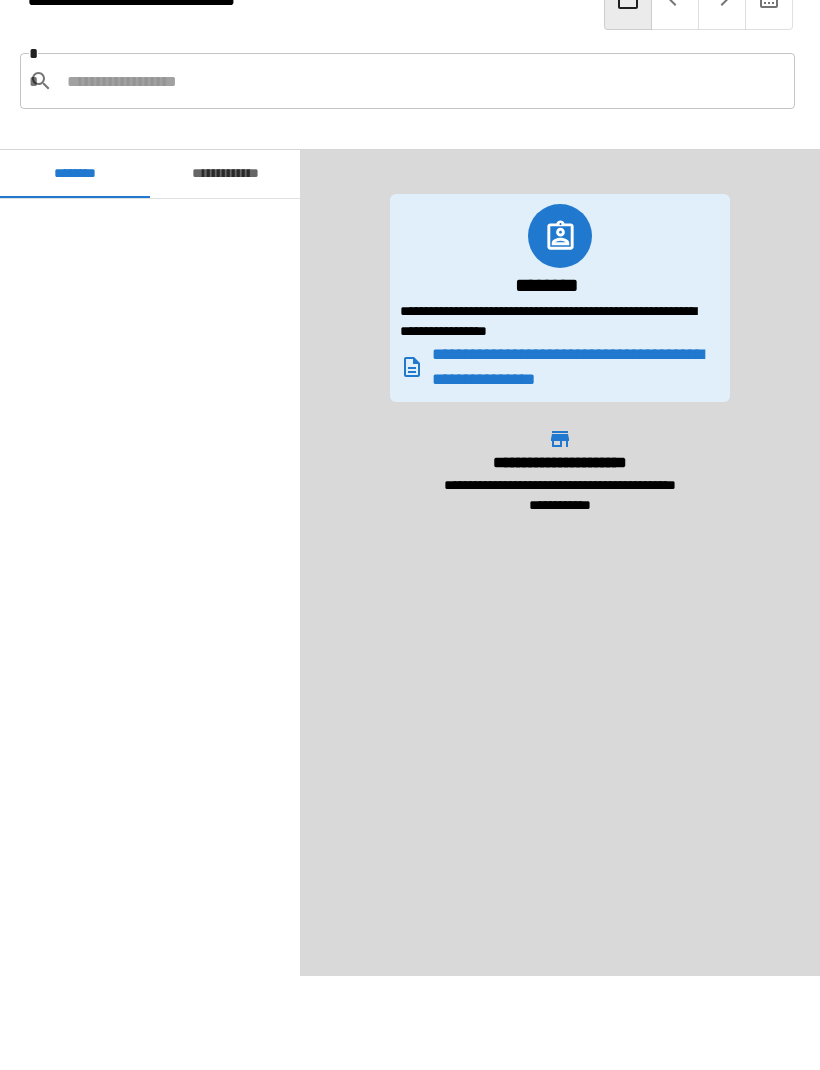 scroll, scrollTop: 840, scrollLeft: 0, axis: vertical 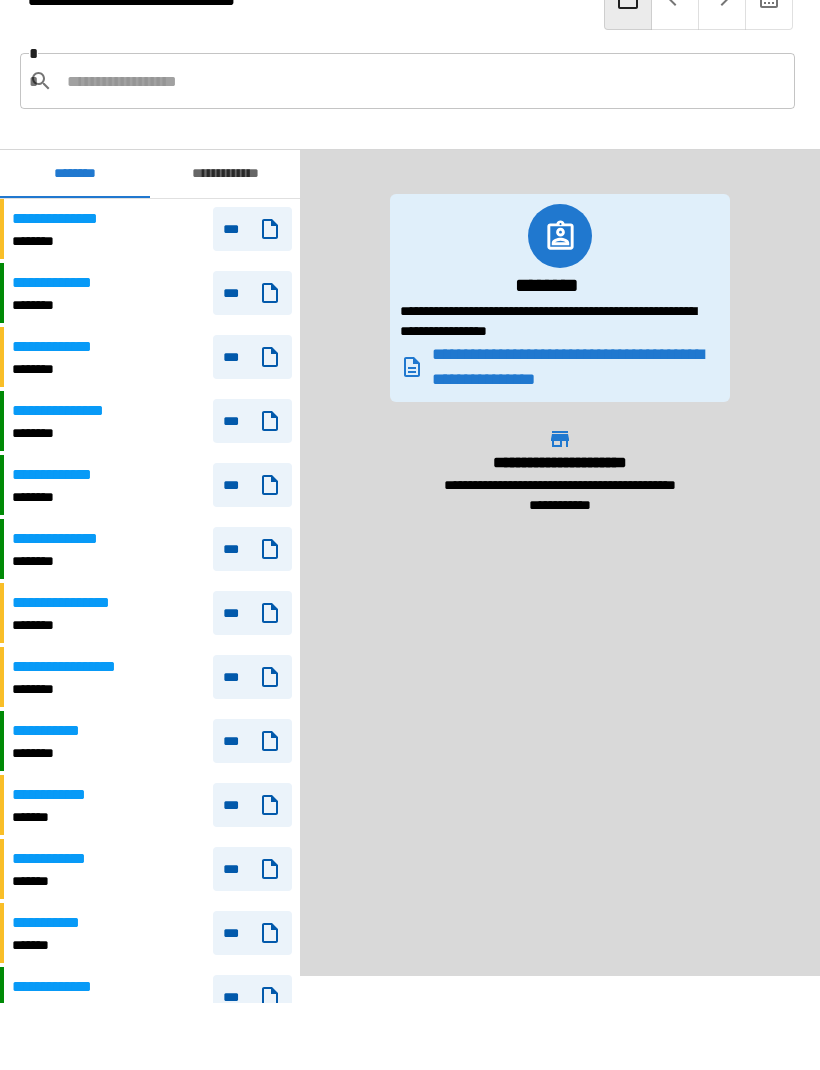 click on "**********" at bounding box center (152, 358) 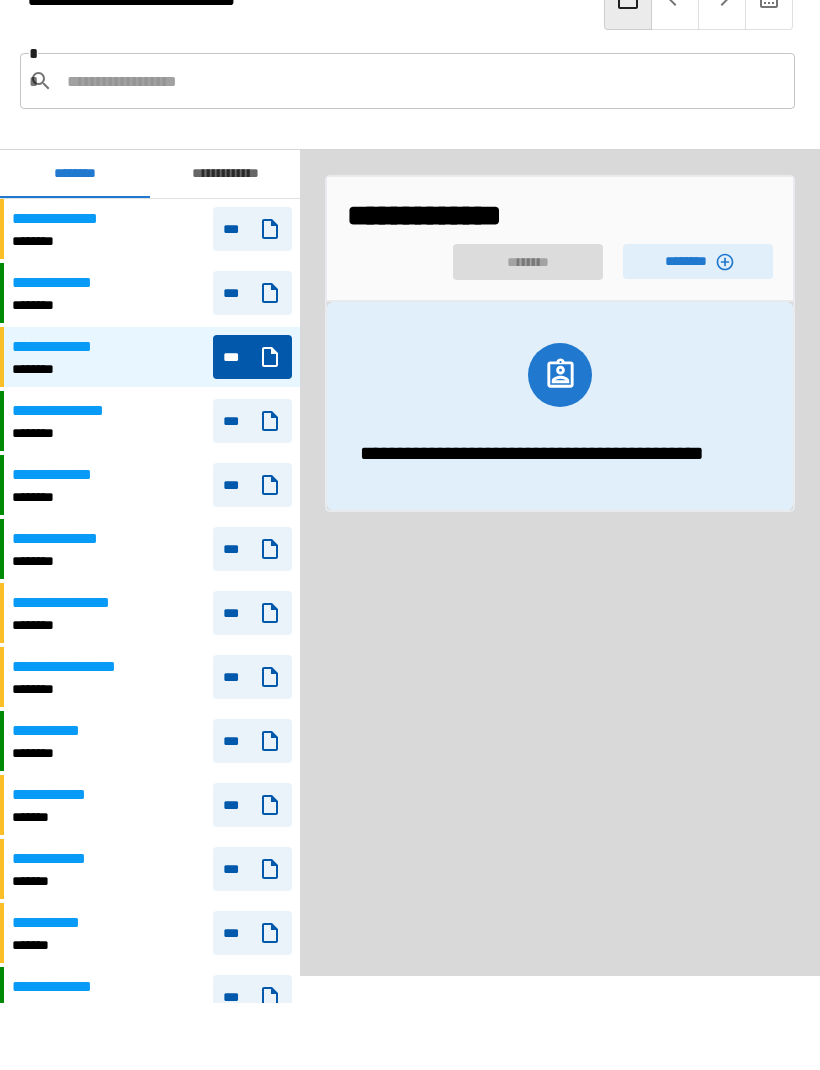 click on "********" at bounding box center (698, 262) 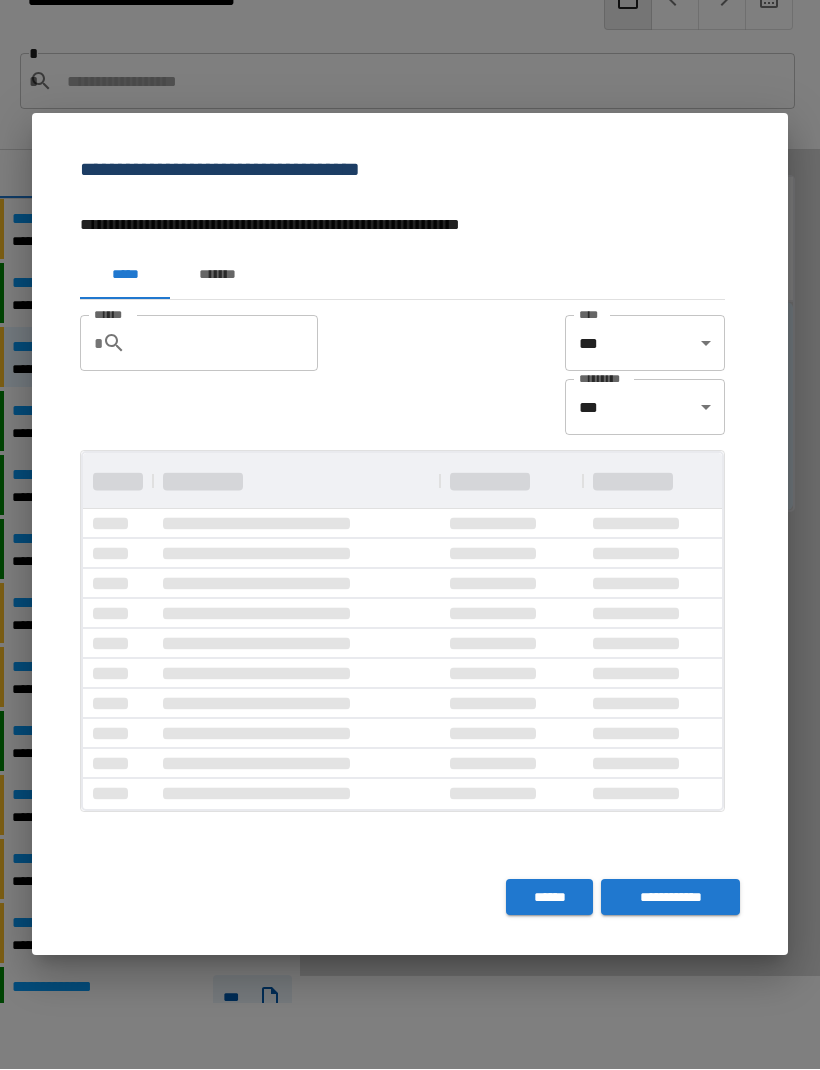 scroll, scrollTop: 0, scrollLeft: 0, axis: both 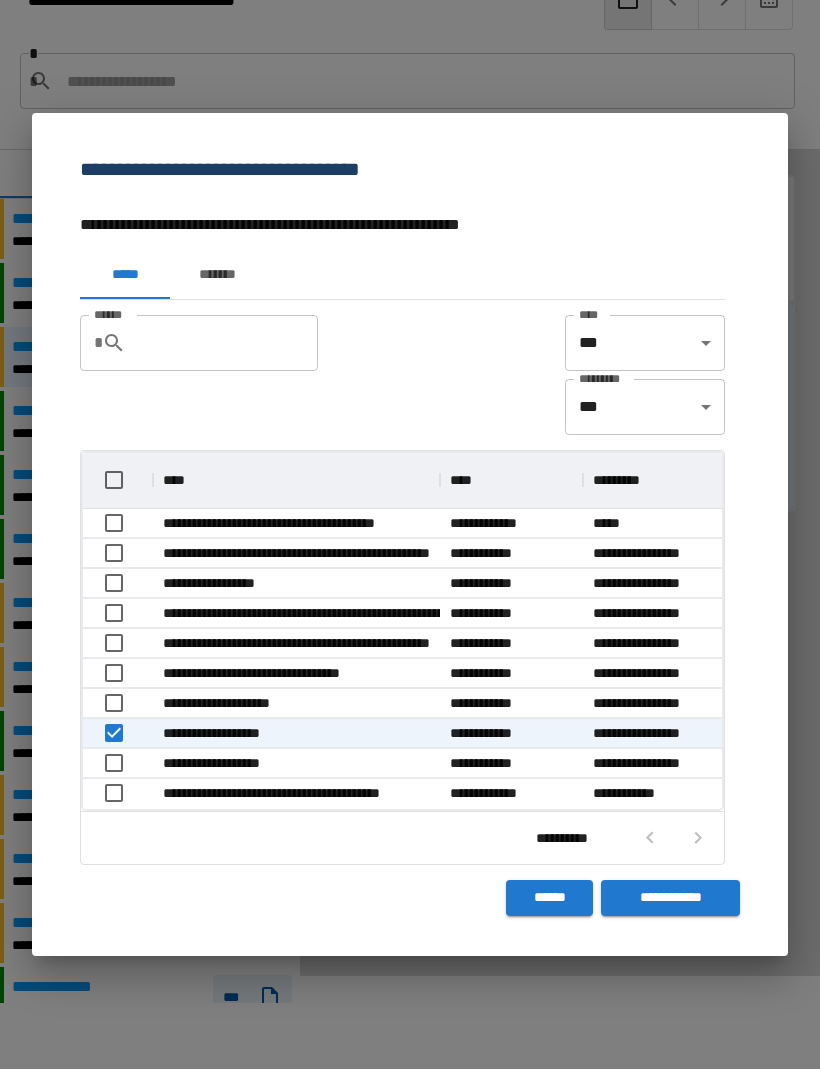click on "**********" at bounding box center (670, 899) 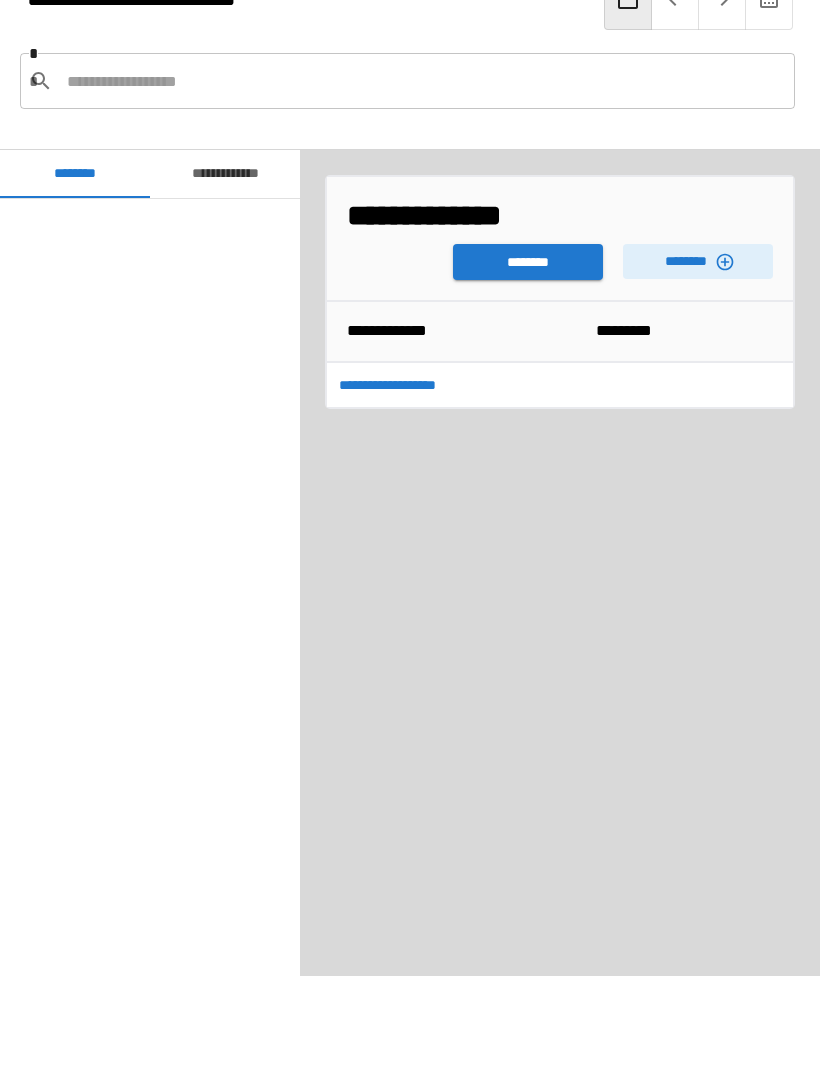 scroll, scrollTop: 840, scrollLeft: 0, axis: vertical 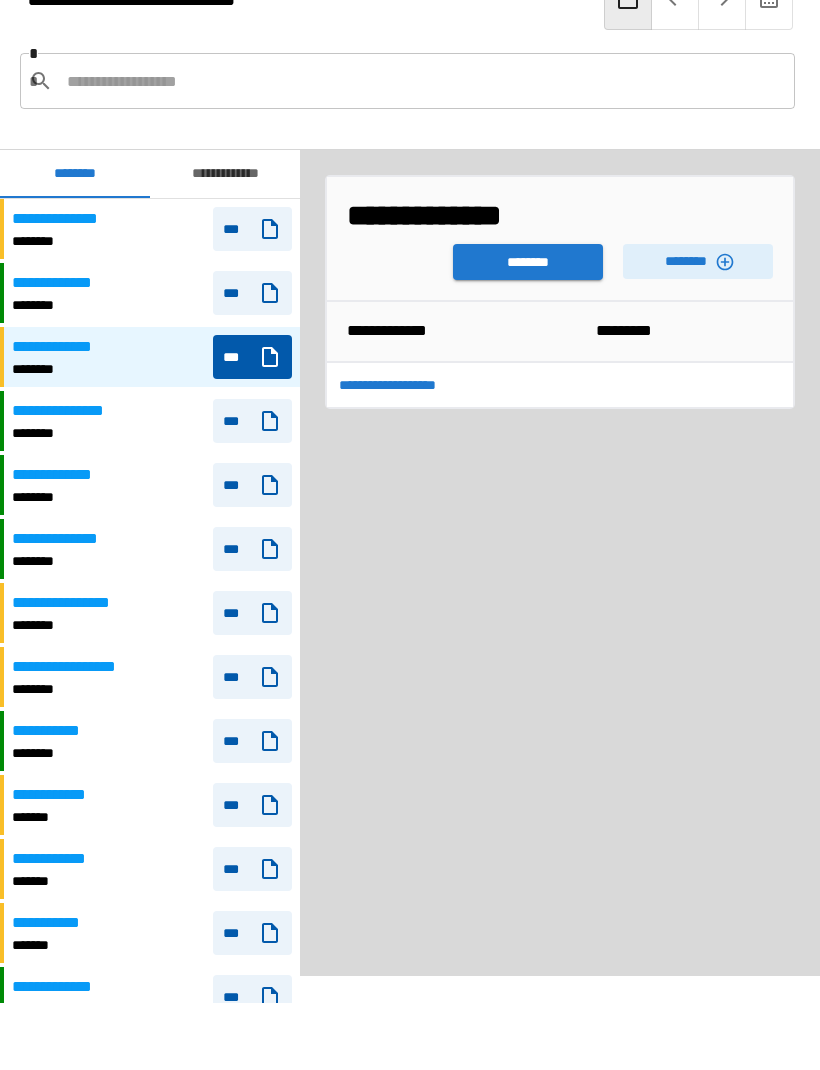 click on "********" at bounding box center (528, 263) 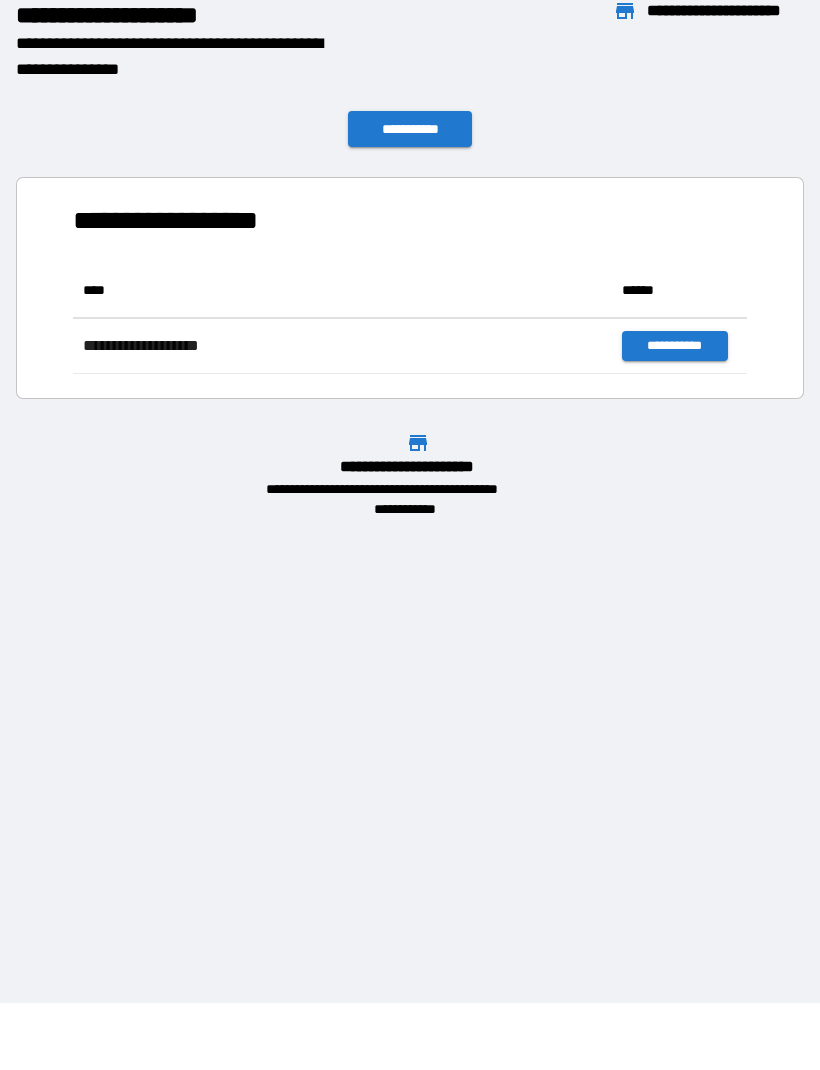 scroll, scrollTop: 1, scrollLeft: 1, axis: both 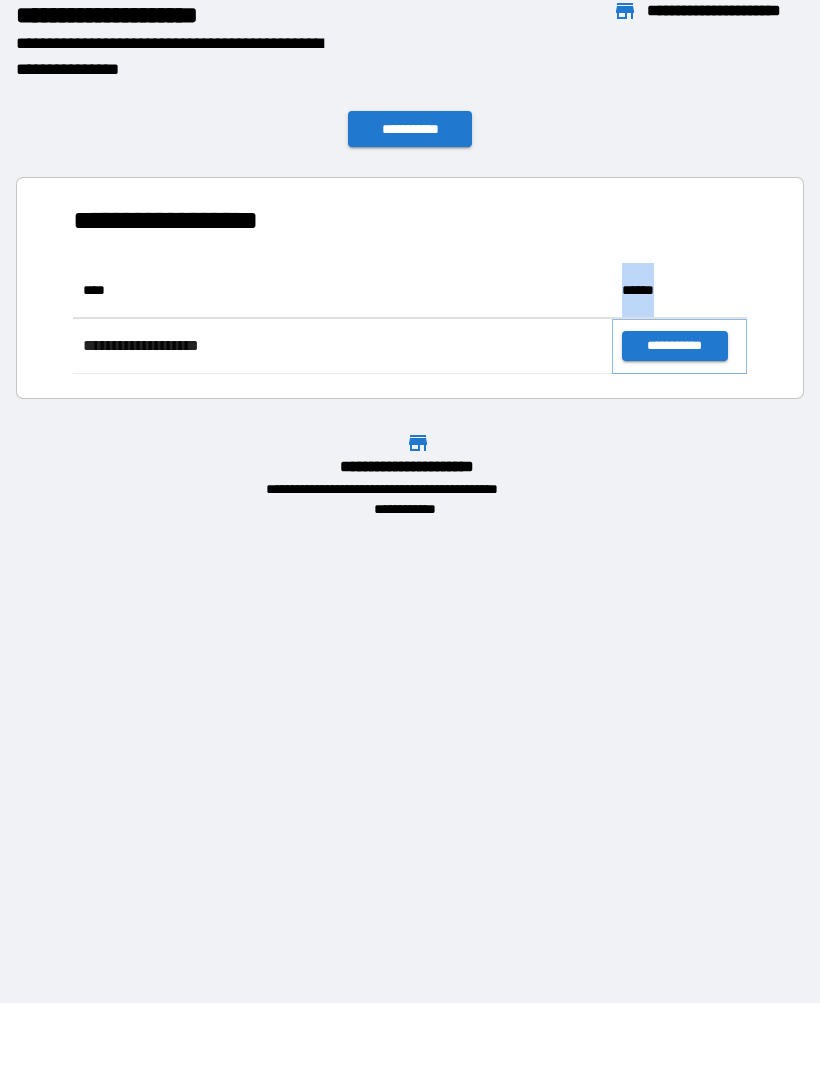 click on "**********" at bounding box center [674, 347] 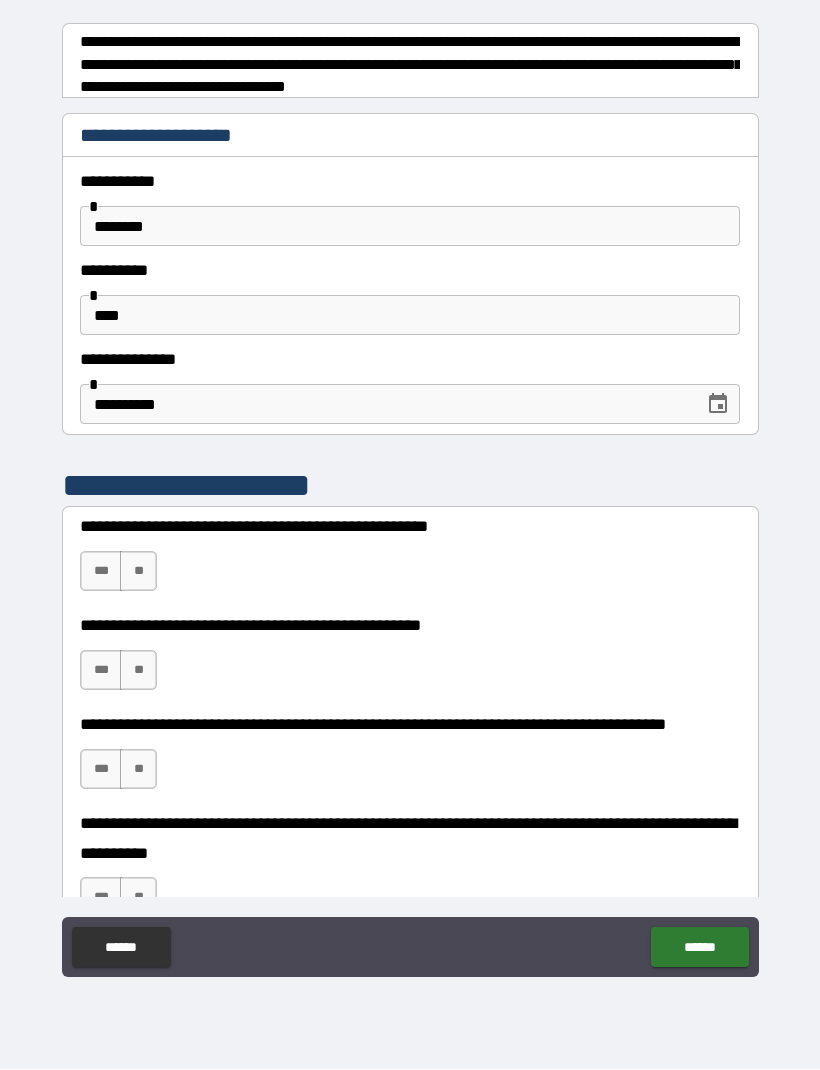 click on "**" at bounding box center [138, 572] 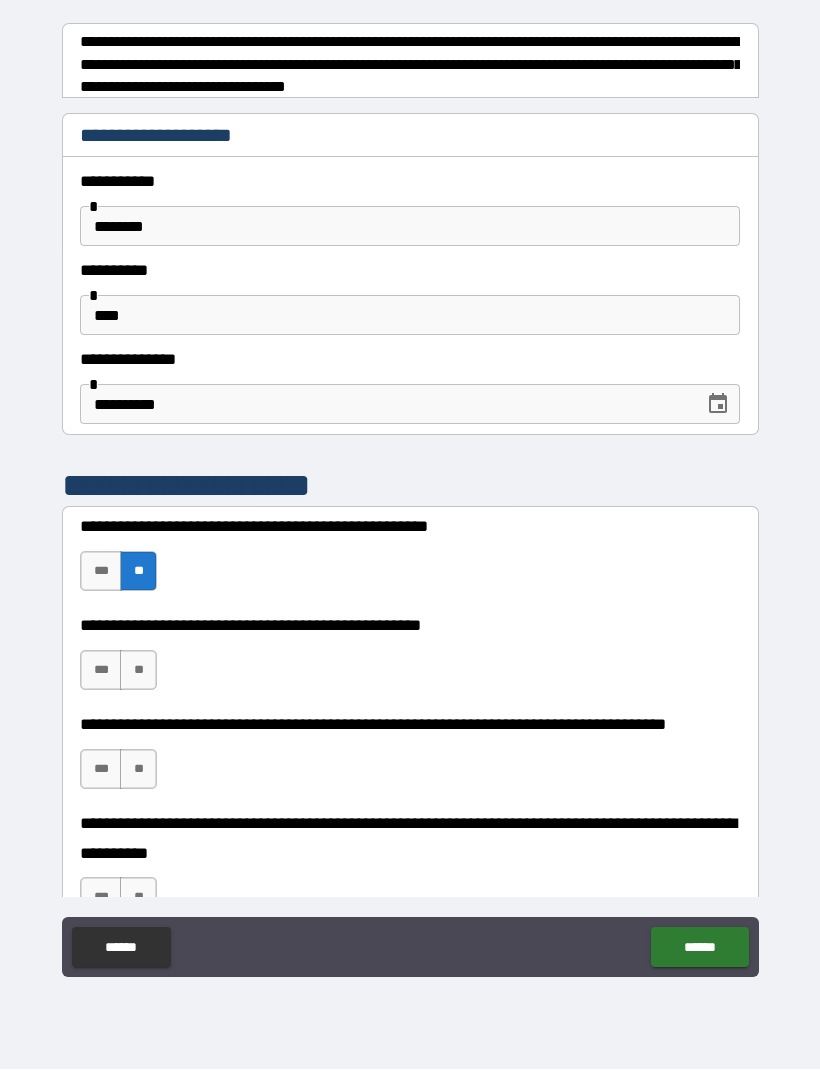 click on "**" at bounding box center [138, 671] 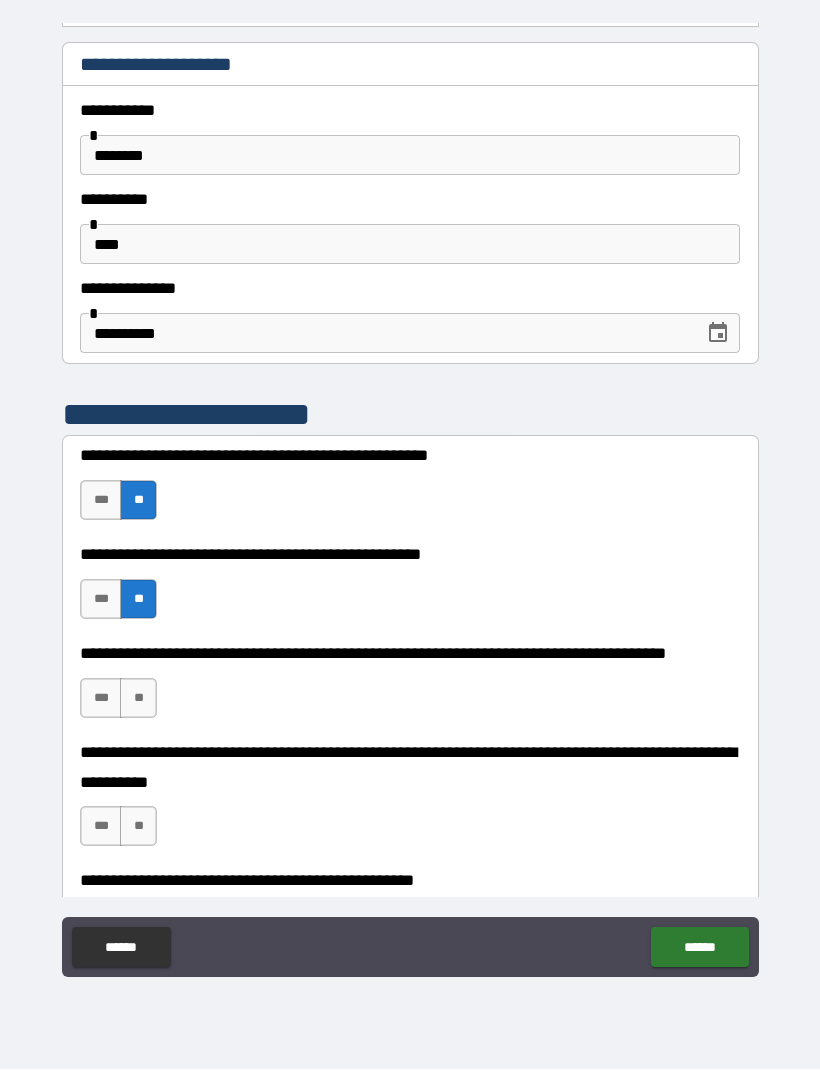 scroll, scrollTop: 77, scrollLeft: 0, axis: vertical 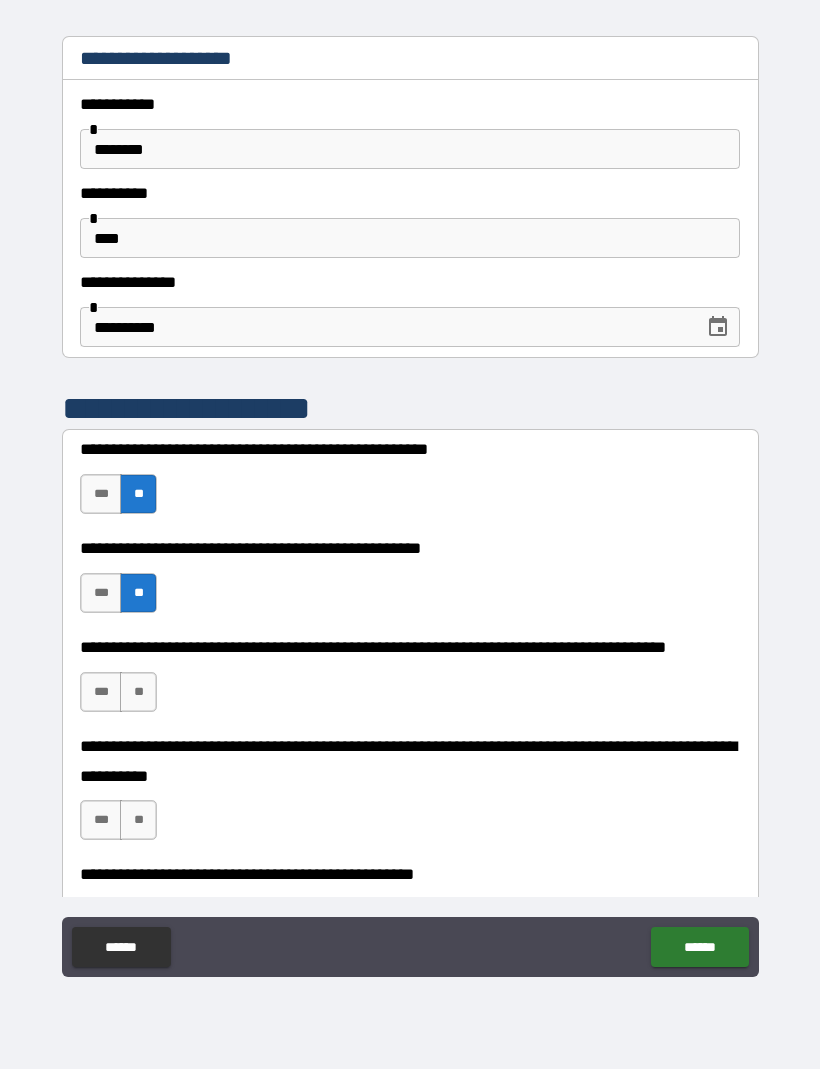 click on "**" at bounding box center [138, 693] 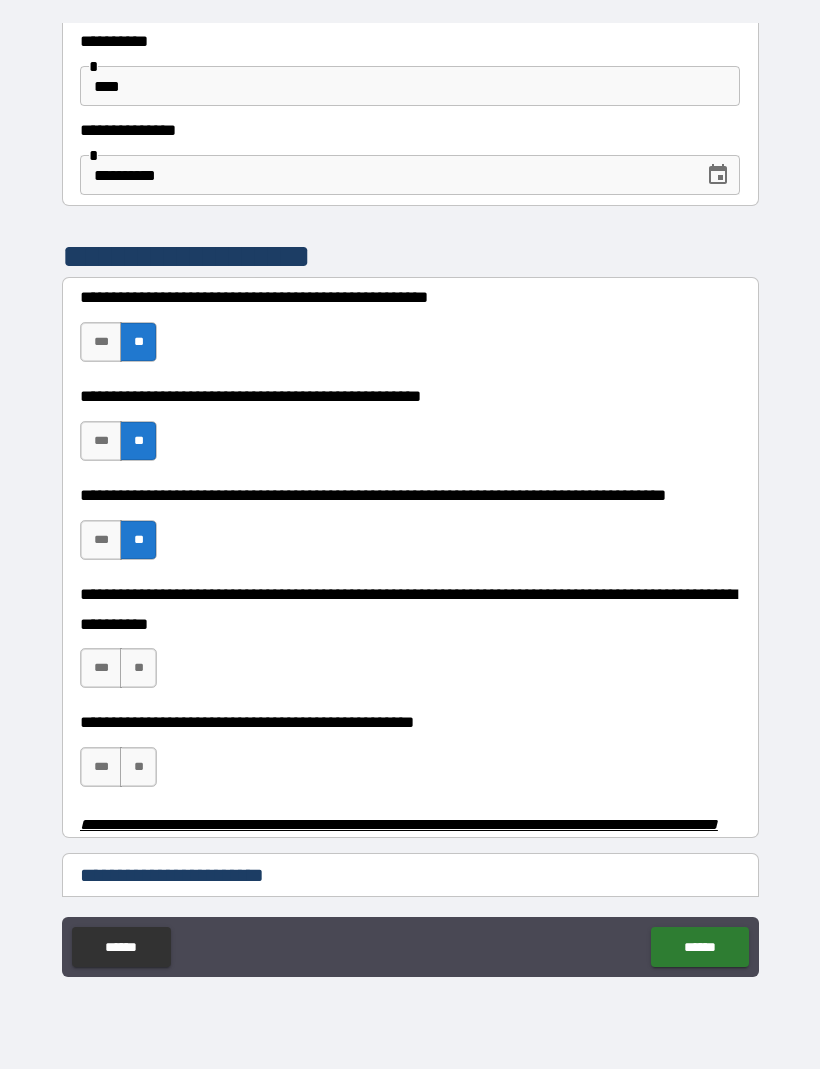 scroll, scrollTop: 237, scrollLeft: 0, axis: vertical 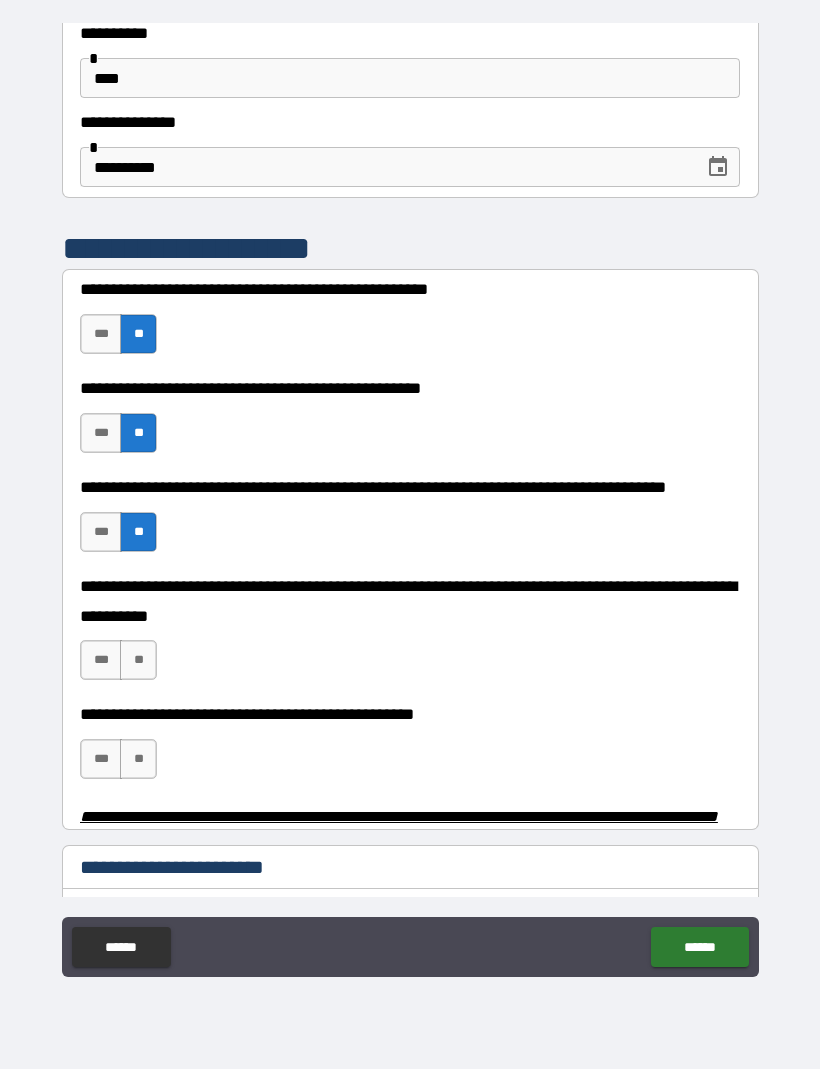 click on "**" at bounding box center (138, 661) 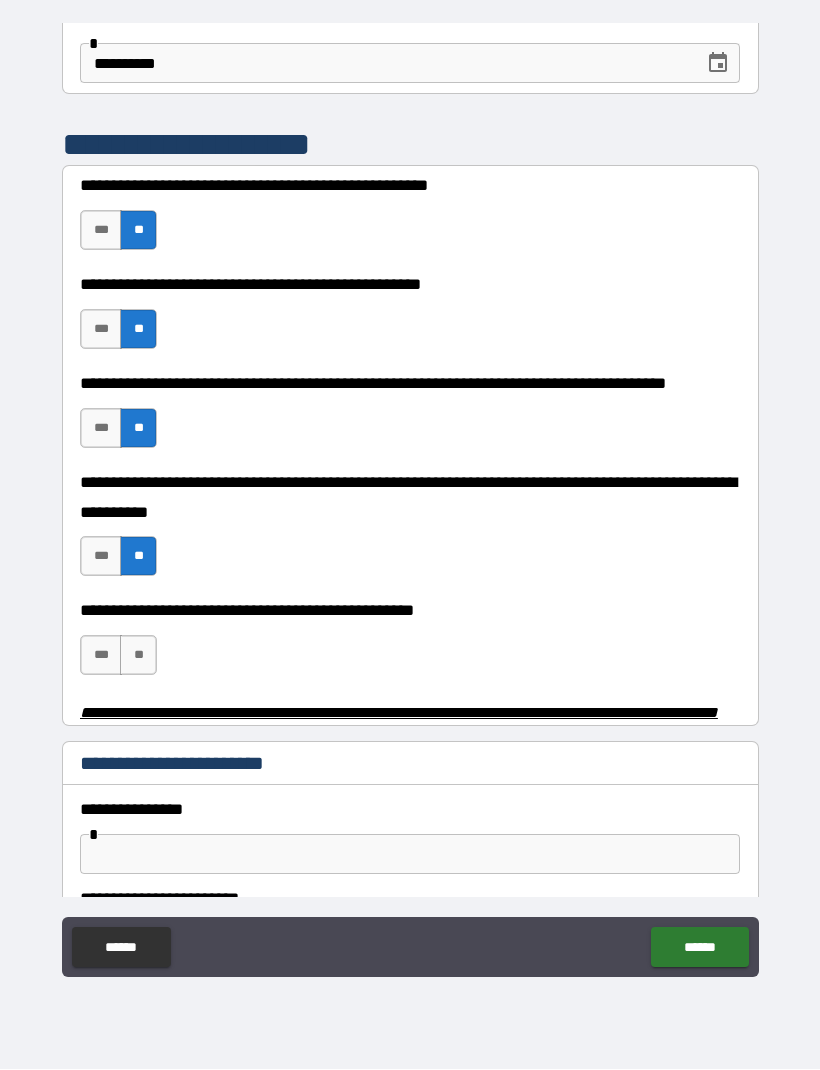 scroll, scrollTop: 386, scrollLeft: 0, axis: vertical 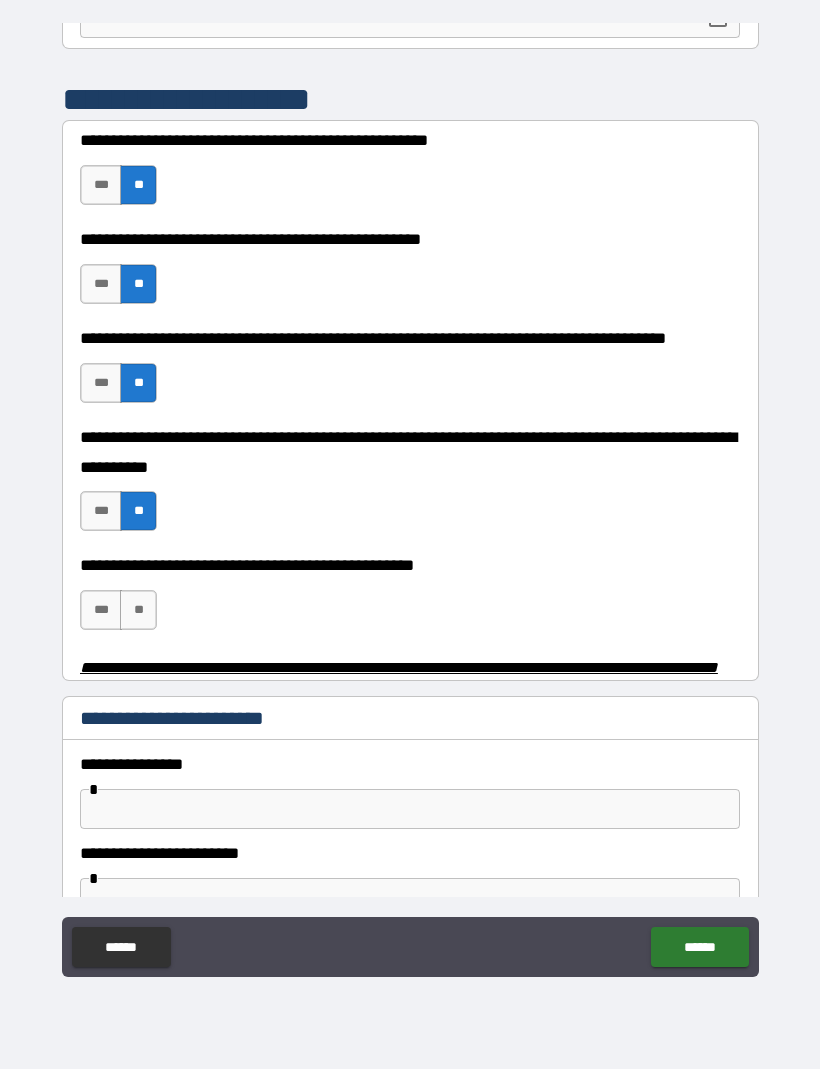 click on "**" at bounding box center [138, 611] 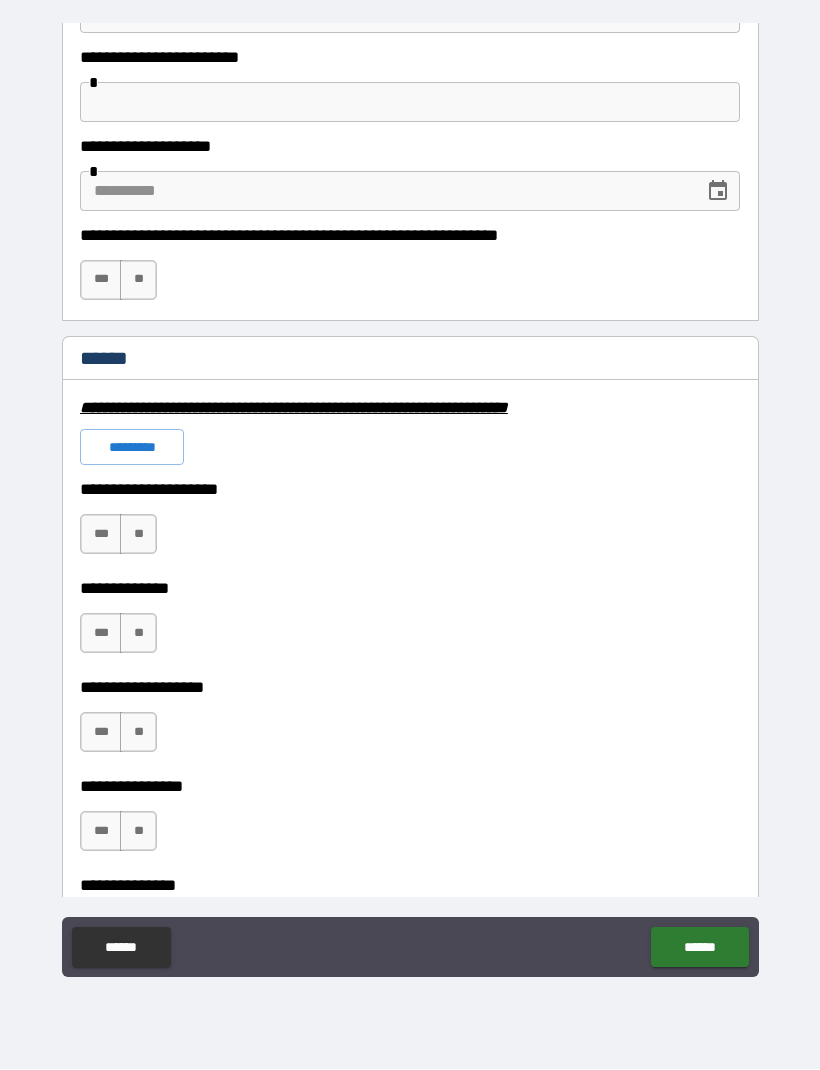 scroll, scrollTop: 1182, scrollLeft: 0, axis: vertical 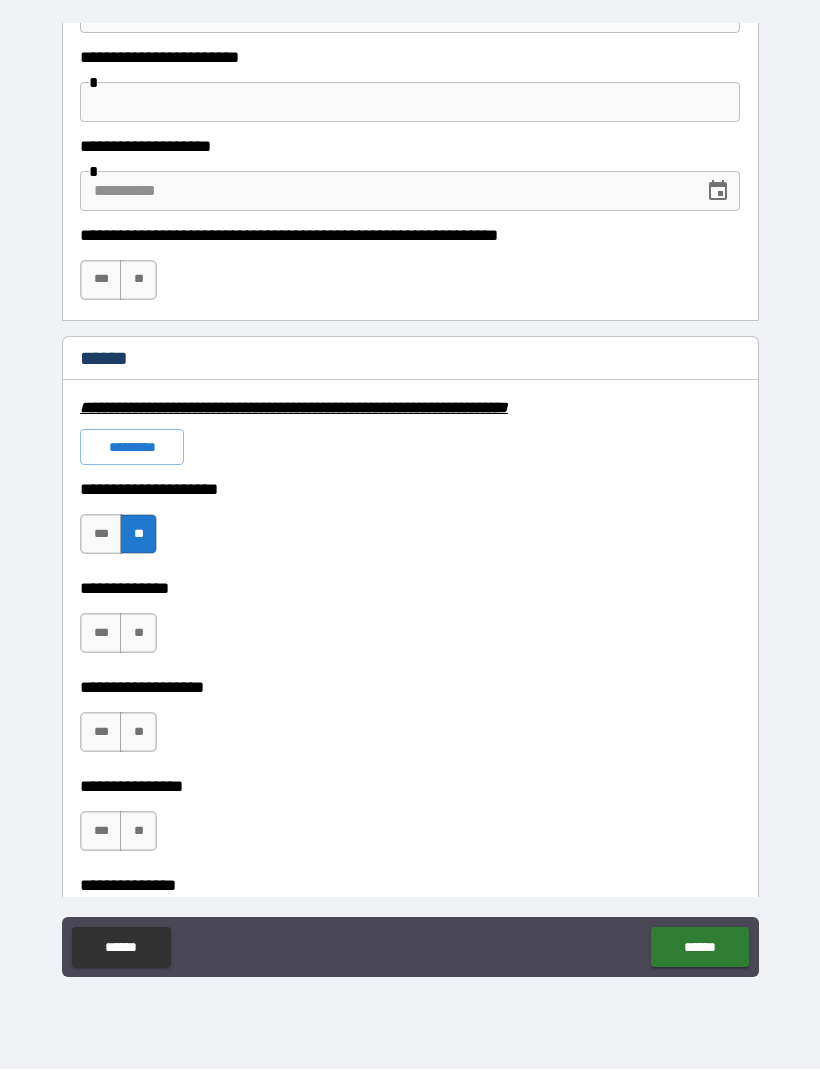 click on "**" at bounding box center (138, 634) 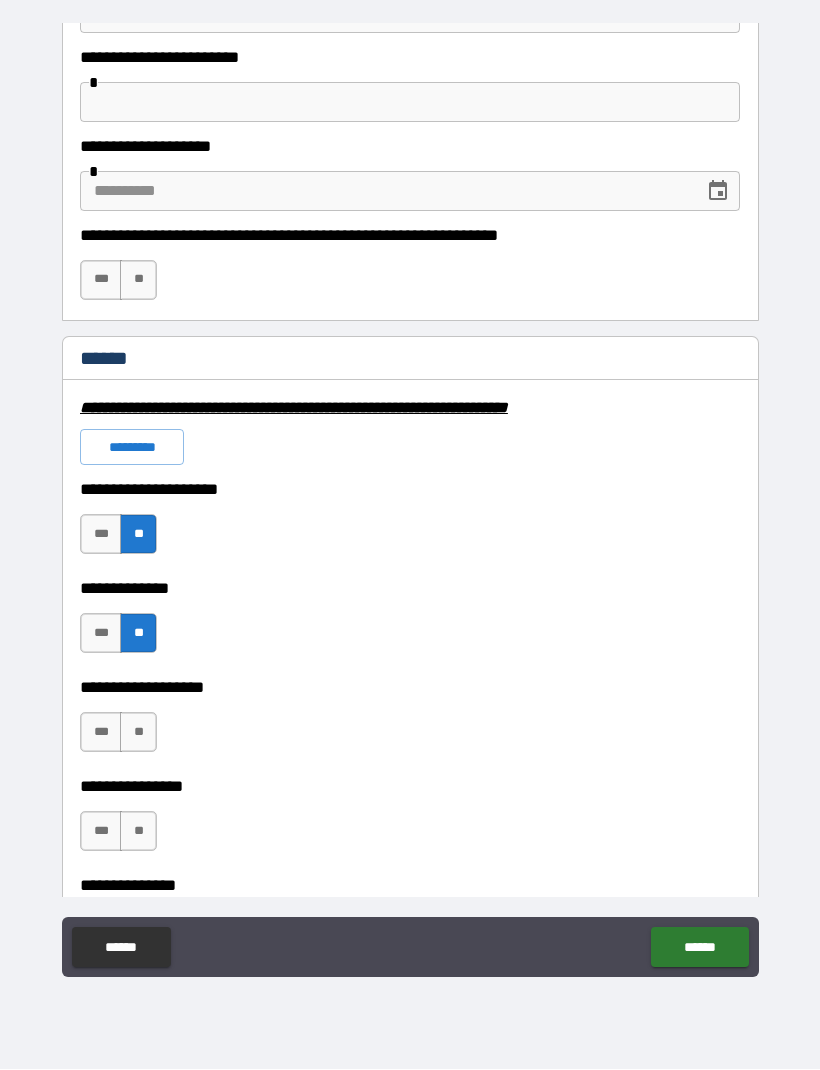 click on "**" at bounding box center (138, 733) 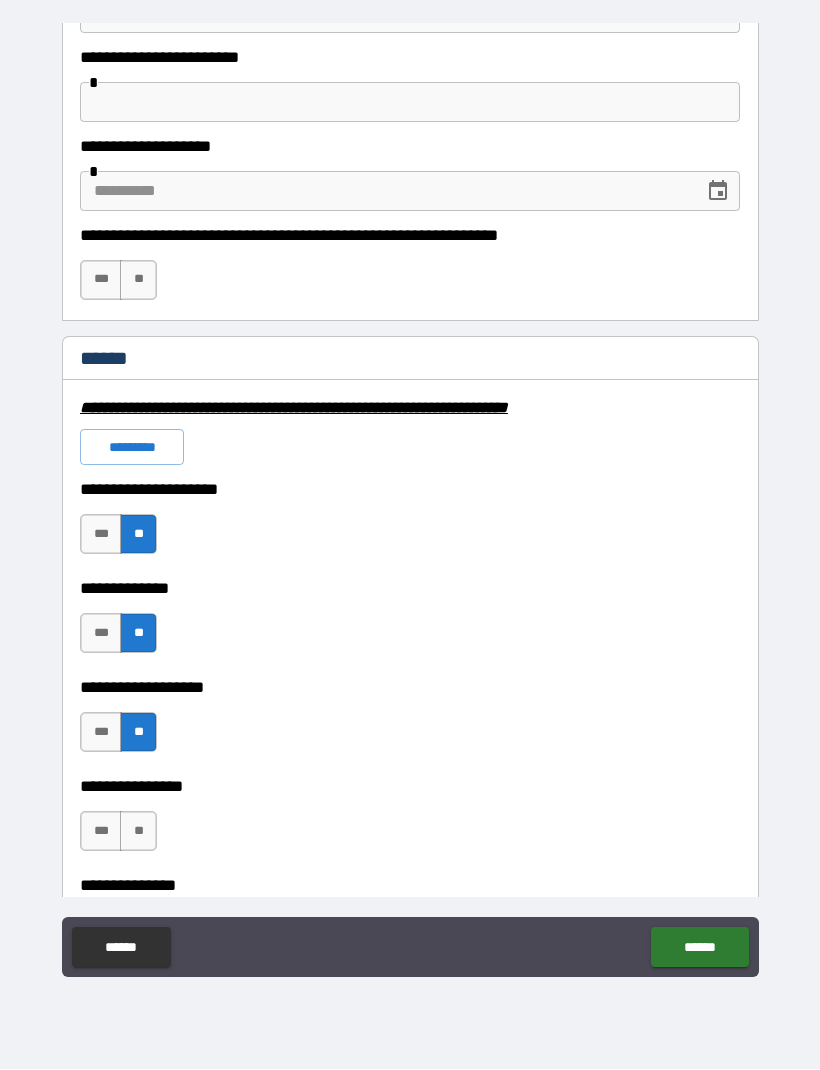 click on "**" at bounding box center (138, 832) 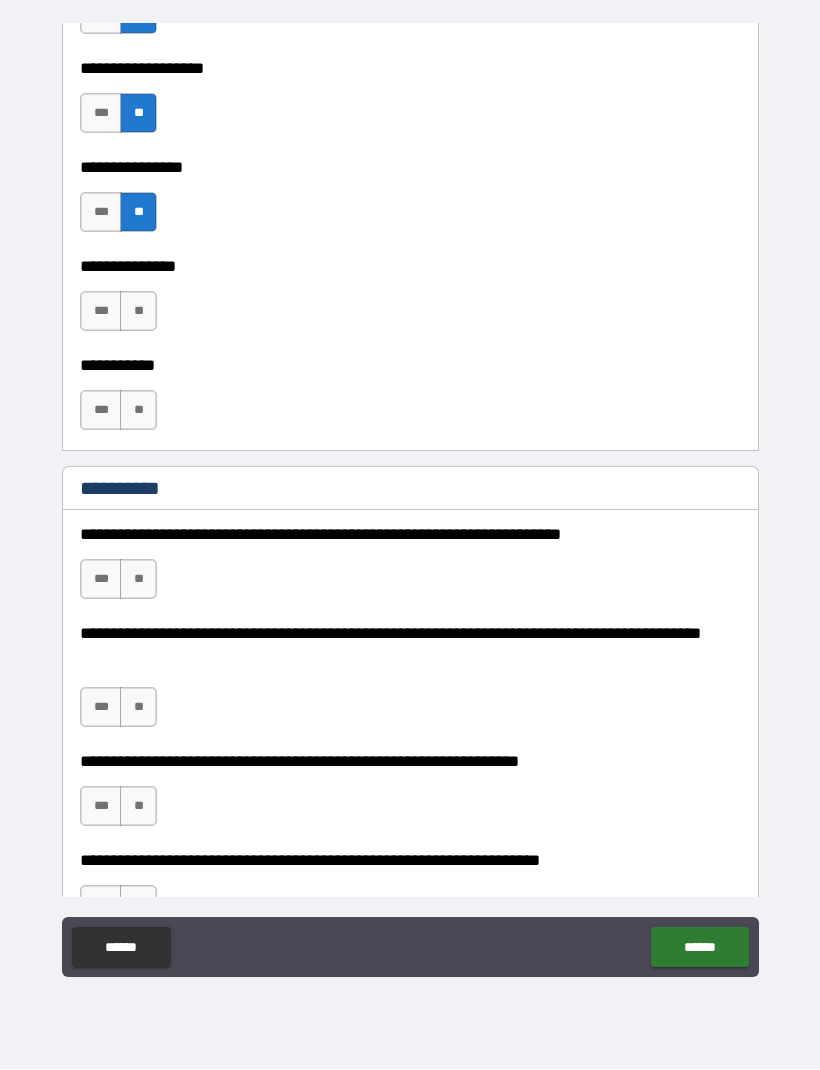 scroll, scrollTop: 1812, scrollLeft: 0, axis: vertical 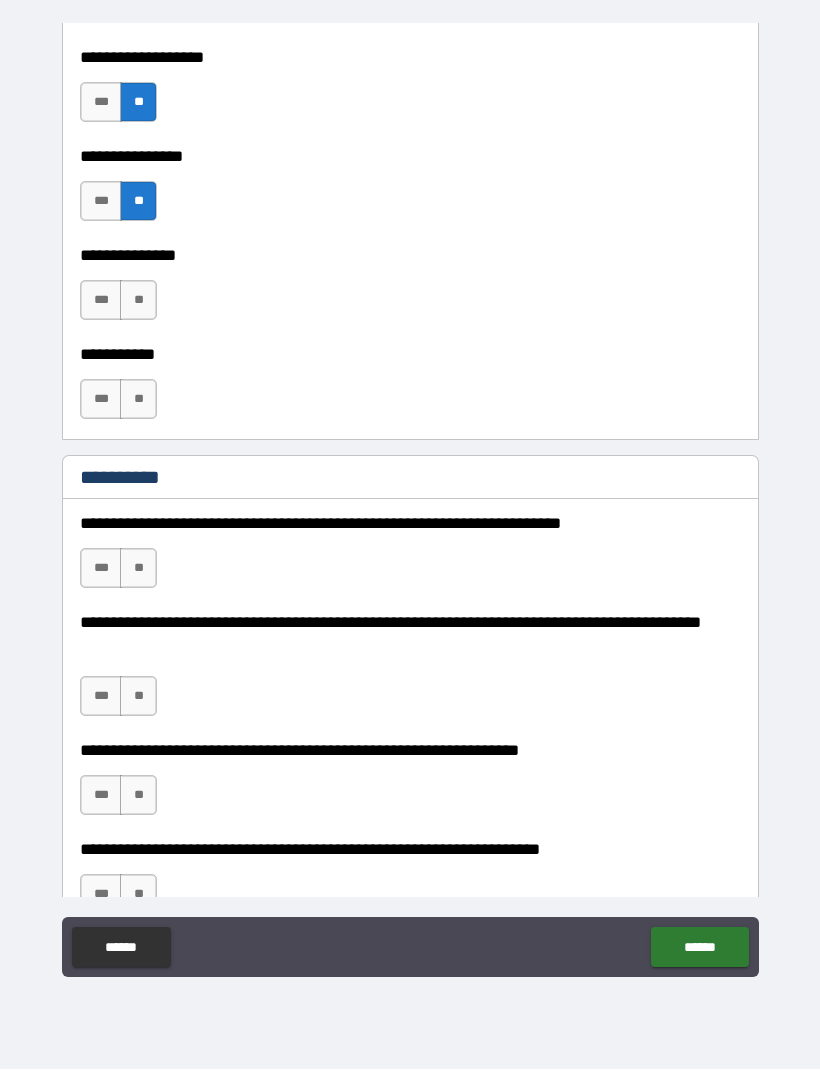 click on "**" at bounding box center (138, 301) 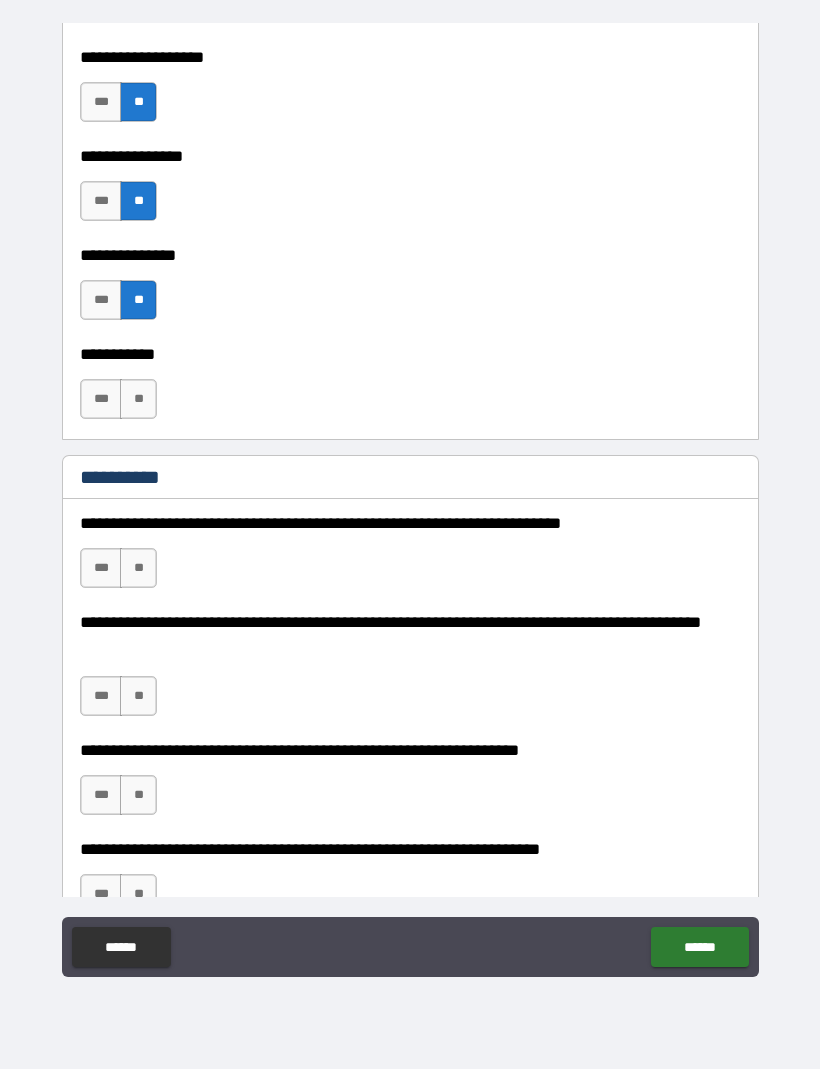 click on "**" at bounding box center (138, 400) 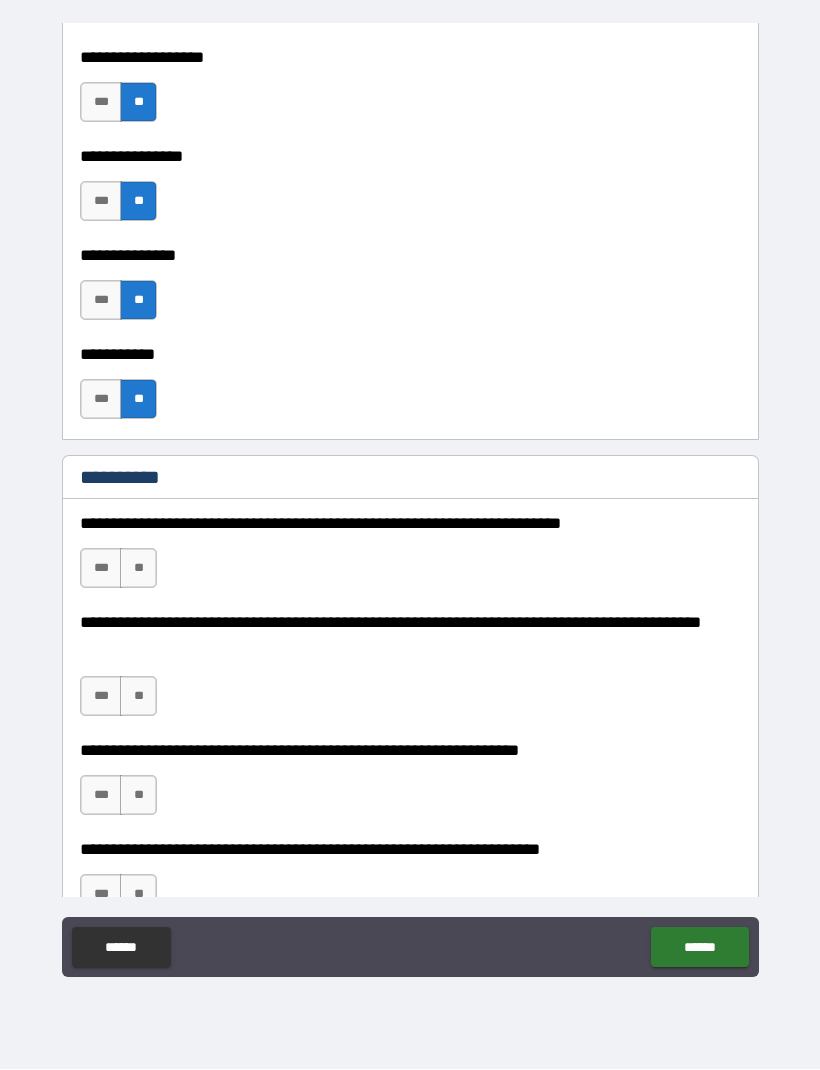 click on "**" at bounding box center [138, 569] 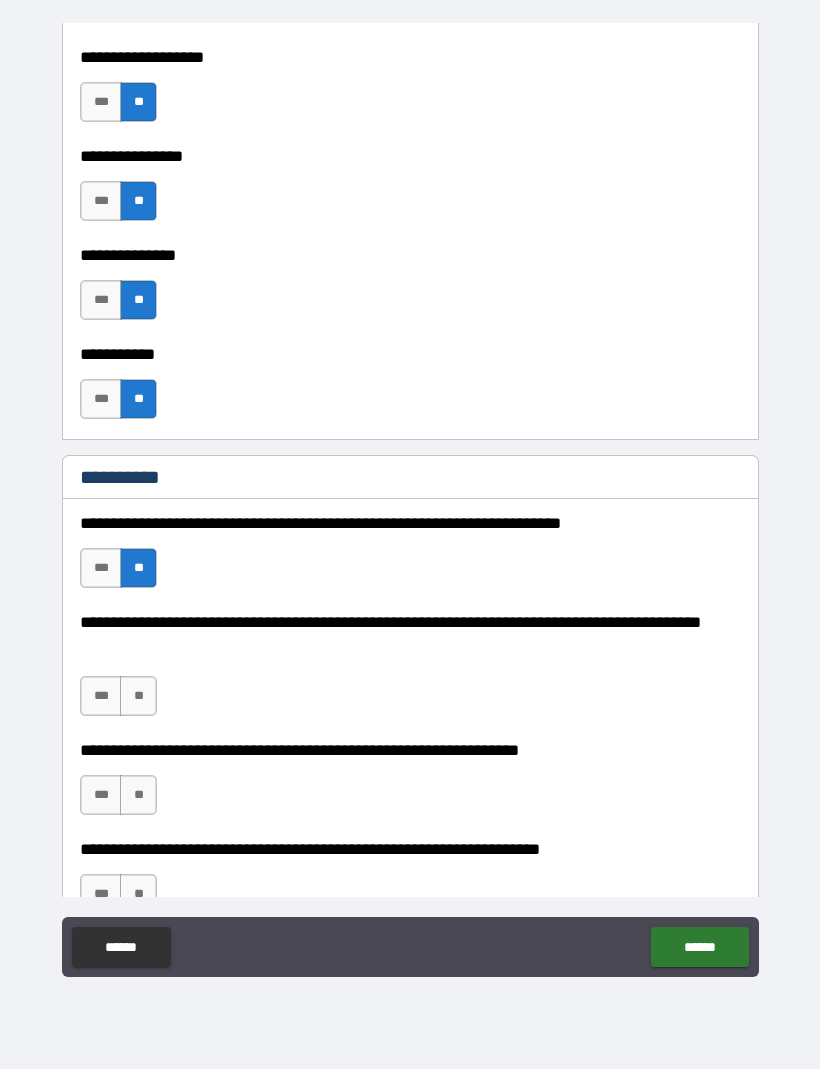 click on "**" at bounding box center [138, 697] 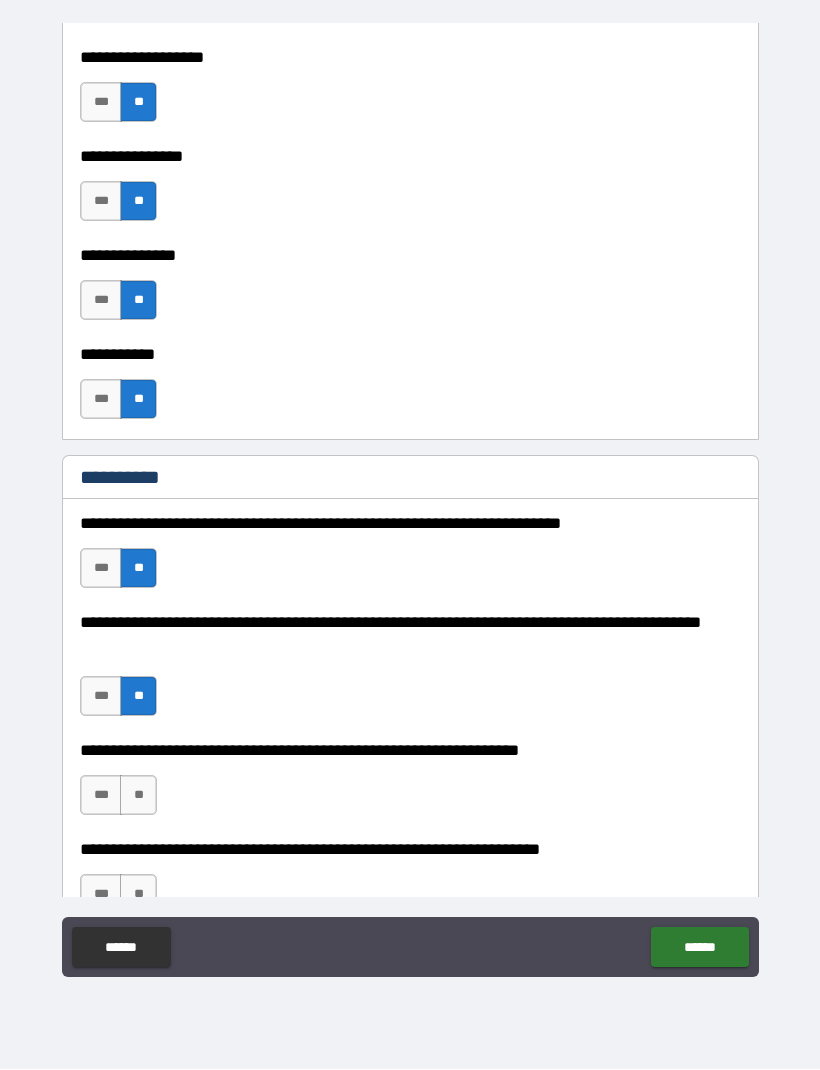 click on "**" at bounding box center (138, 796) 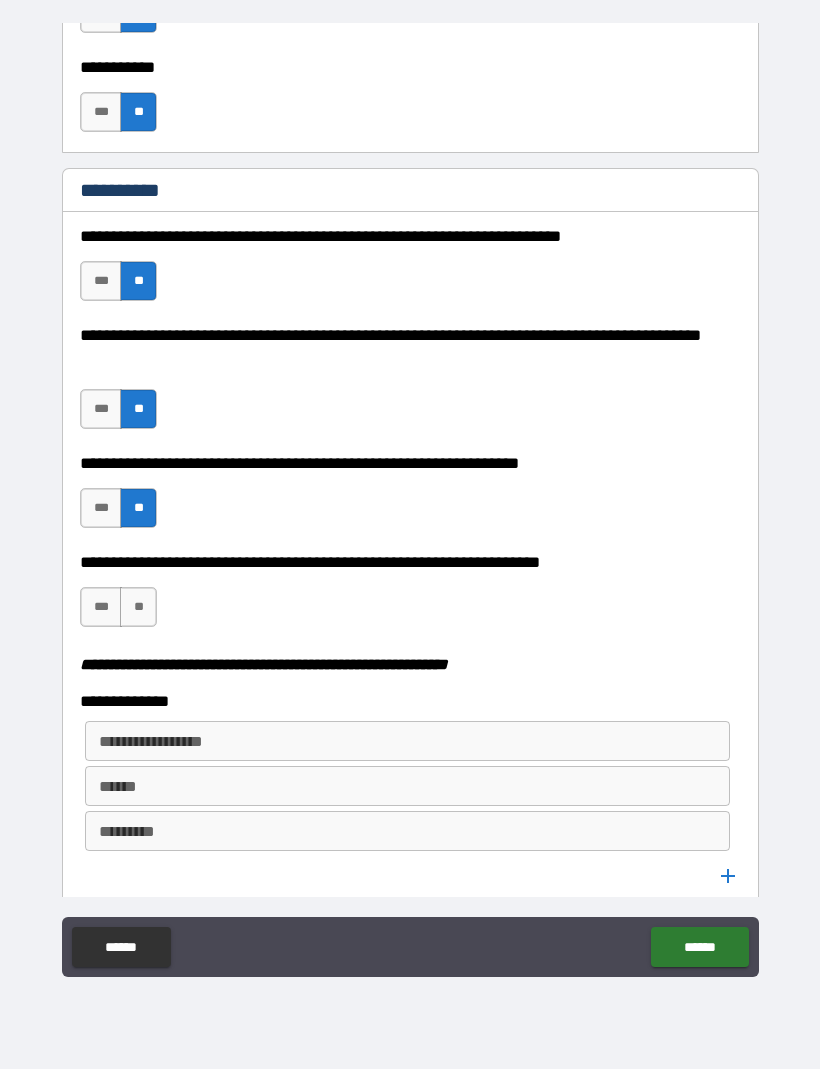 scroll, scrollTop: 2166, scrollLeft: 0, axis: vertical 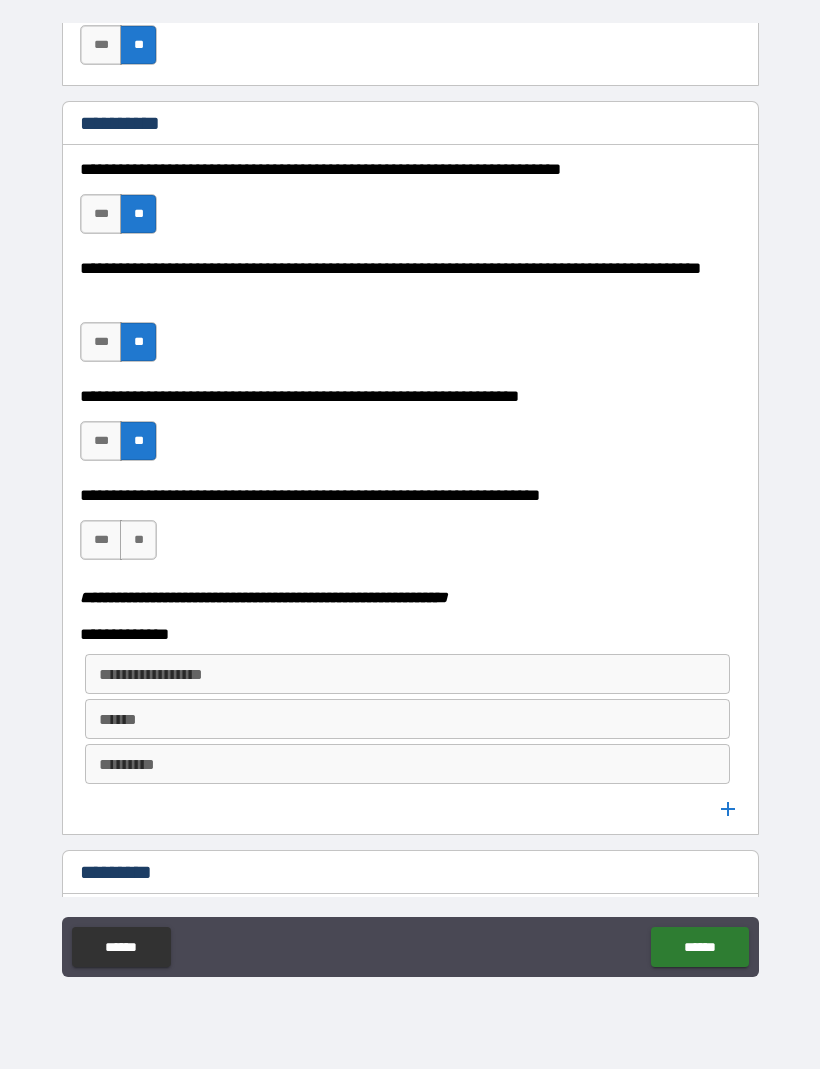 click on "***" at bounding box center (101, 541) 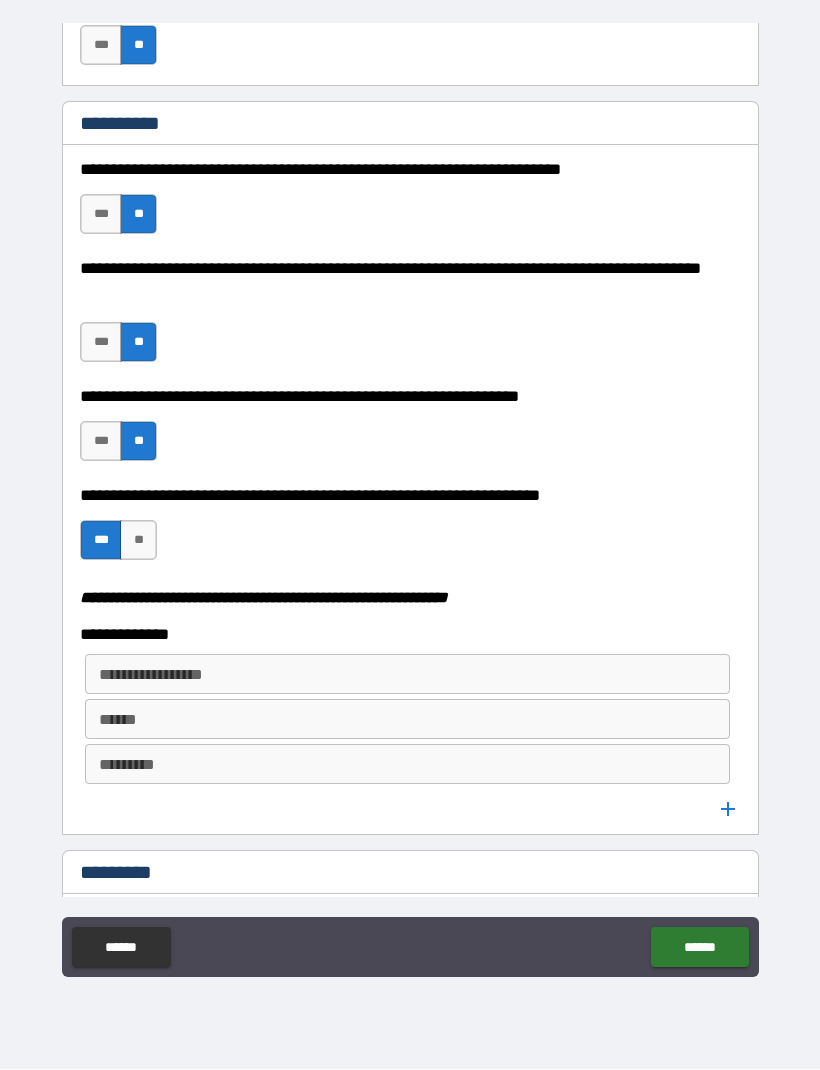 click on "**********" at bounding box center [407, 675] 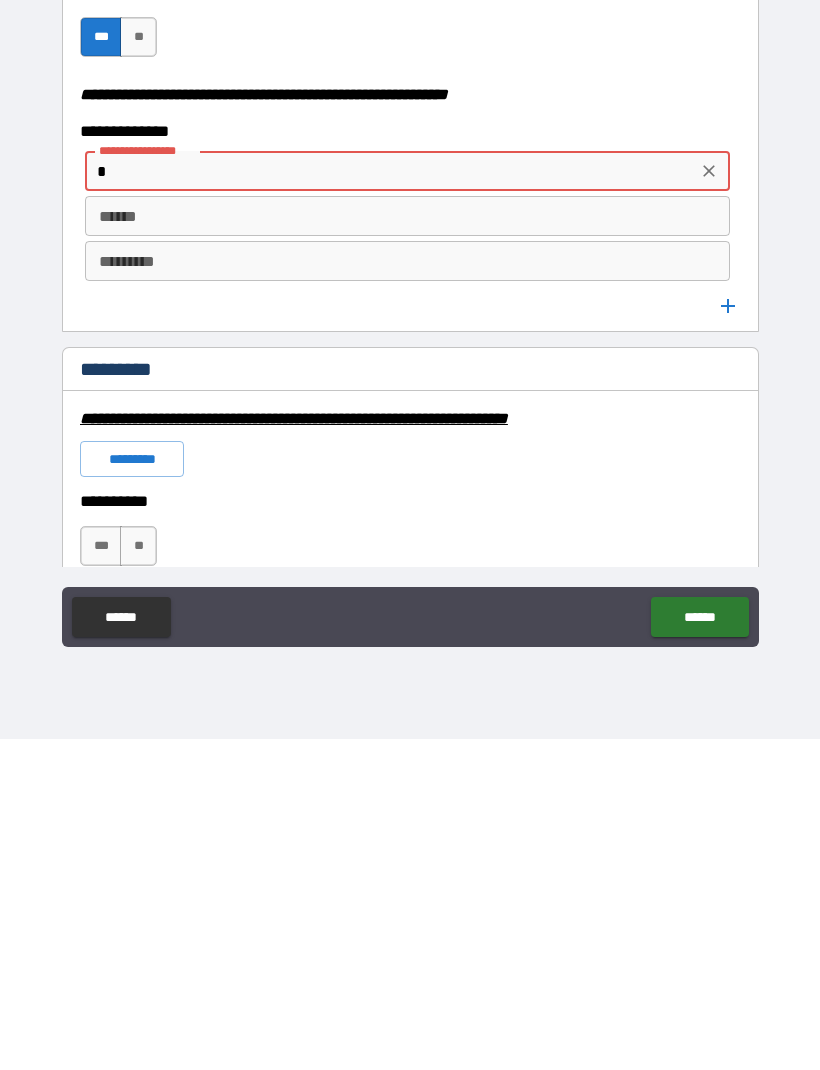 scroll, scrollTop: 2327, scrollLeft: 0, axis: vertical 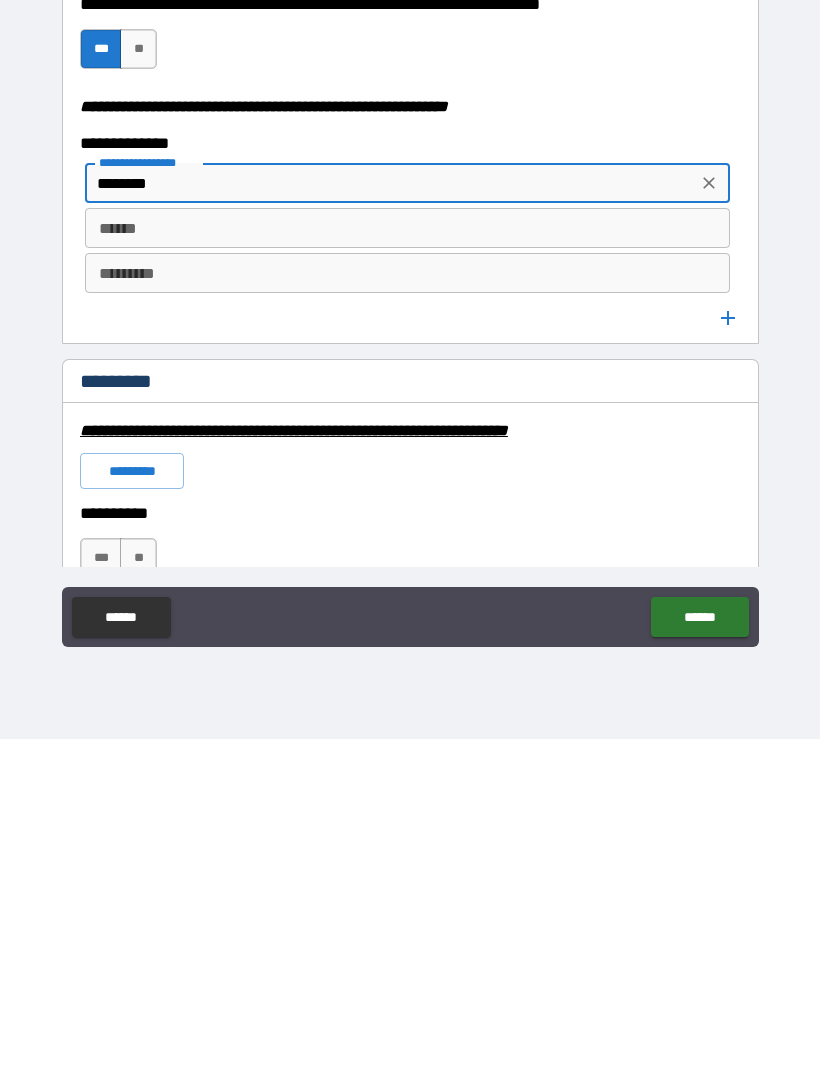 type on "********" 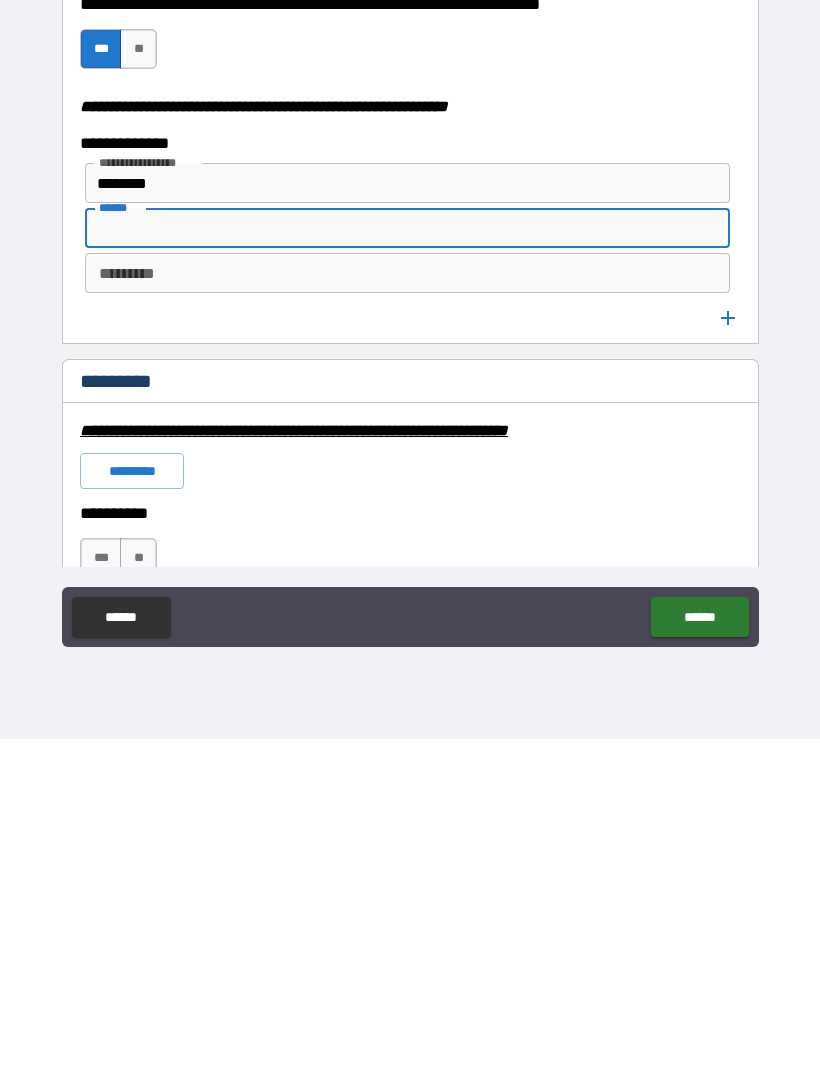 click on "********* *********" at bounding box center [407, 604] 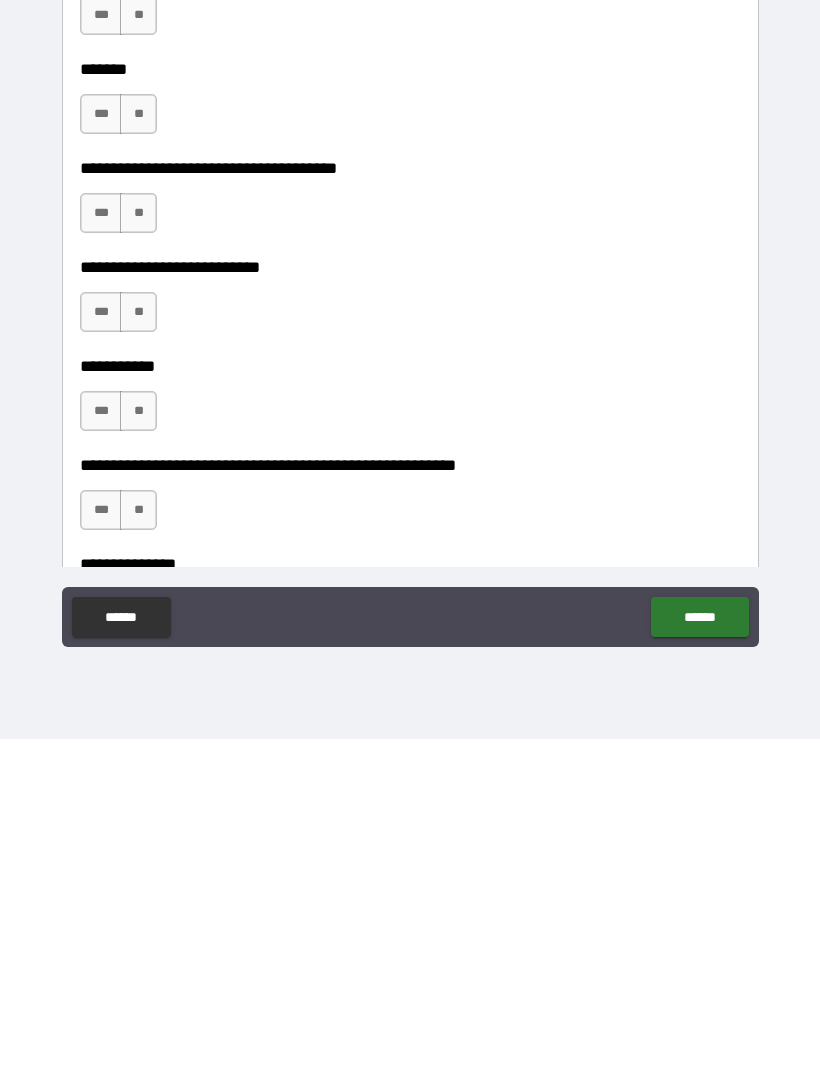 scroll, scrollTop: 2867, scrollLeft: 0, axis: vertical 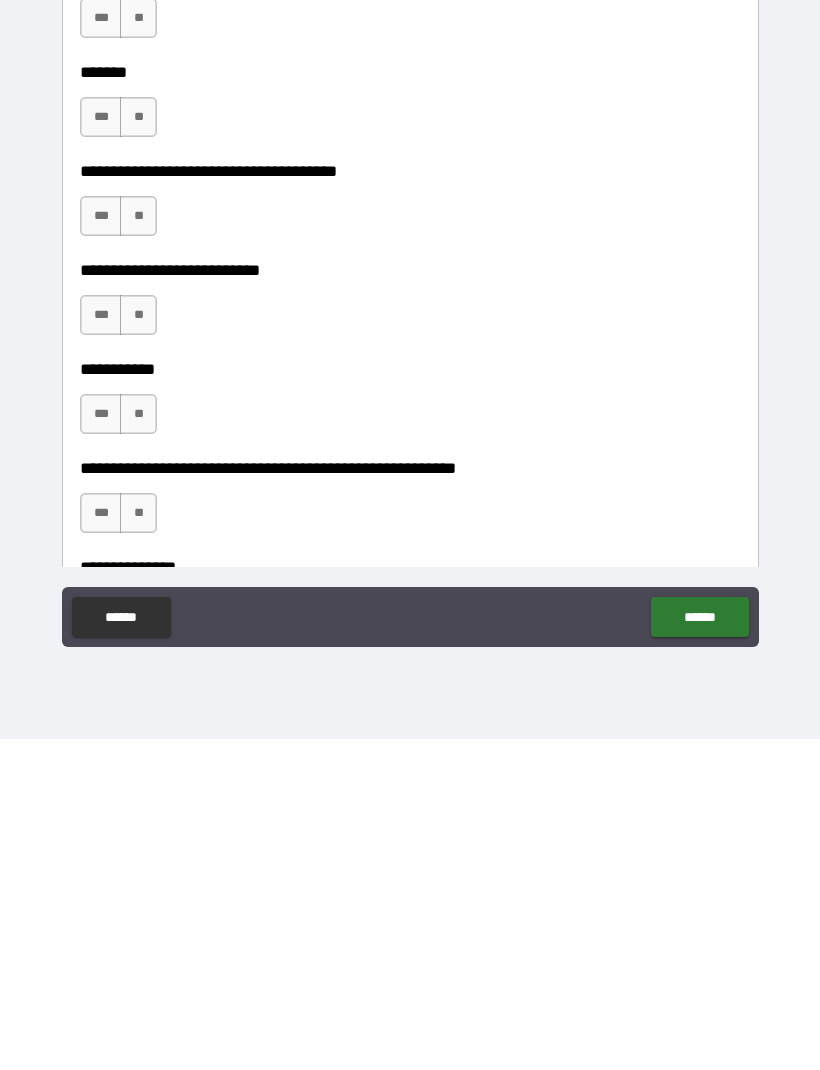 type on "*****" 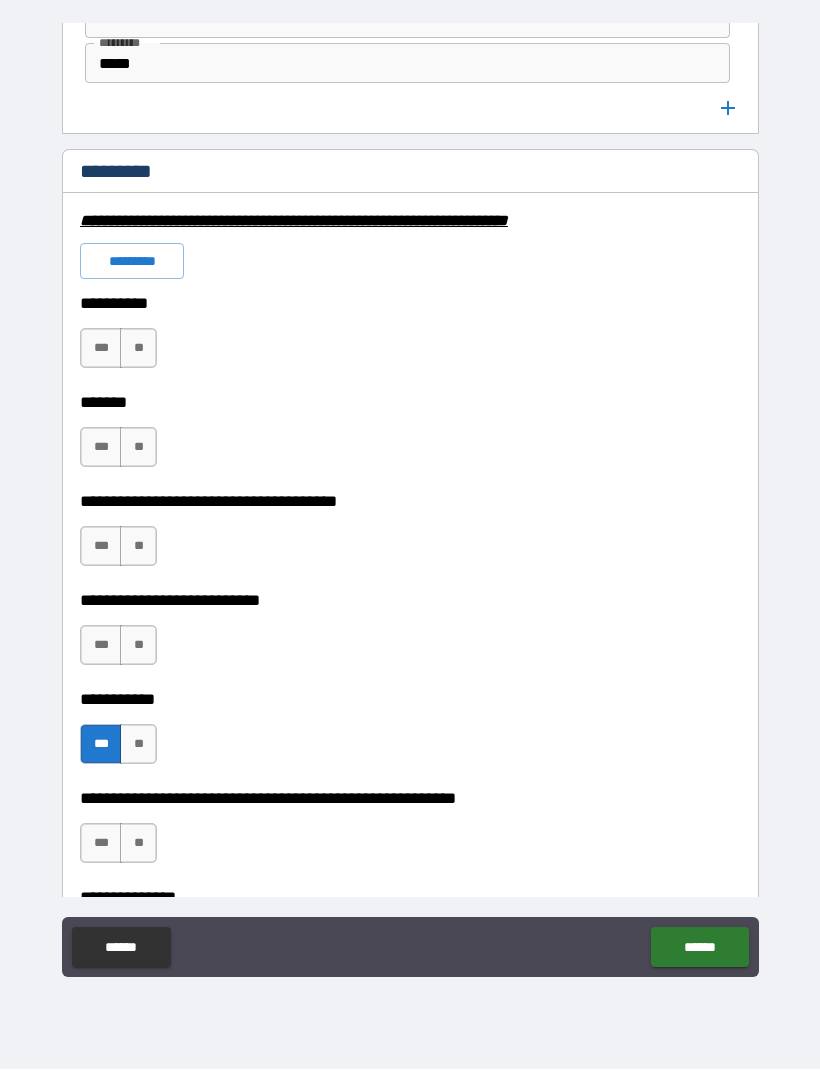 click on "**" at bounding box center [138, 349] 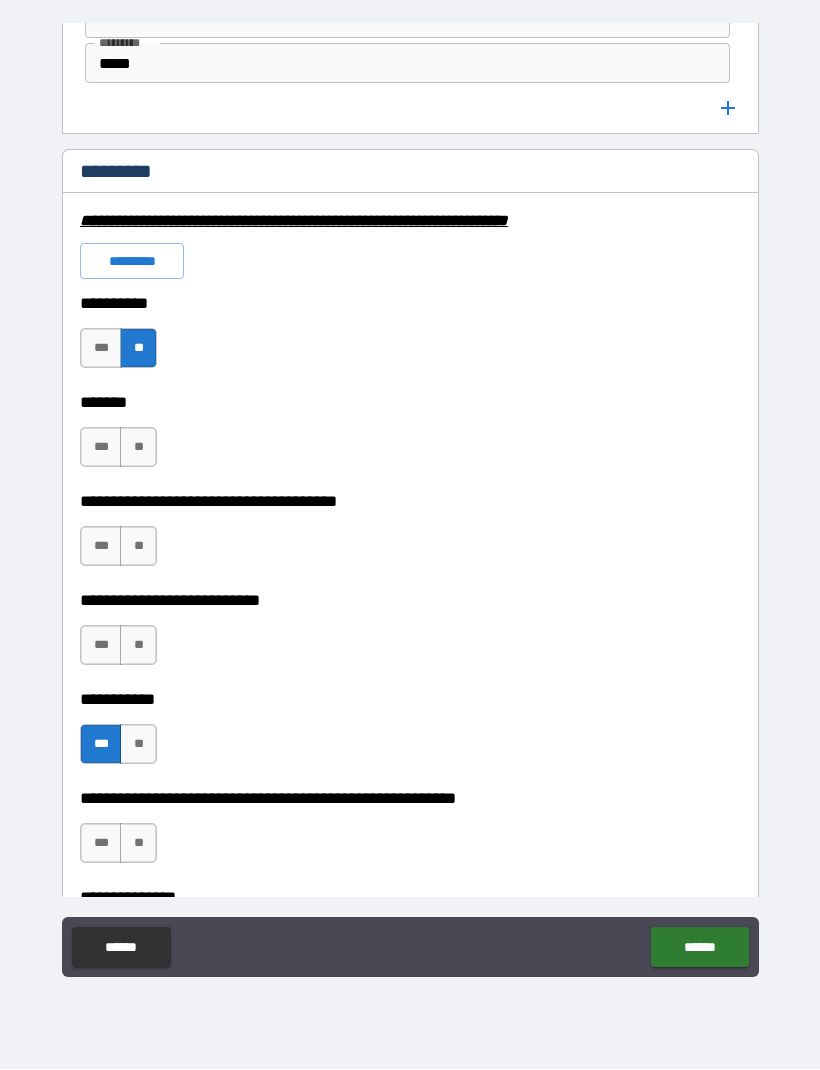 click on "**" at bounding box center [138, 448] 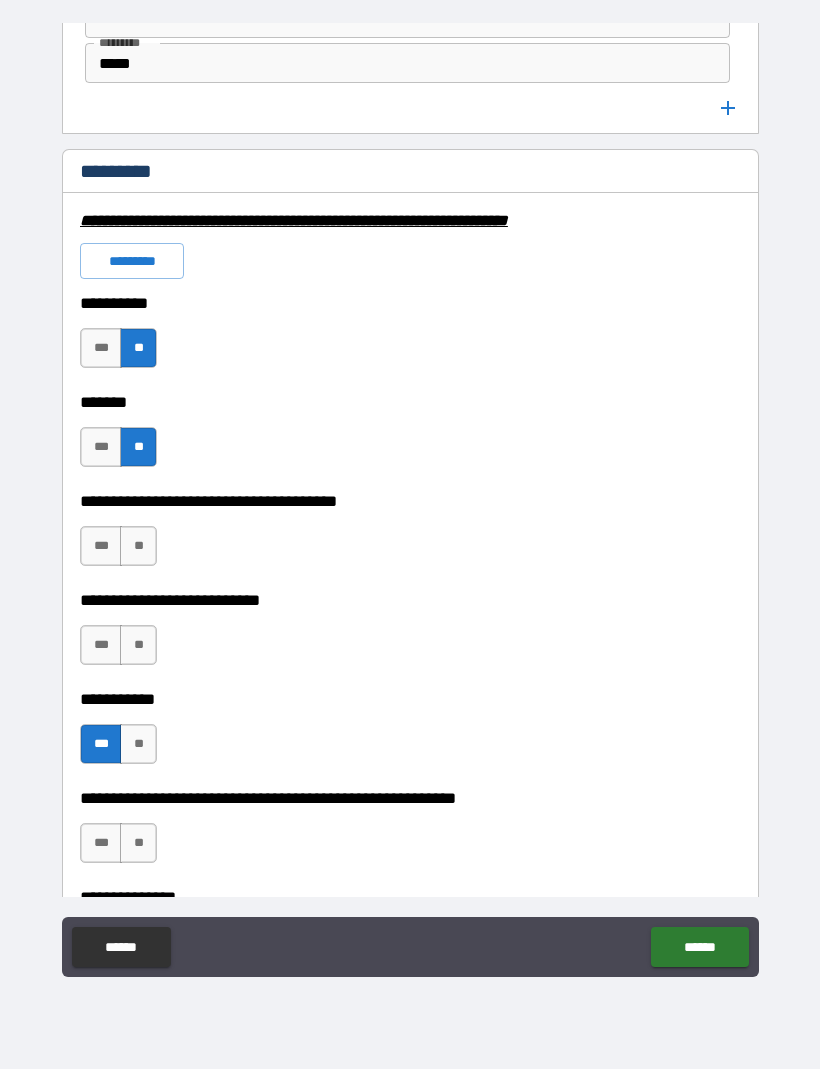 click on "**" at bounding box center [138, 547] 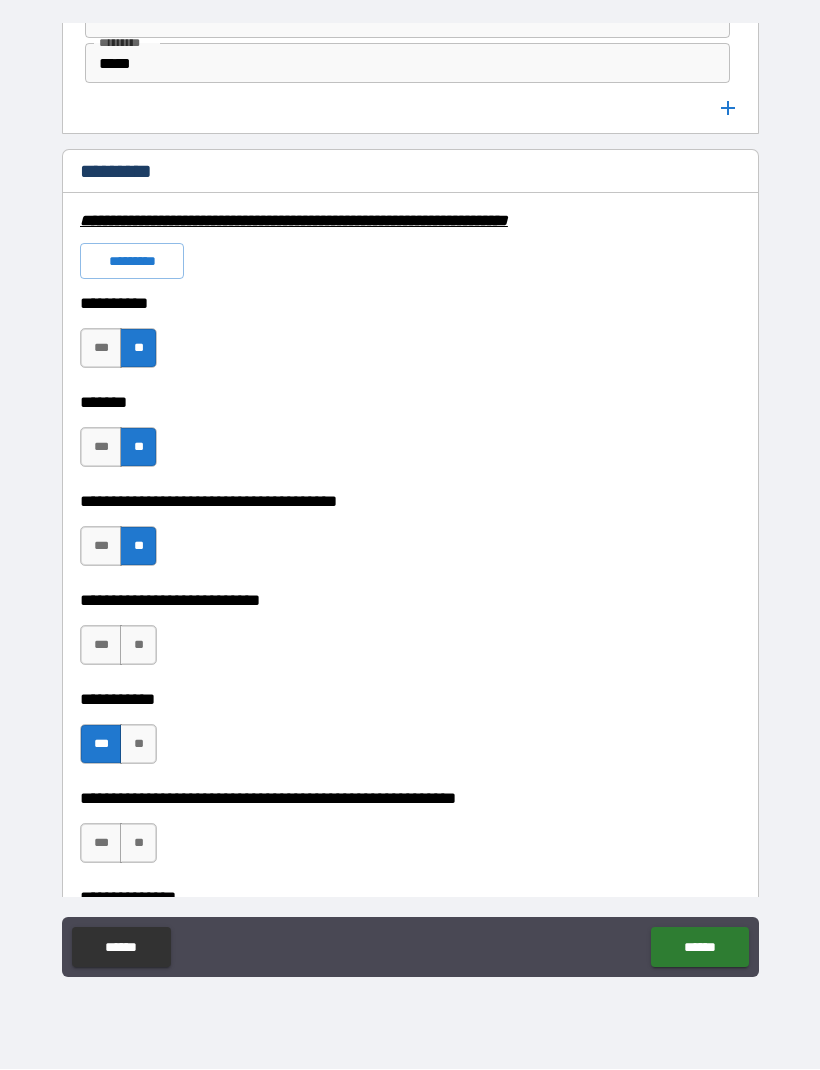 click on "**" at bounding box center [138, 646] 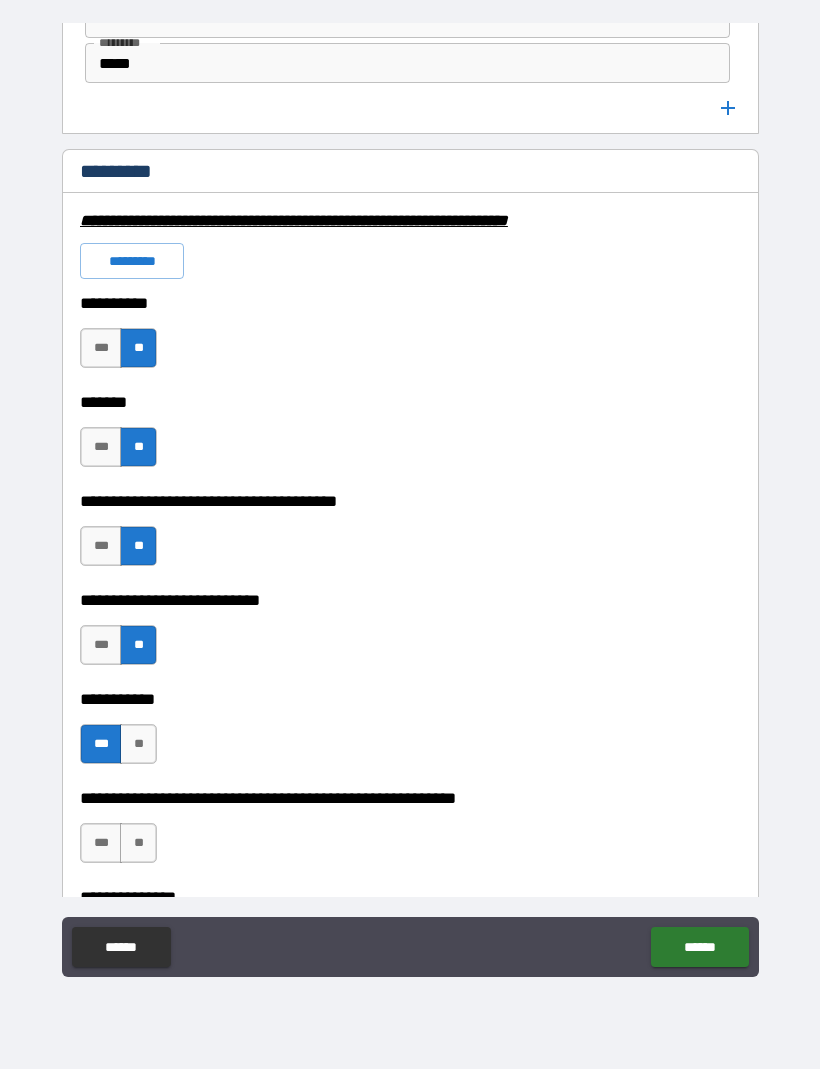 click on "**" at bounding box center [138, 844] 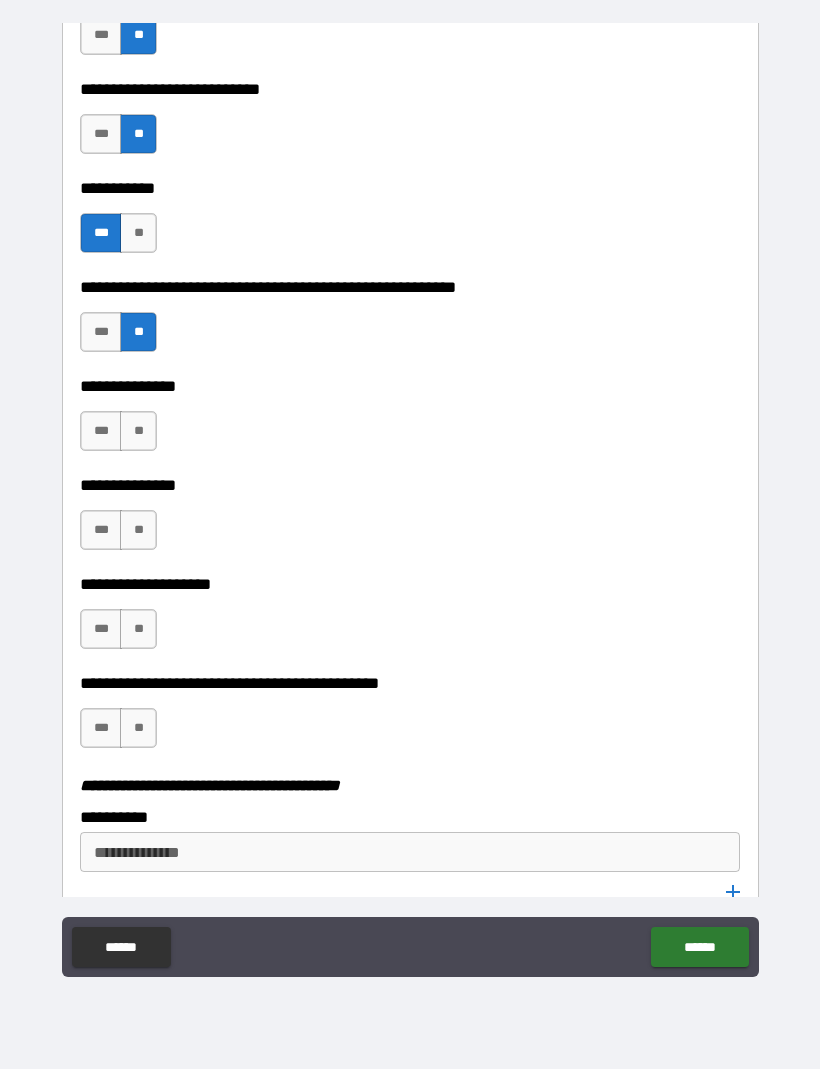 scroll, scrollTop: 3382, scrollLeft: 0, axis: vertical 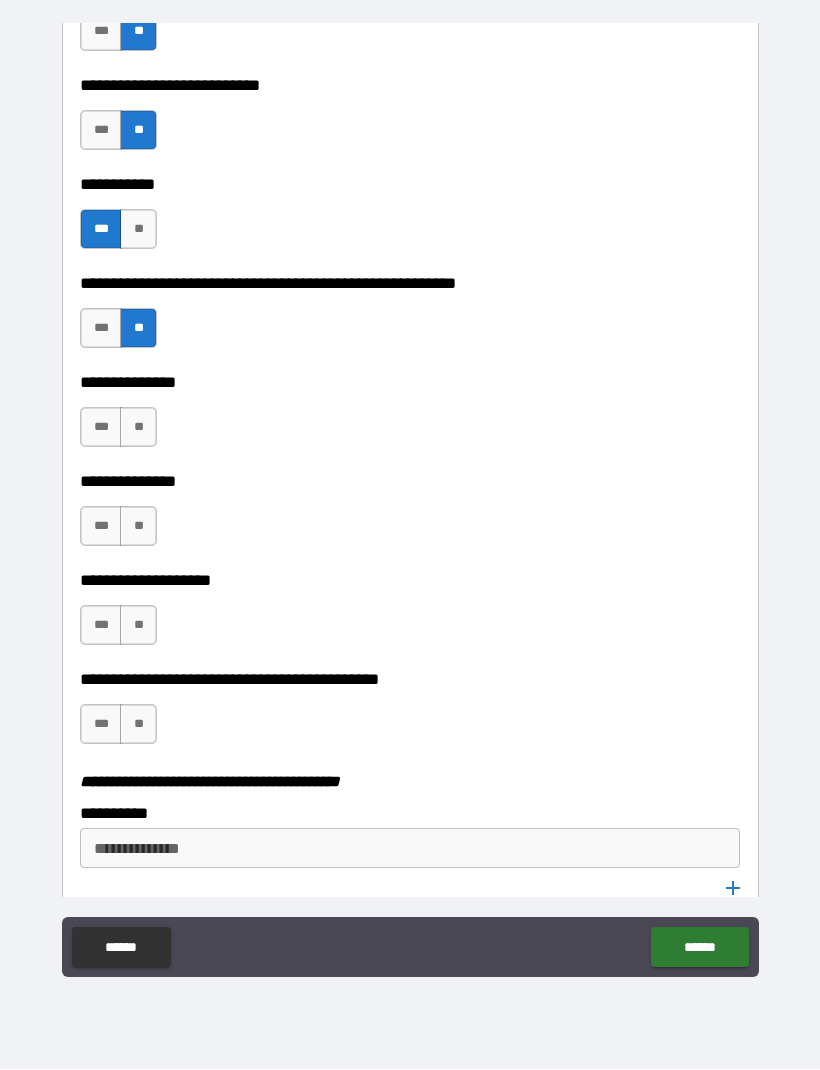 click on "**" at bounding box center [138, 428] 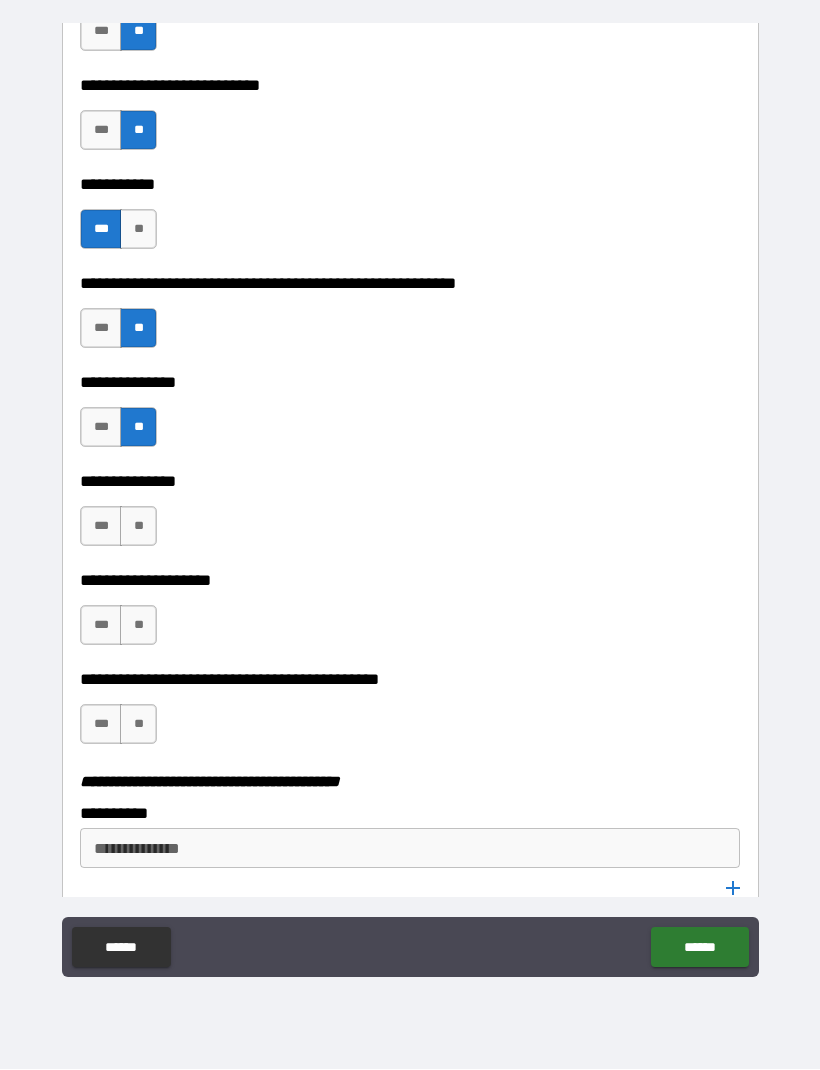 click on "***" at bounding box center (101, 527) 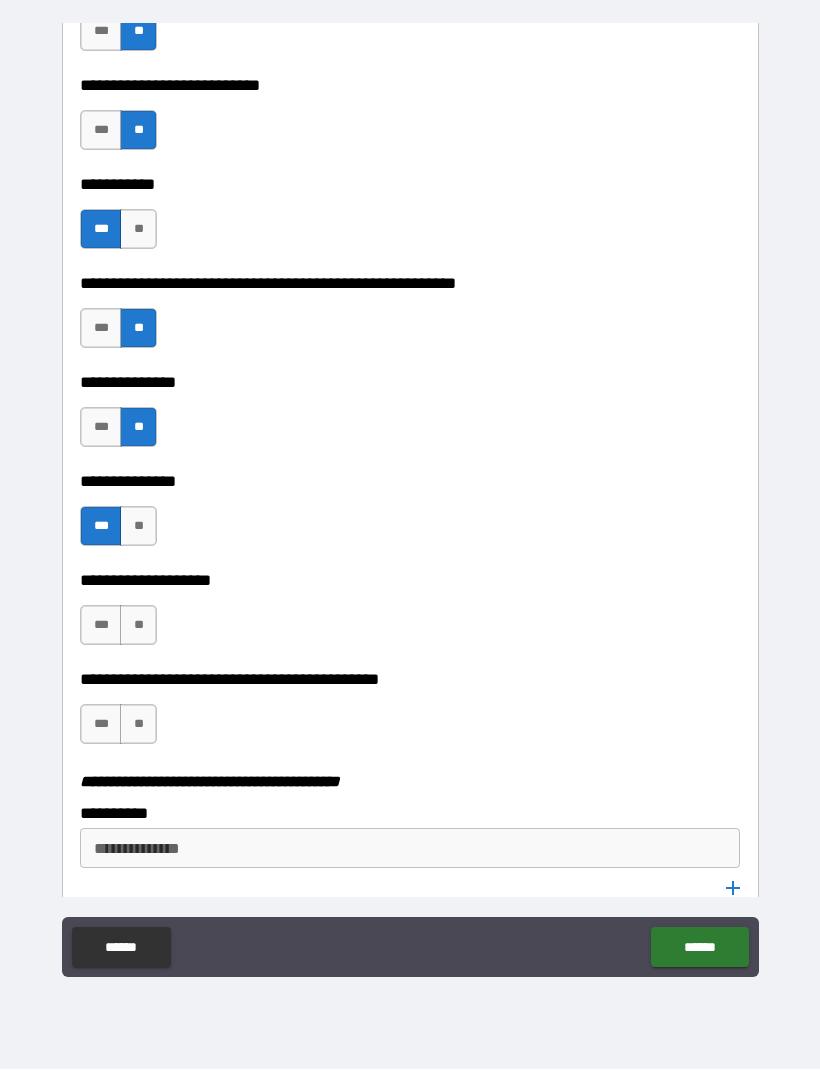 click on "**" at bounding box center (138, 527) 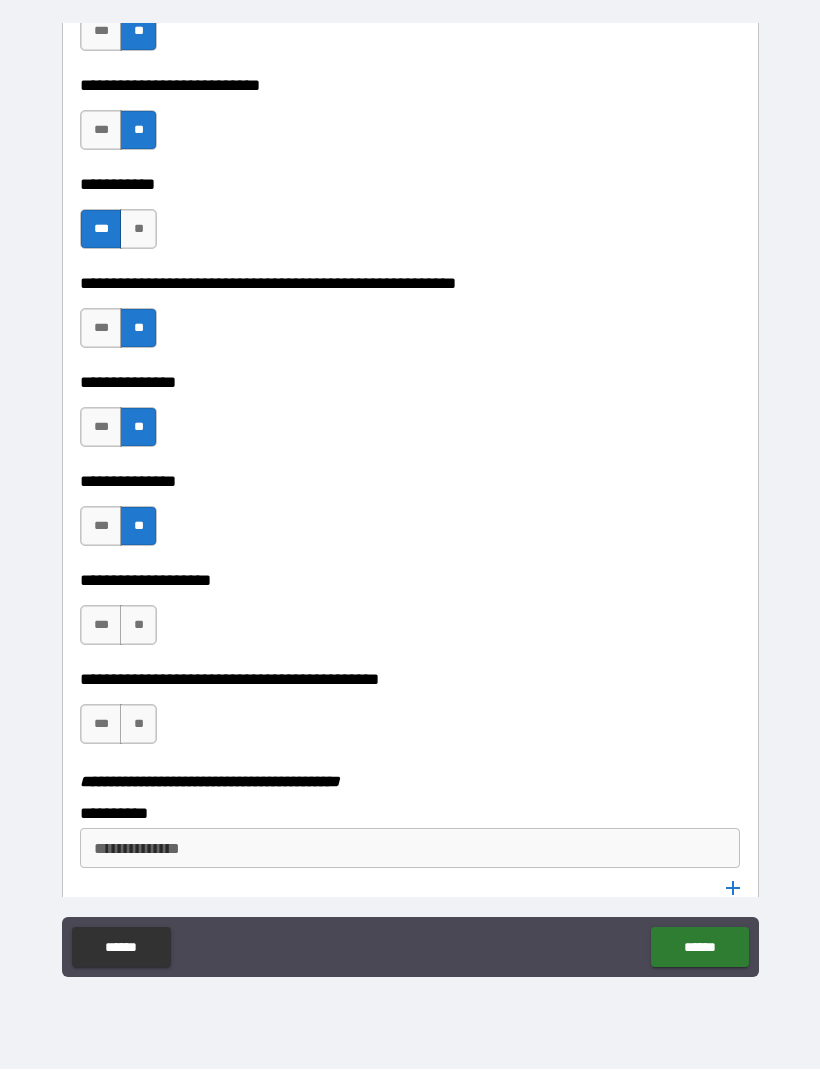 click on "**" at bounding box center (138, 626) 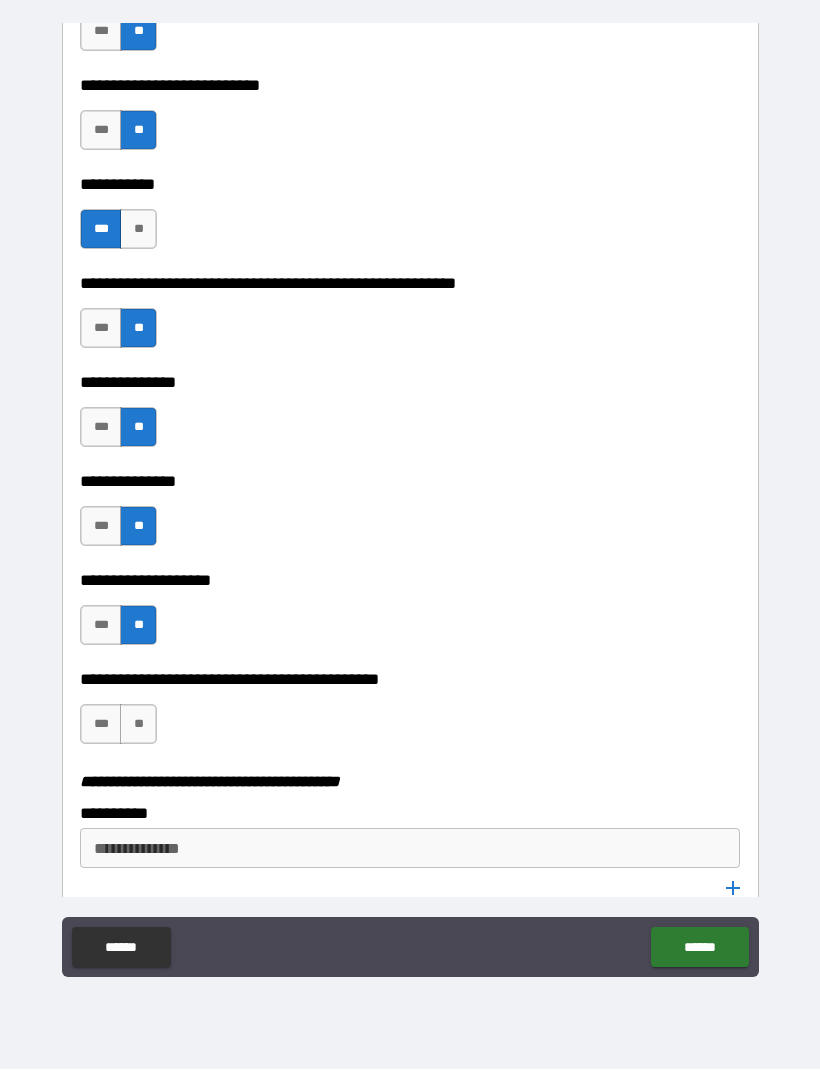 click on "**" at bounding box center (138, 725) 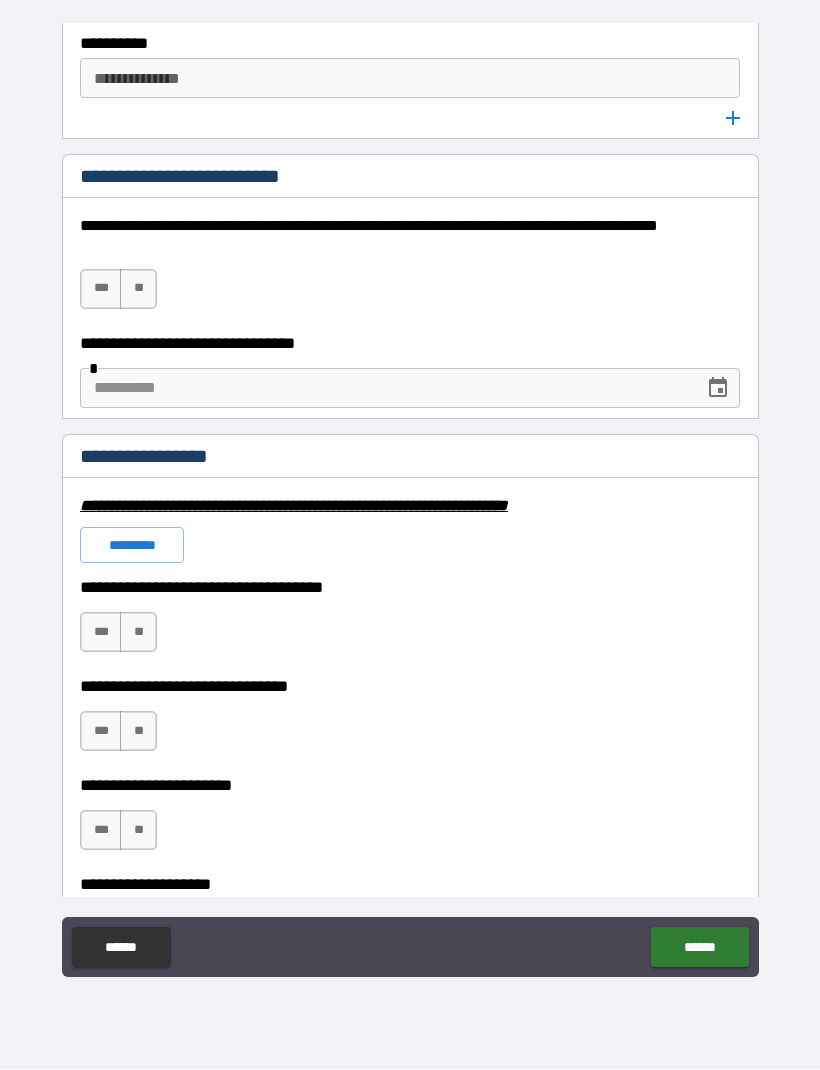 scroll, scrollTop: 4152, scrollLeft: 0, axis: vertical 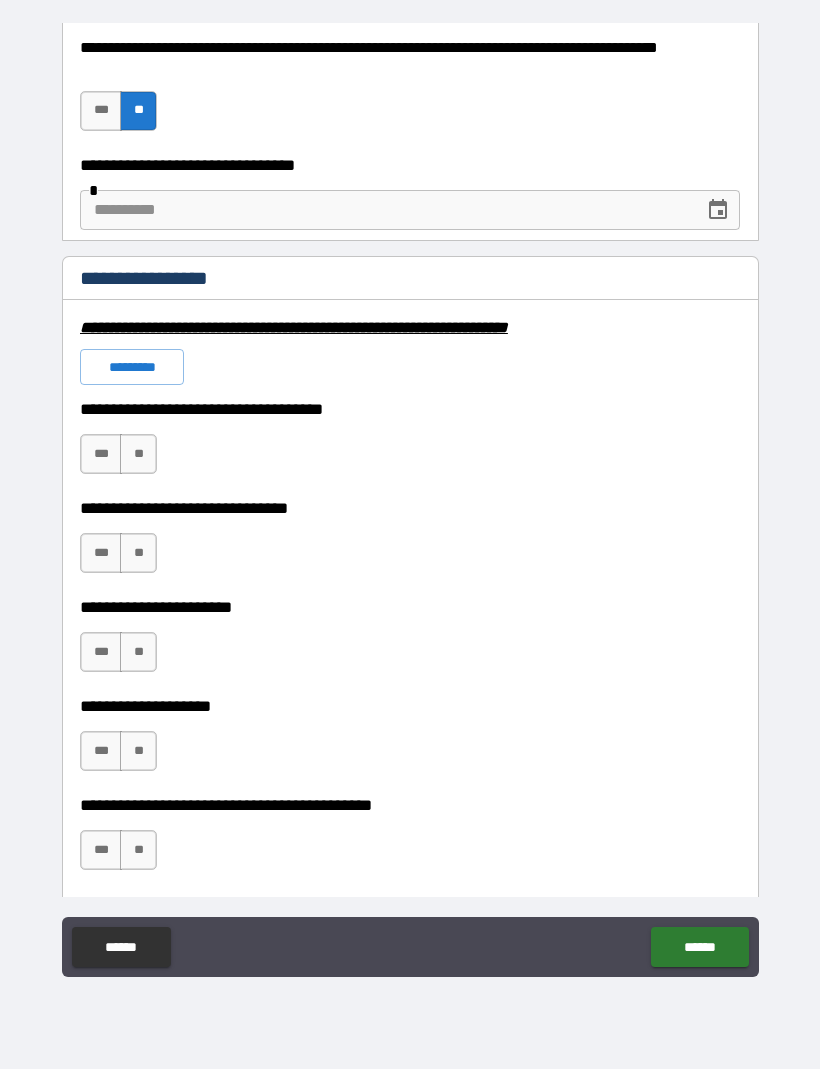 click on "**" at bounding box center (138, 455) 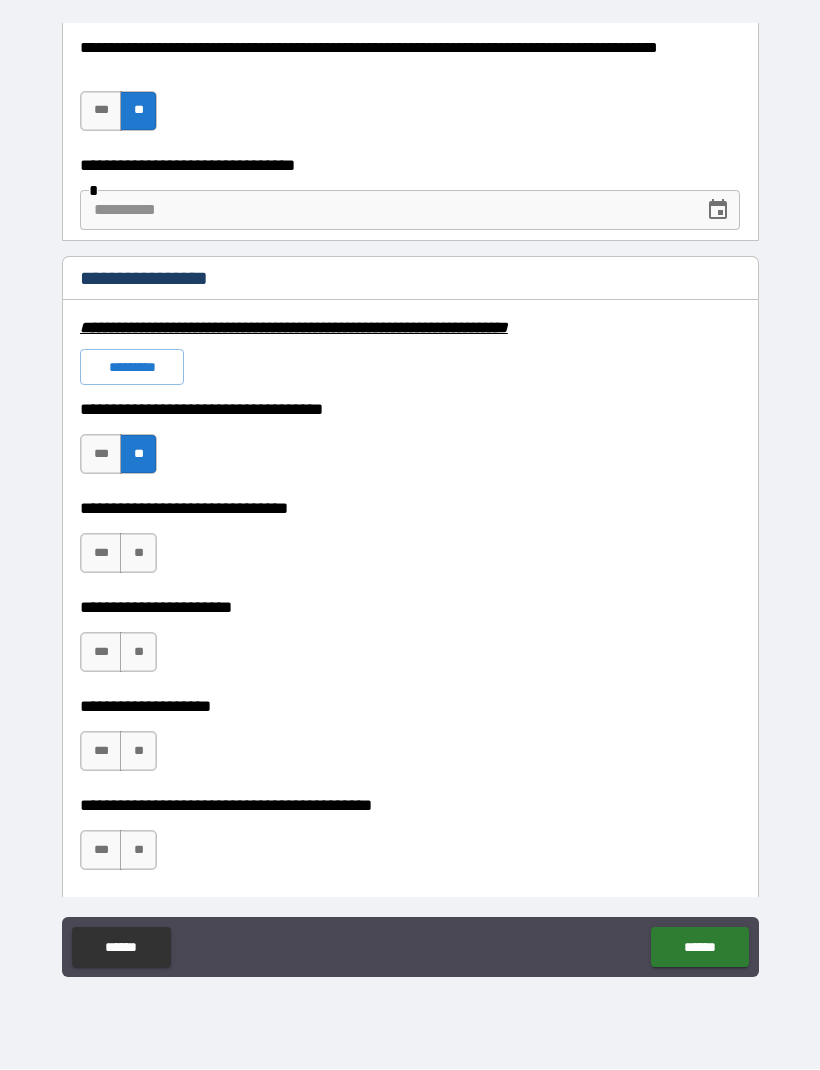 click on "**" at bounding box center (138, 554) 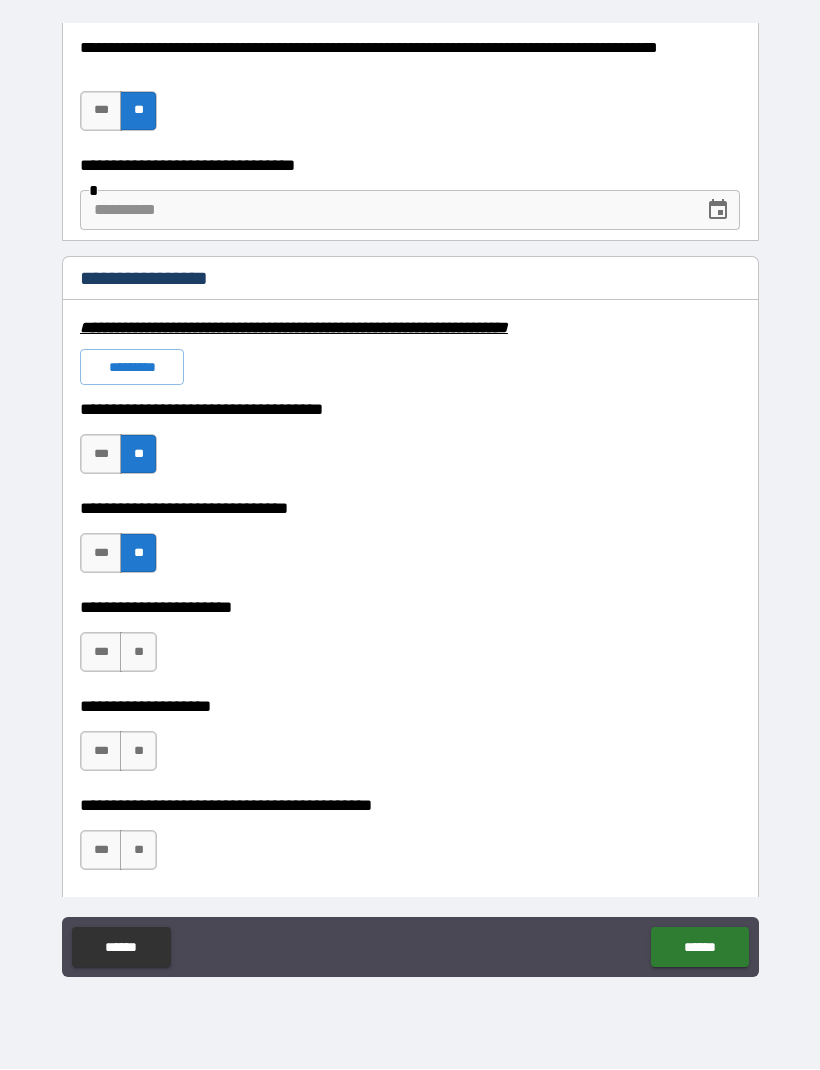 click on "**" at bounding box center [138, 653] 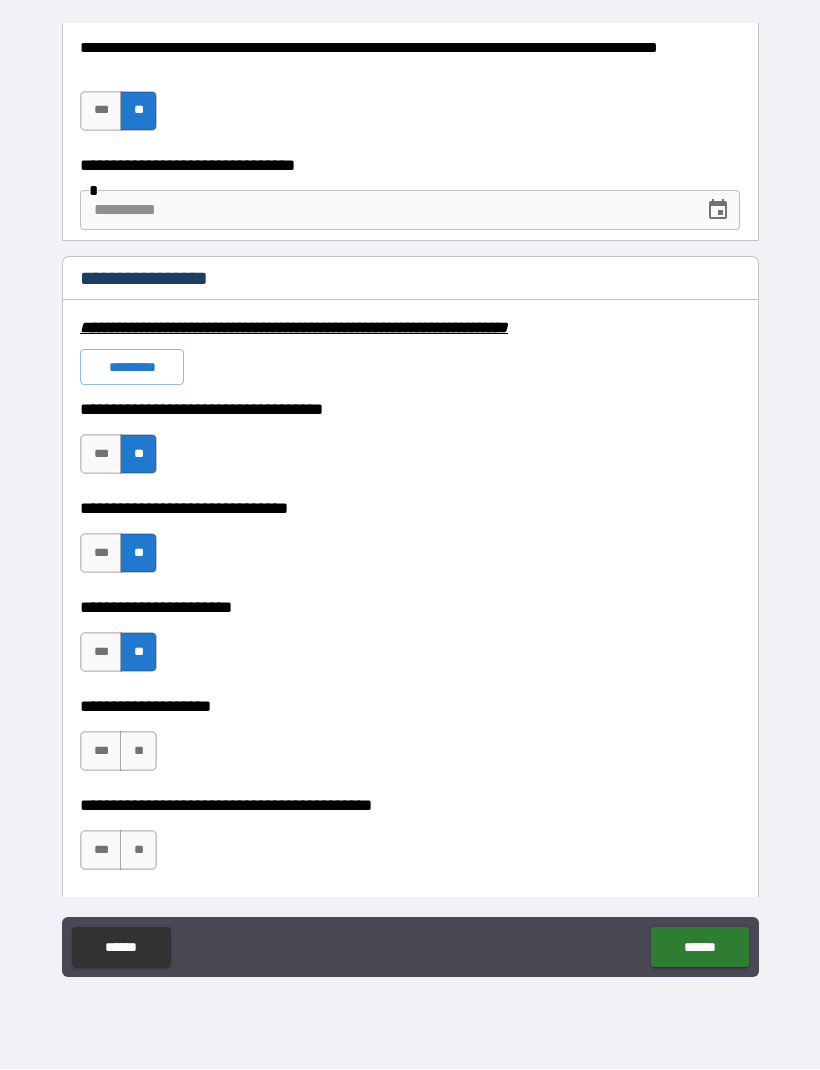 click on "**" at bounding box center (138, 752) 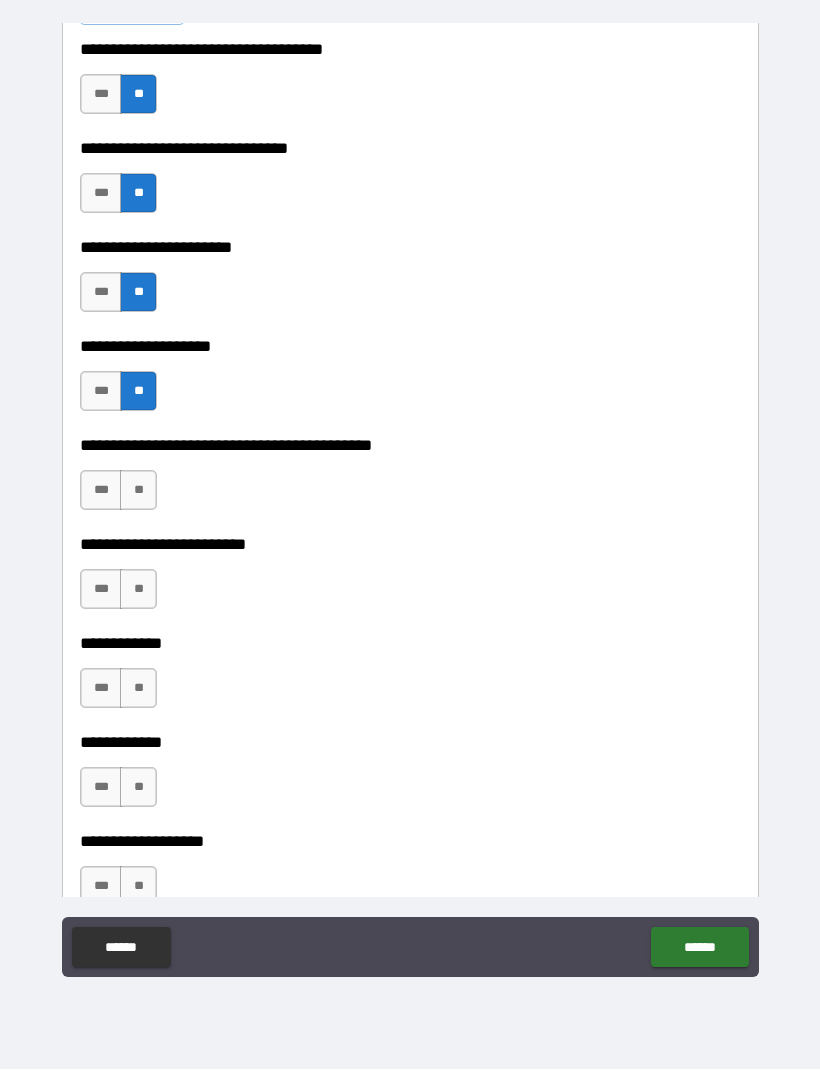 scroll, scrollTop: 4703, scrollLeft: 0, axis: vertical 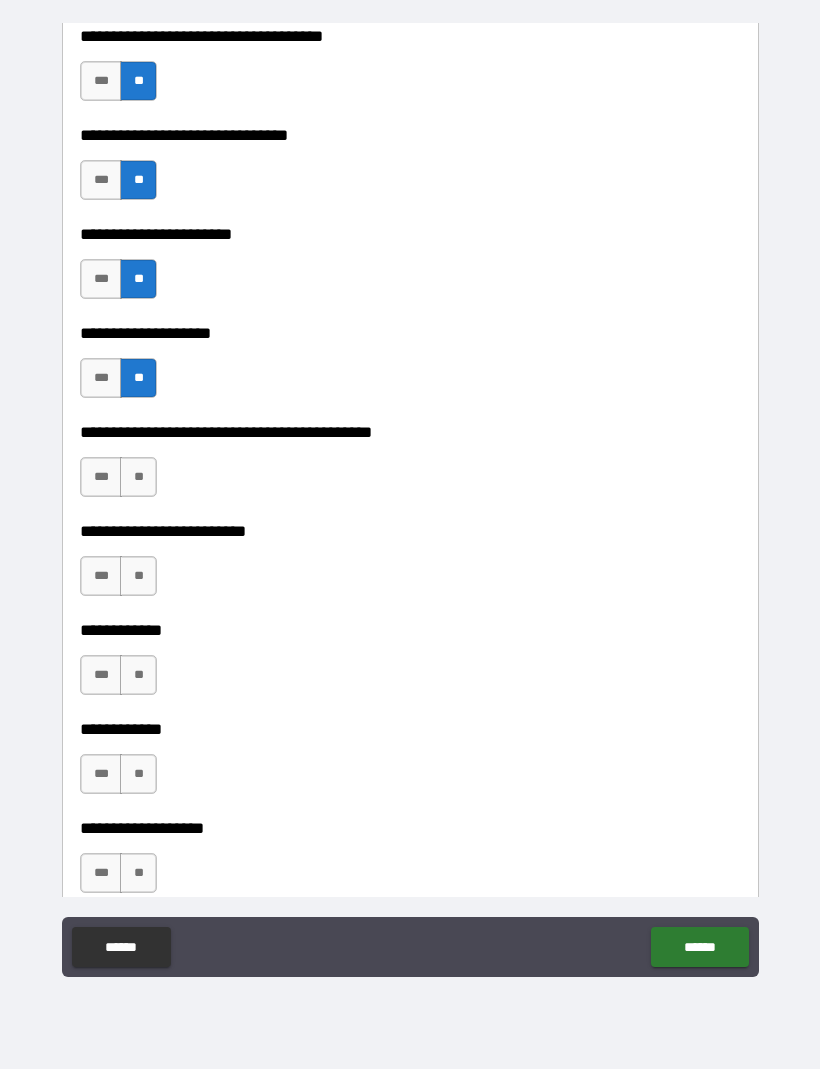 click on "**" at bounding box center [138, 478] 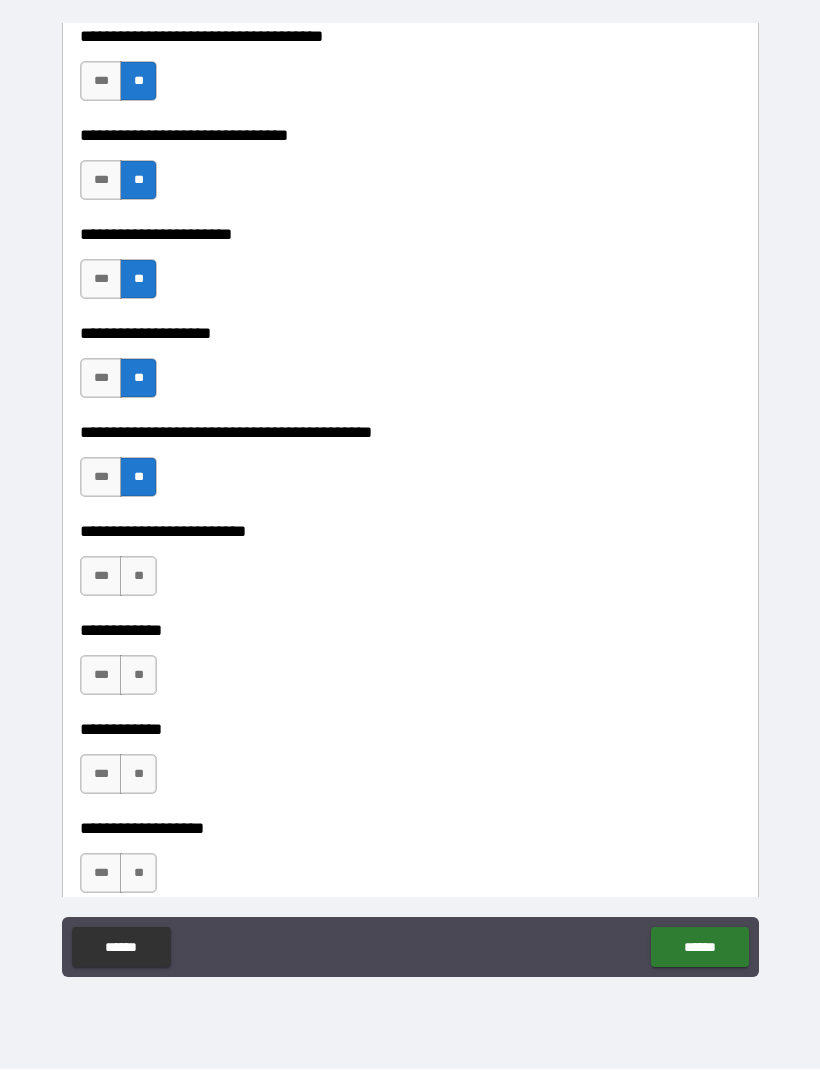click on "**" at bounding box center (138, 577) 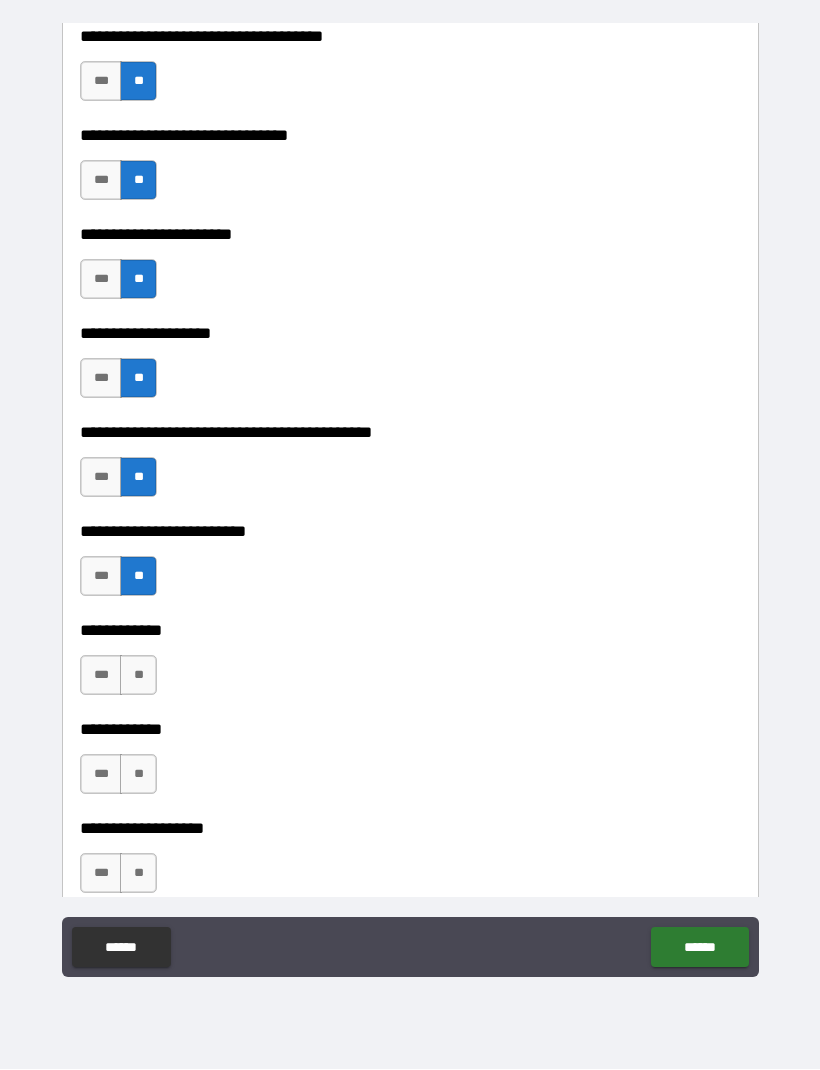 click on "**" at bounding box center (138, 676) 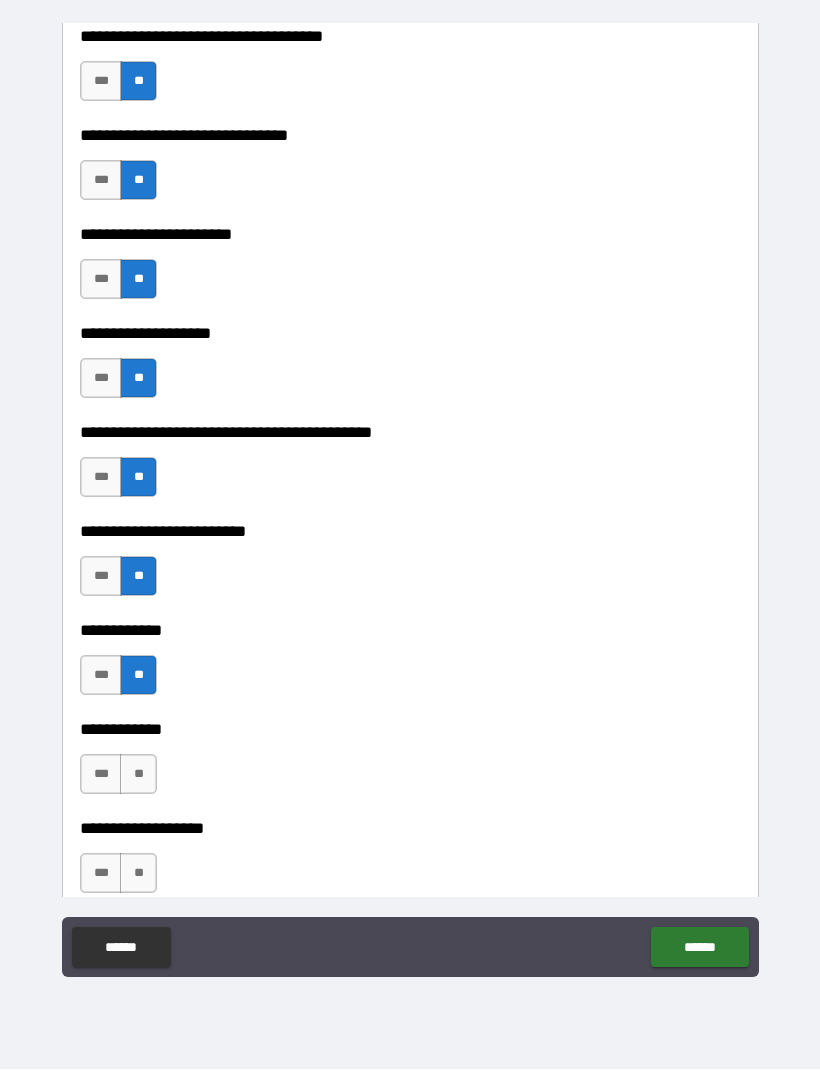click on "**" at bounding box center [138, 775] 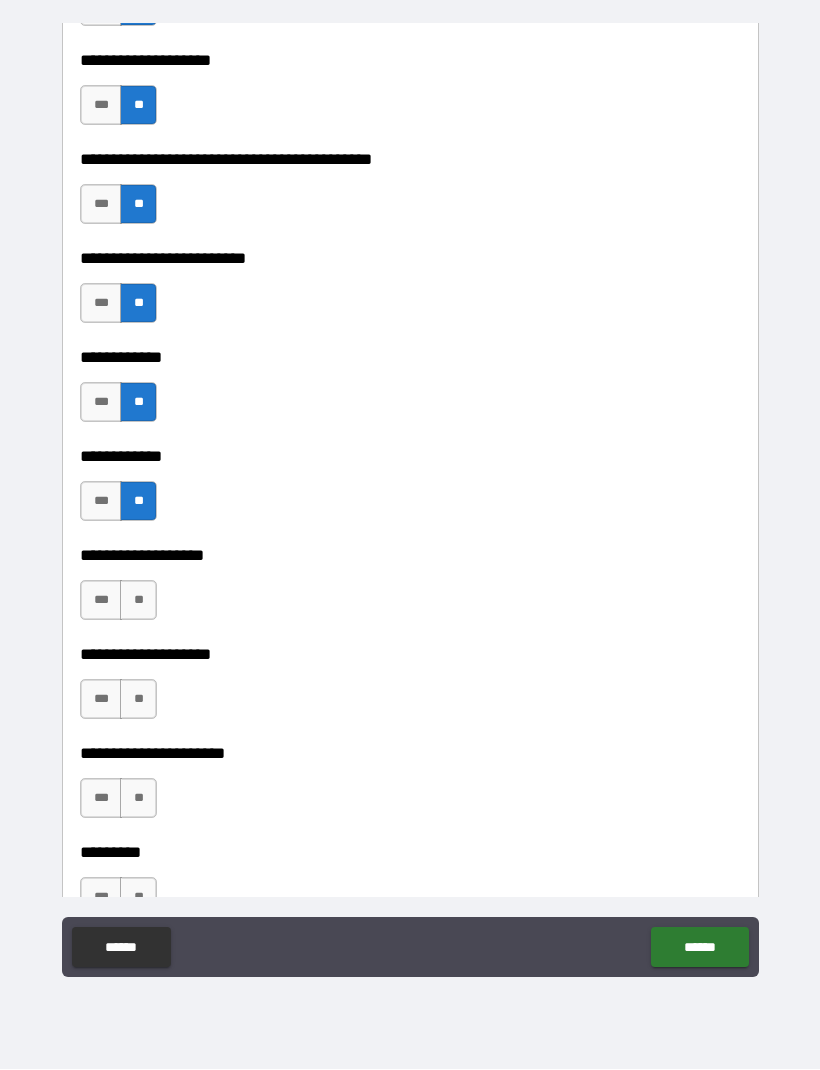 scroll, scrollTop: 4992, scrollLeft: 0, axis: vertical 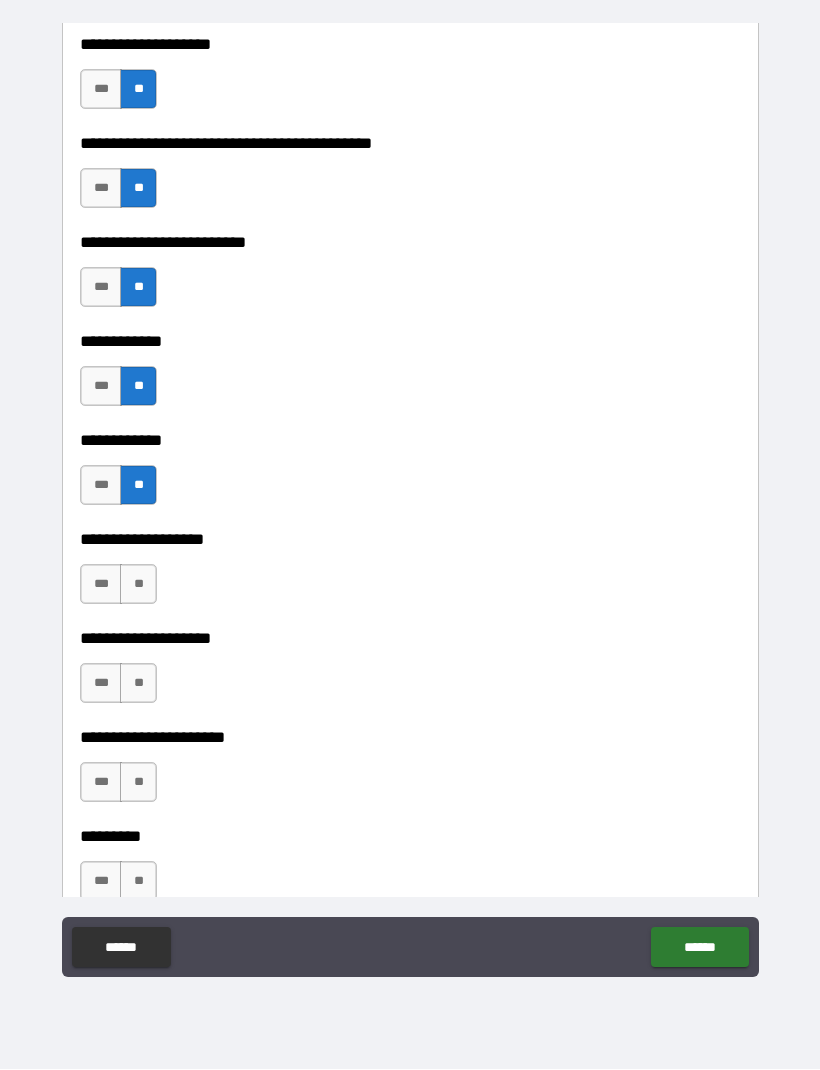 click on "**" at bounding box center (138, 585) 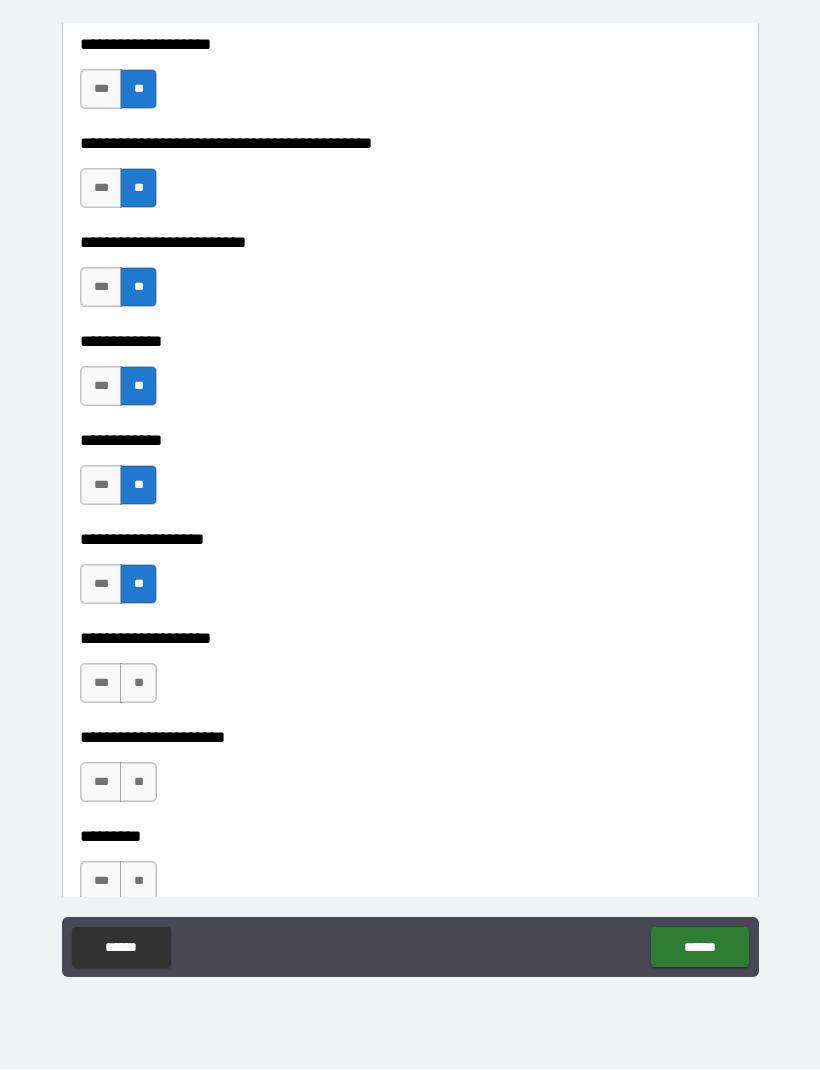 click on "**" at bounding box center [138, 684] 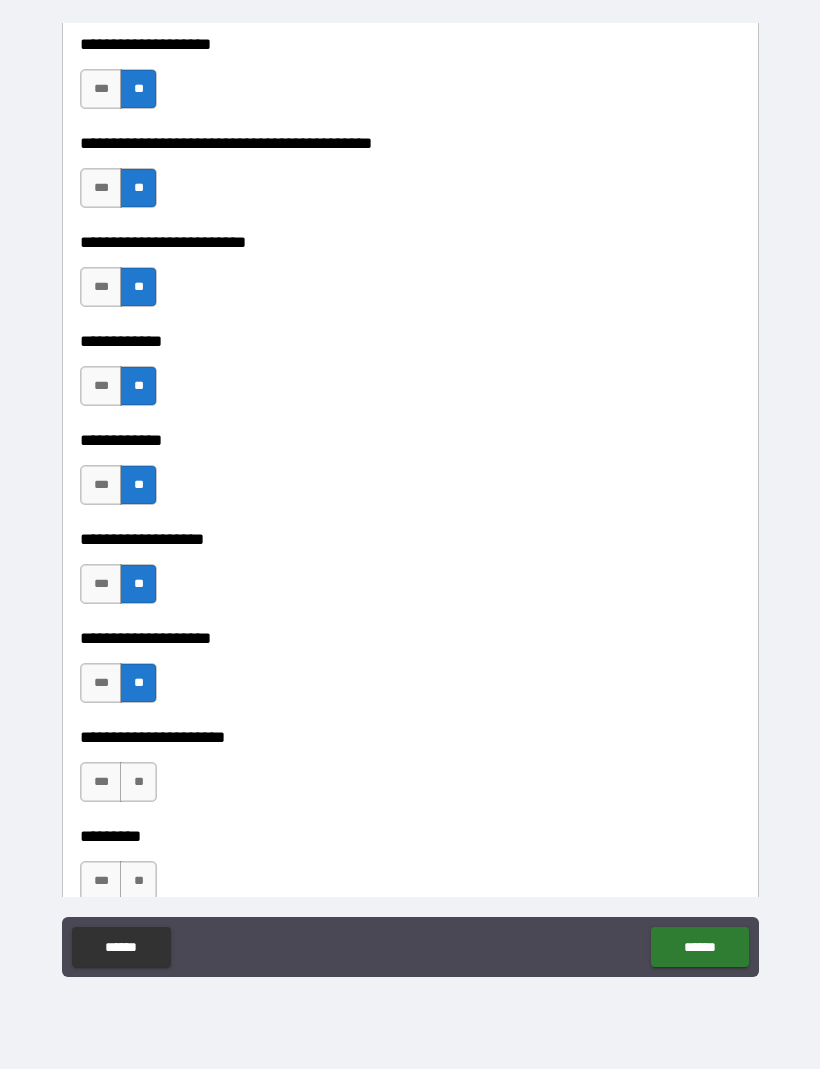 click on "**" at bounding box center (138, 783) 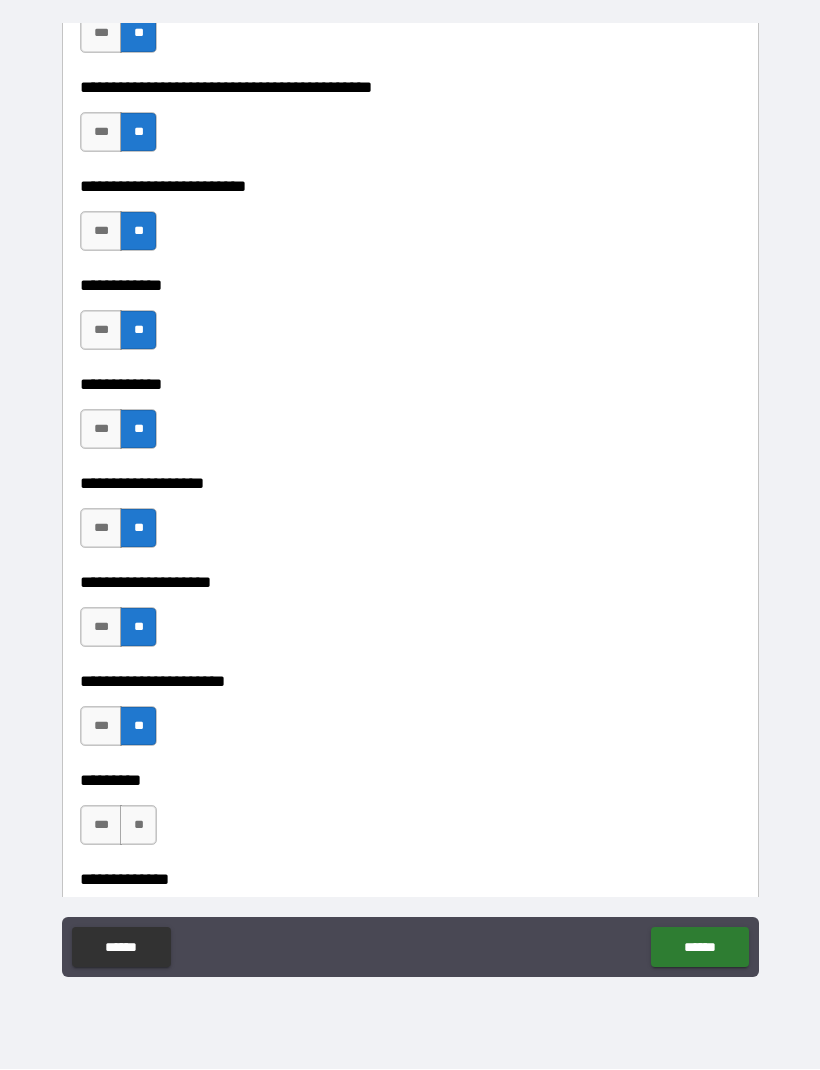 scroll, scrollTop: 5106, scrollLeft: 0, axis: vertical 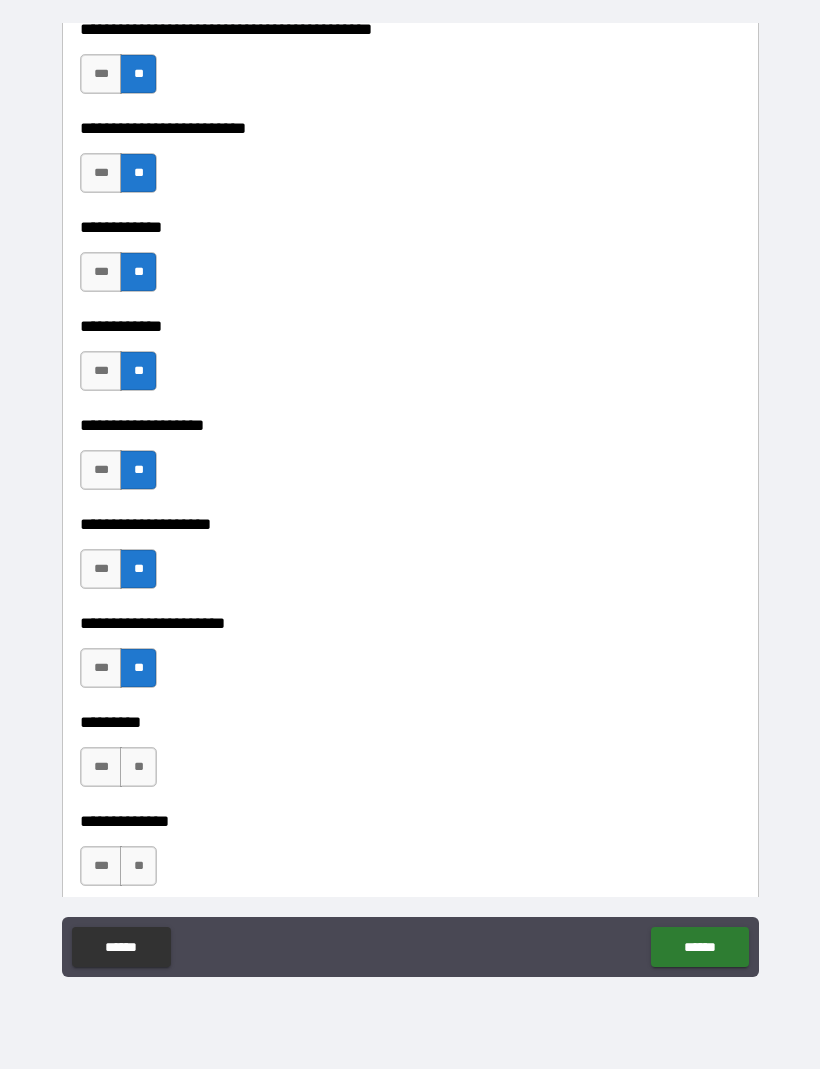 click on "**" at bounding box center (138, 768) 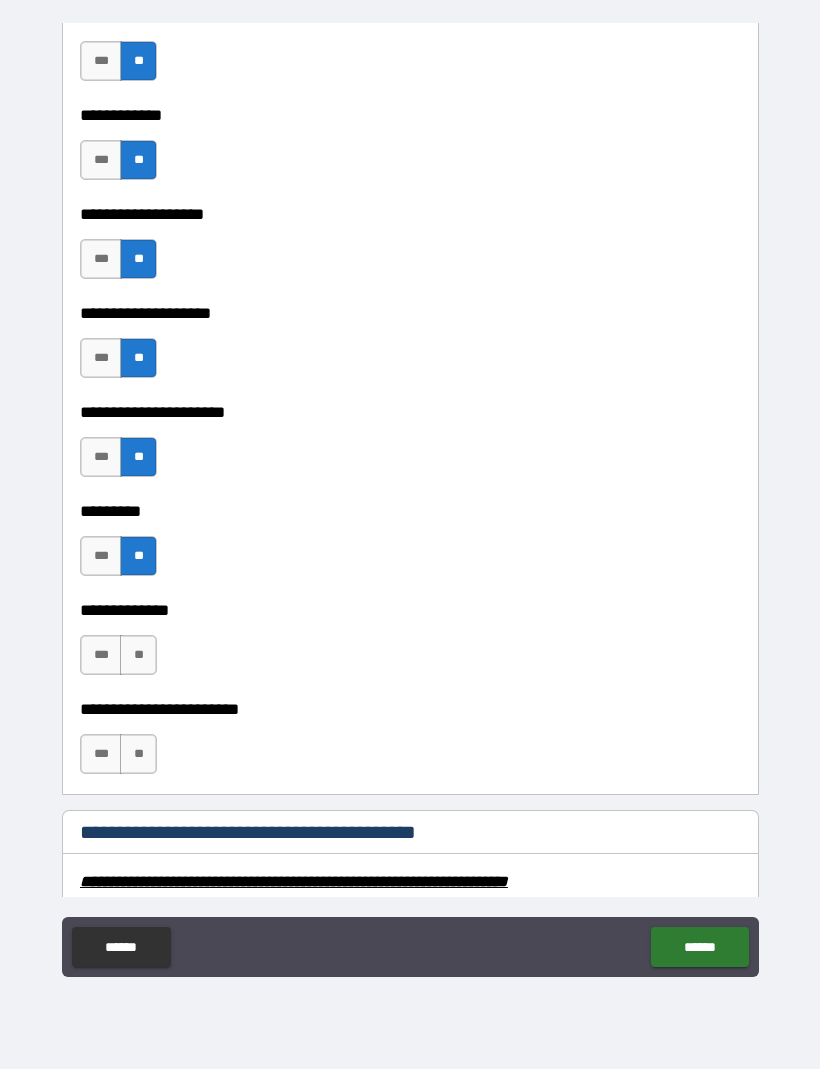 scroll, scrollTop: 5355, scrollLeft: 0, axis: vertical 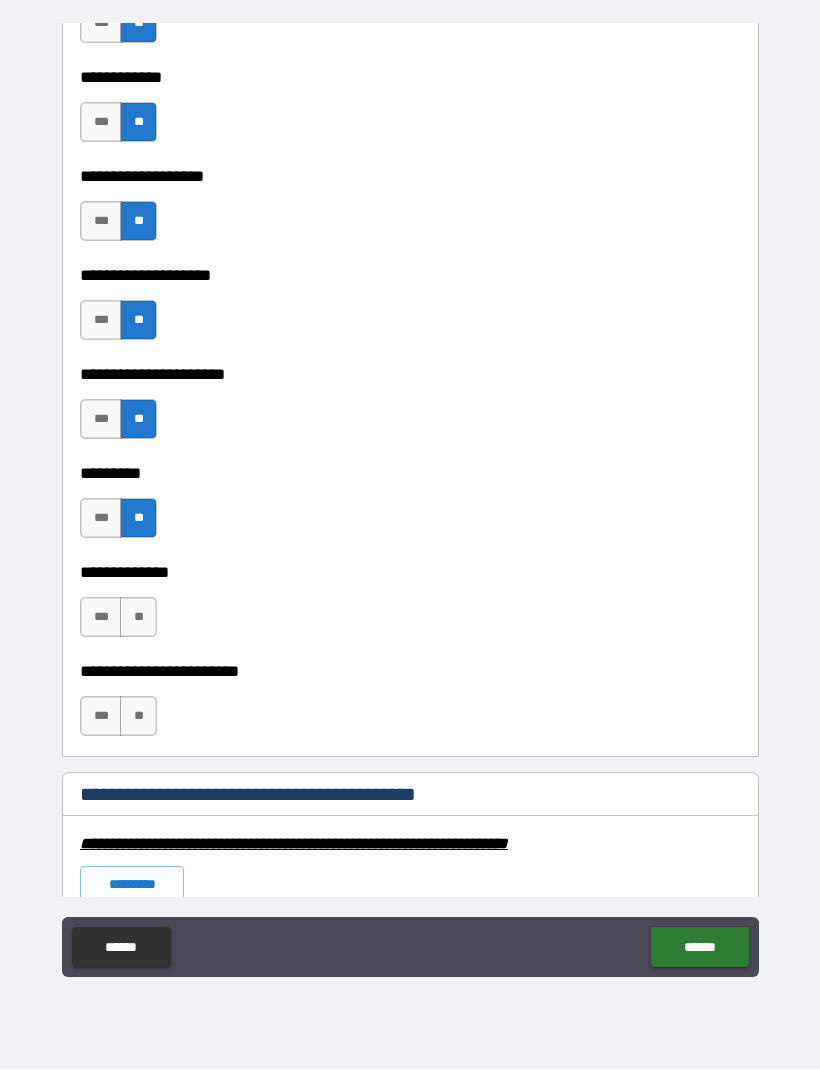 click on "**" at bounding box center [138, 618] 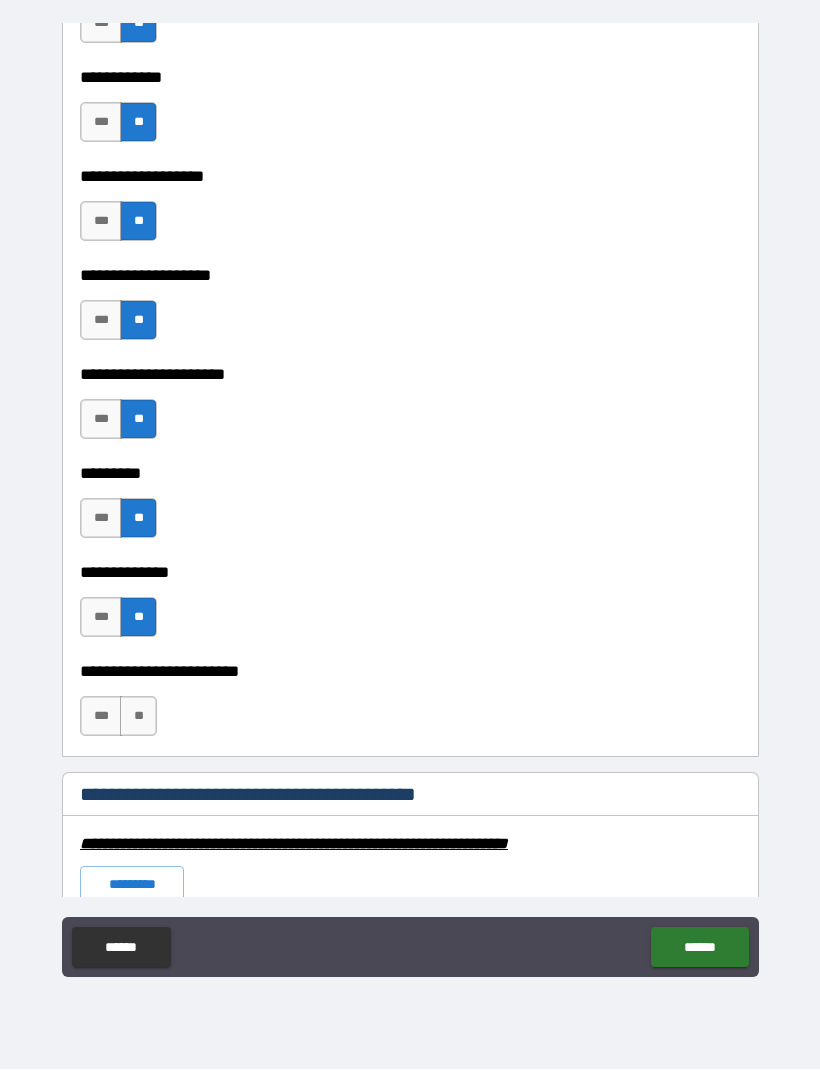 click on "**" at bounding box center [138, 717] 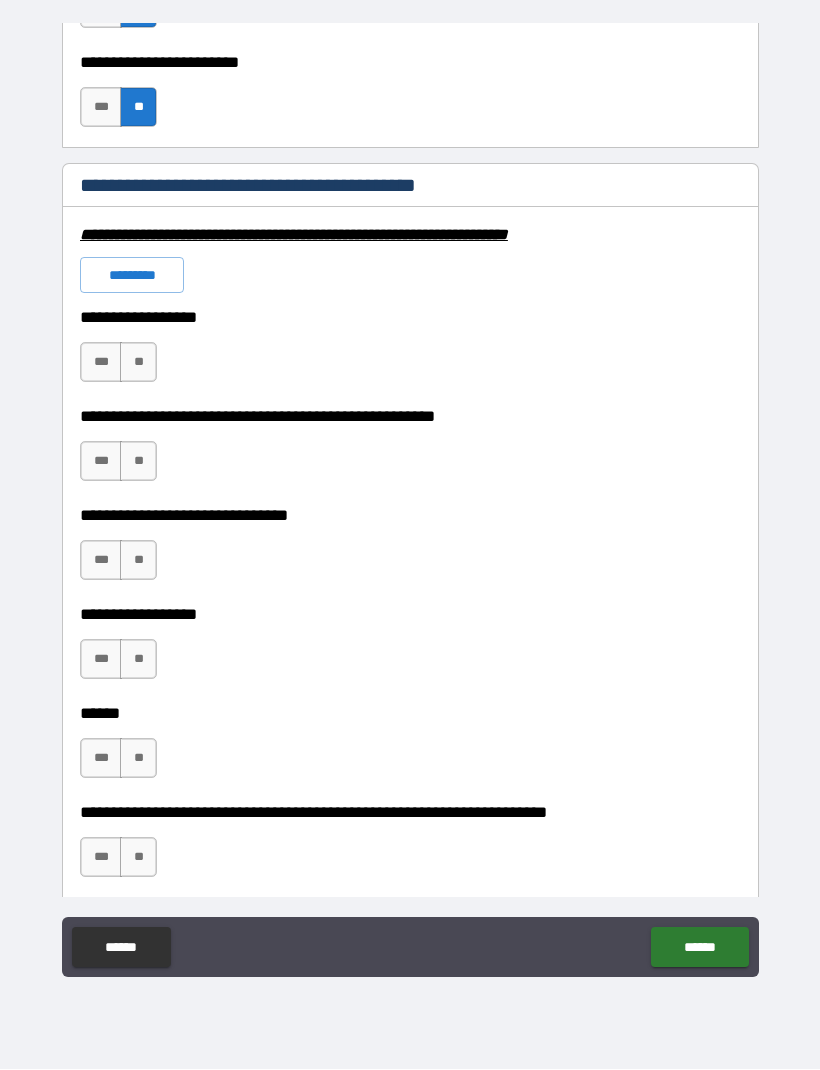 scroll, scrollTop: 5965, scrollLeft: 0, axis: vertical 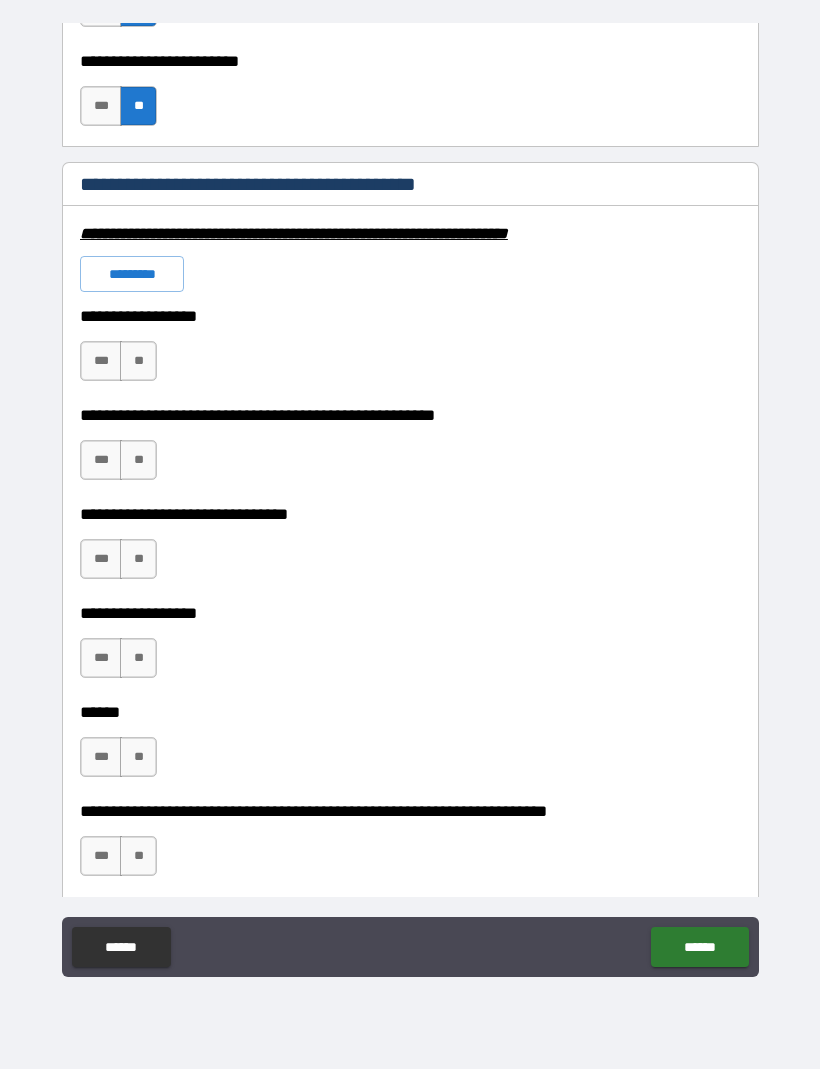 click on "**" at bounding box center (138, 362) 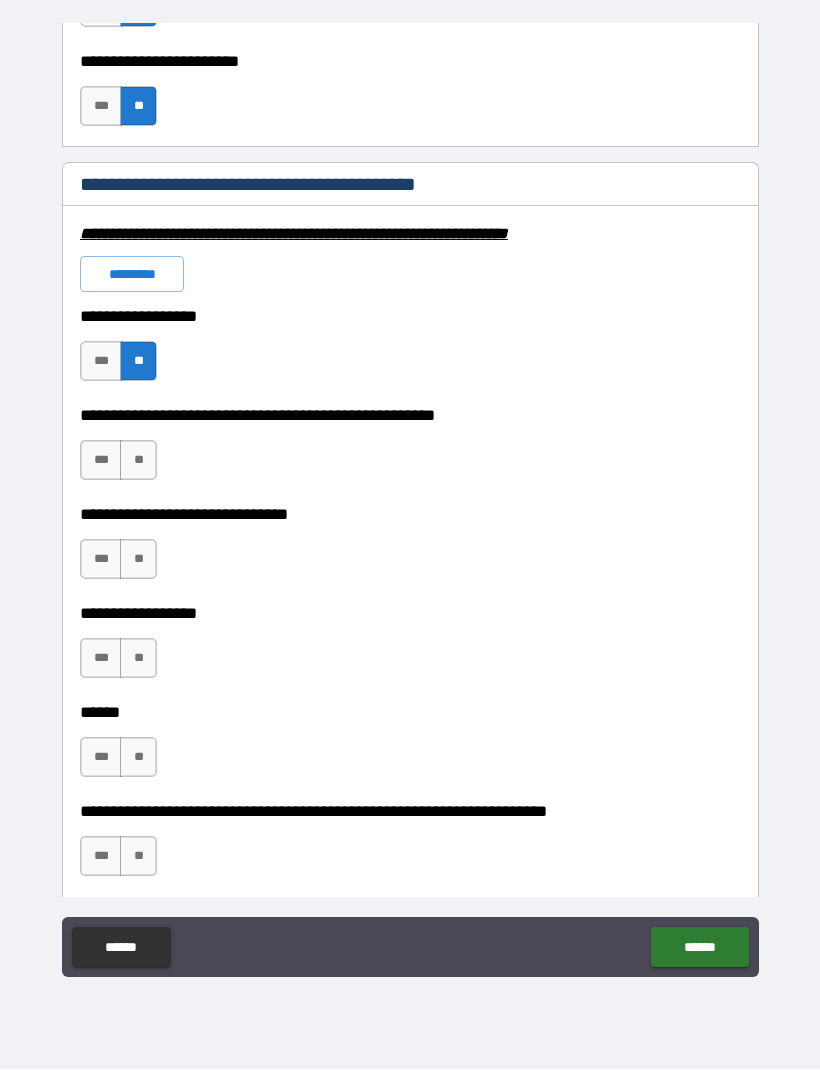 click on "**" at bounding box center [138, 461] 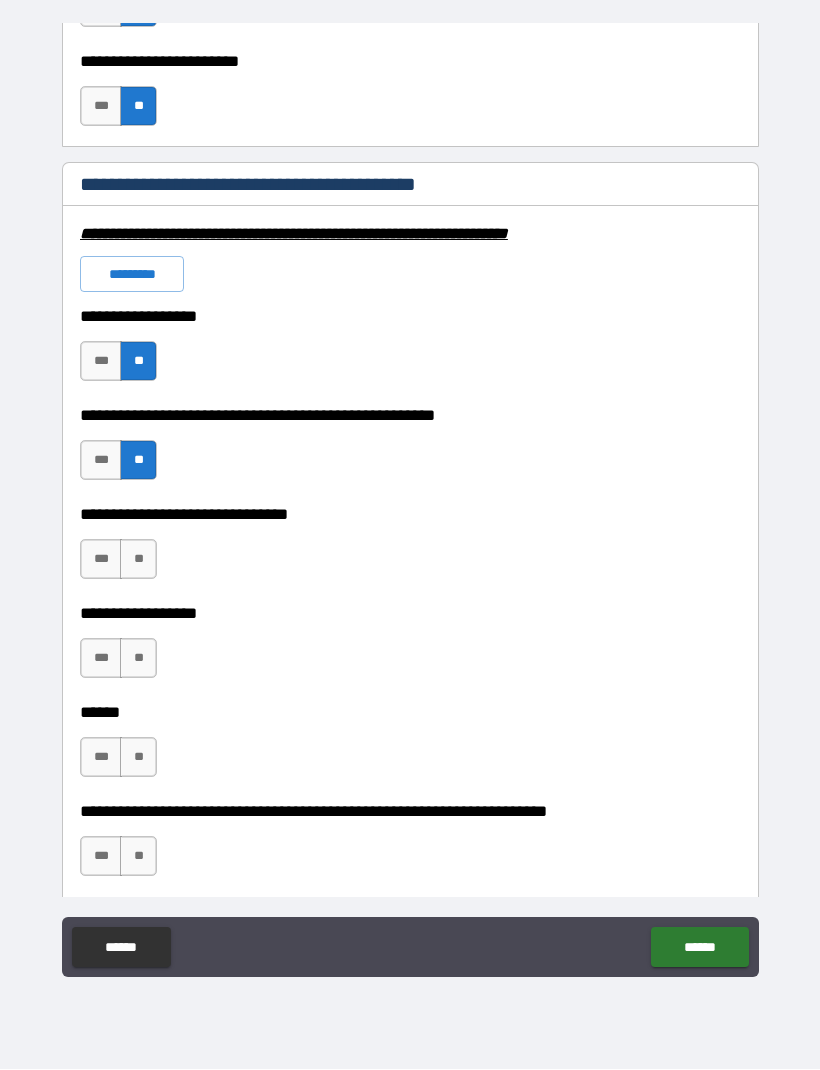 click on "**" at bounding box center [138, 560] 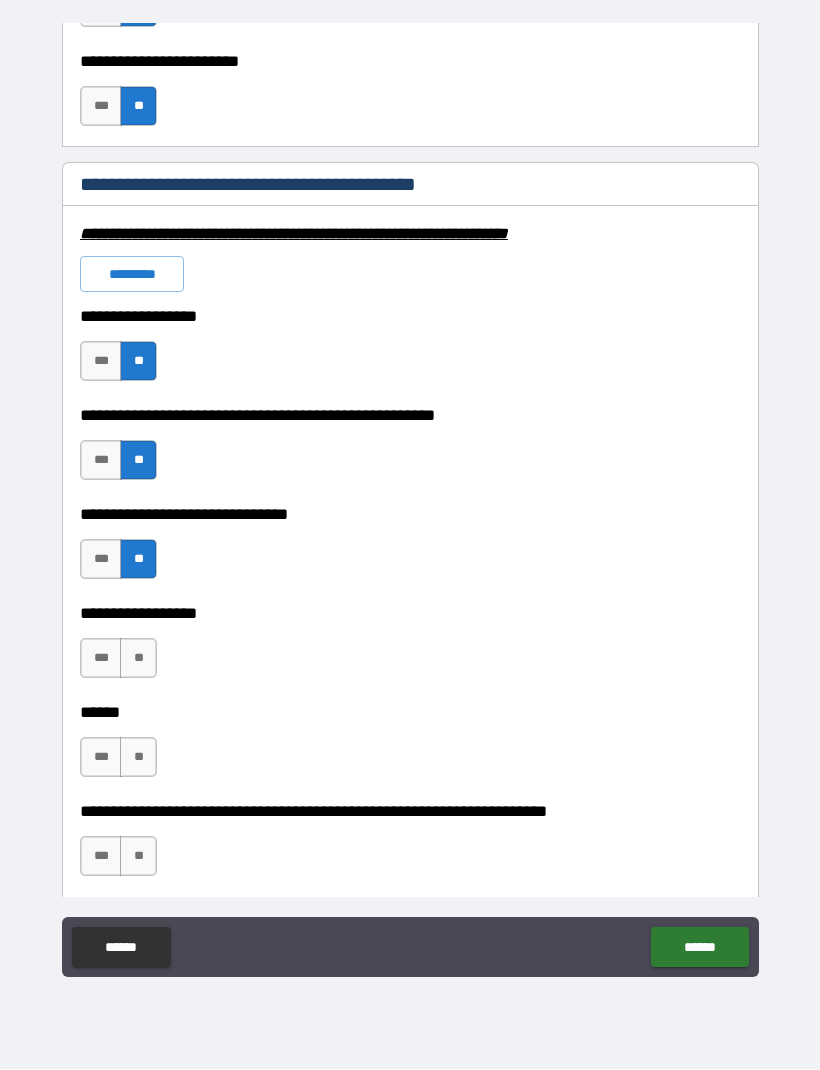 click on "**" at bounding box center [138, 659] 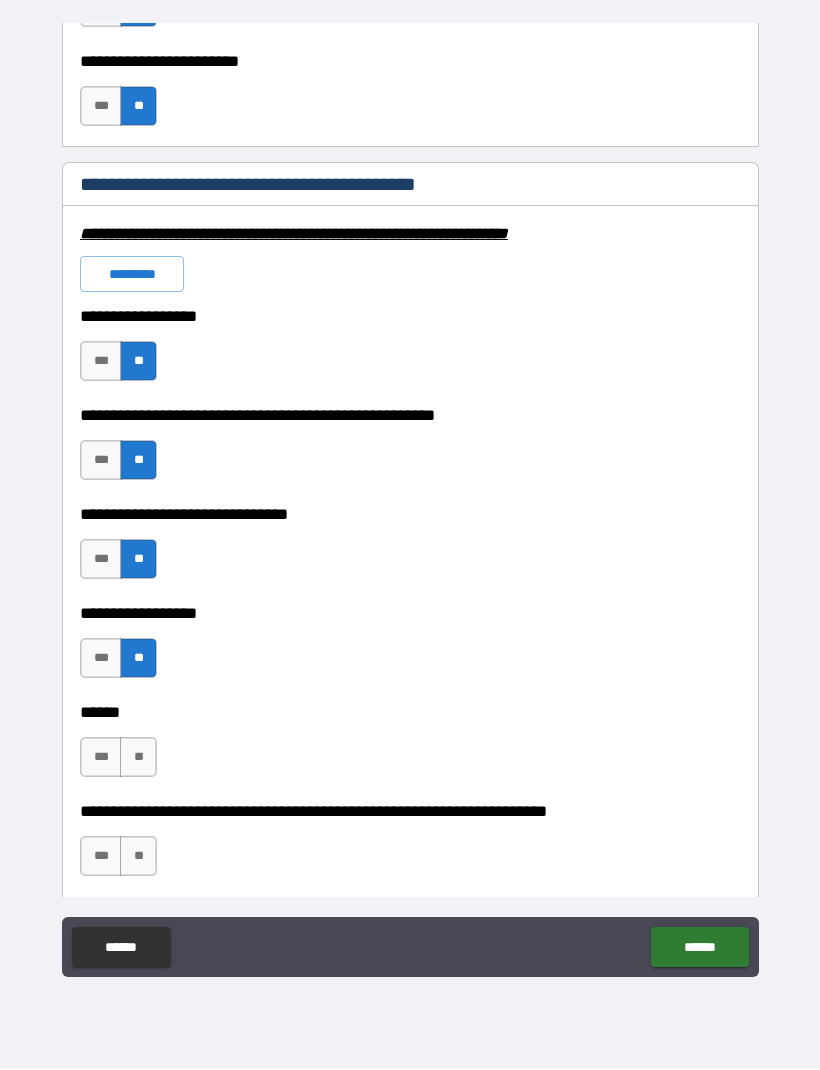 click on "**" at bounding box center (138, 758) 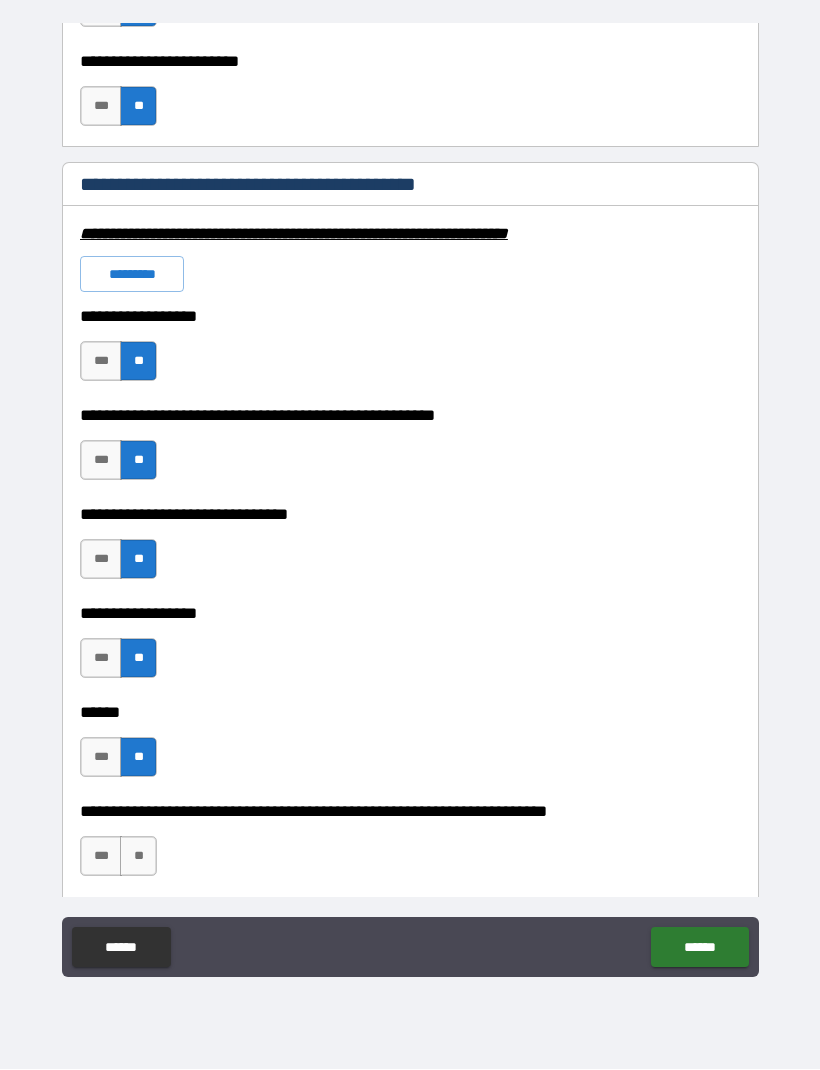 click on "**" at bounding box center (138, 857) 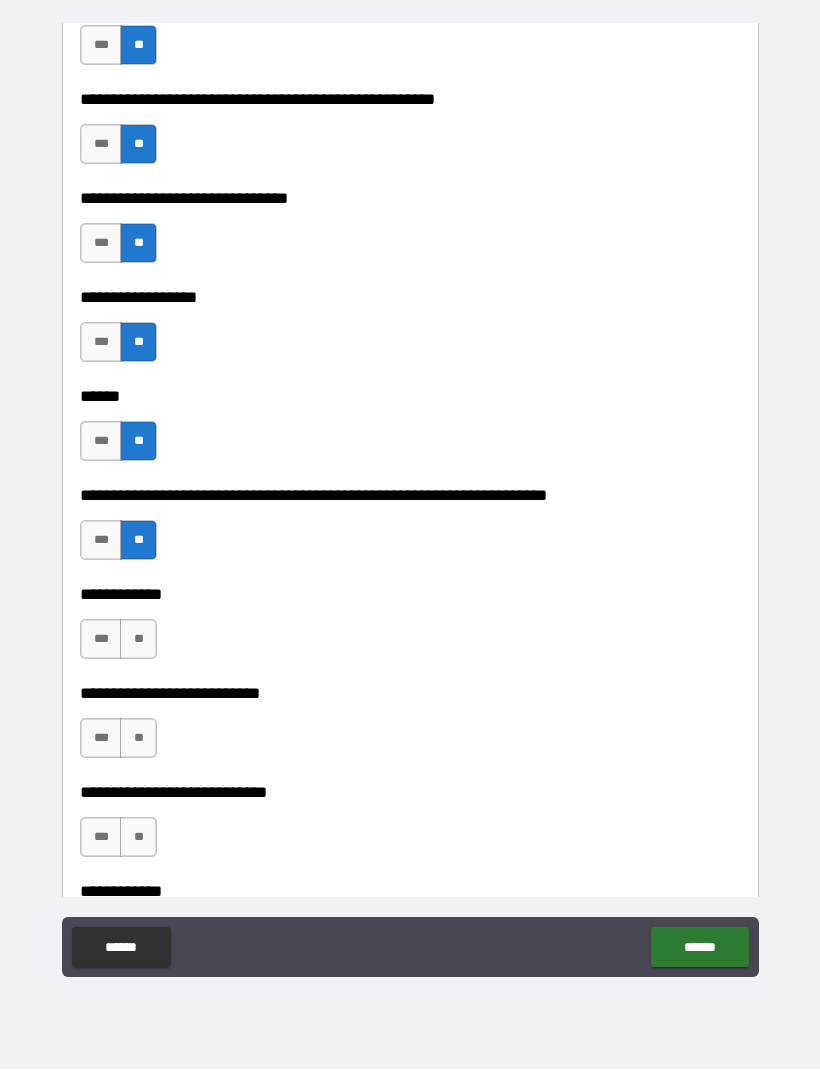 scroll, scrollTop: 6284, scrollLeft: 0, axis: vertical 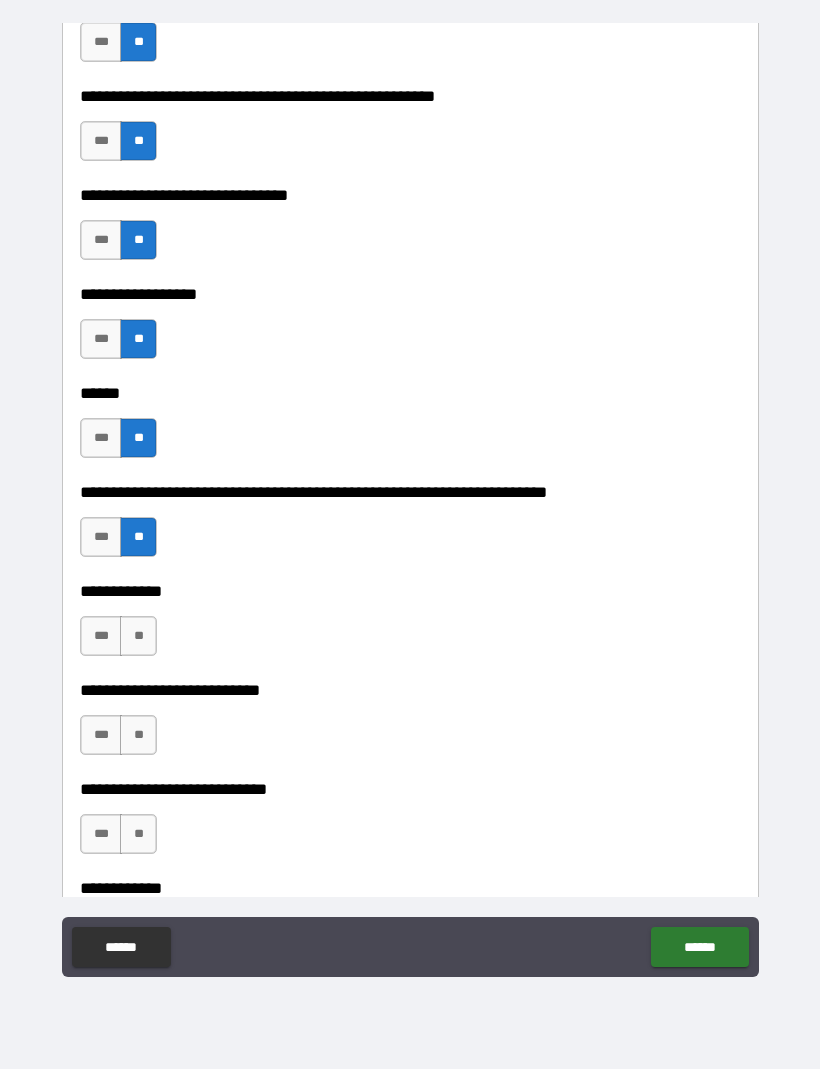 click on "**" at bounding box center [138, 637] 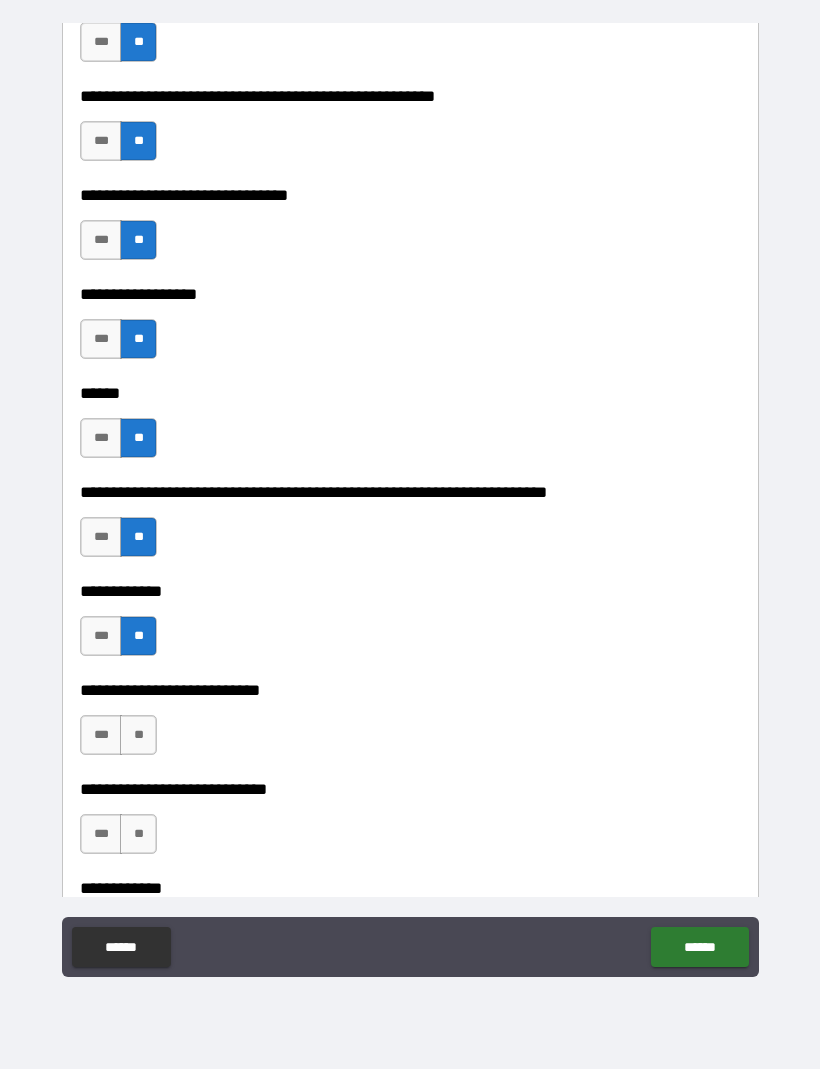 click on "**" at bounding box center (138, 736) 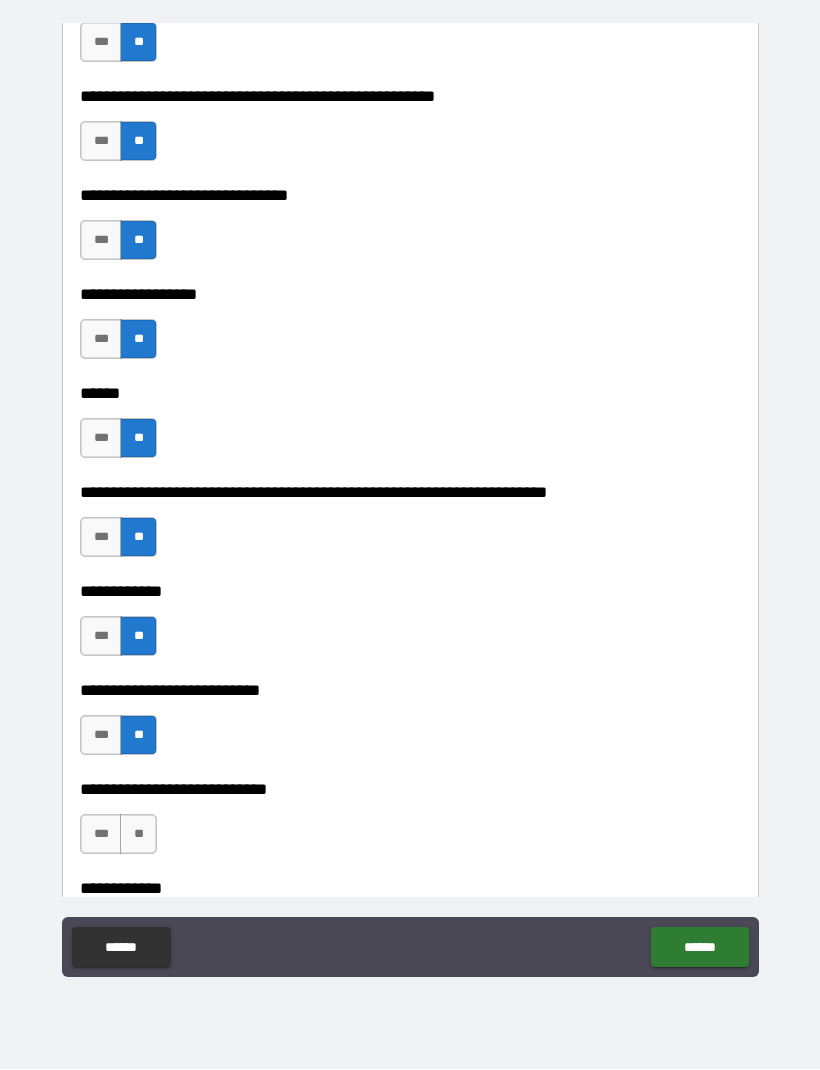 click on "**" at bounding box center [138, 835] 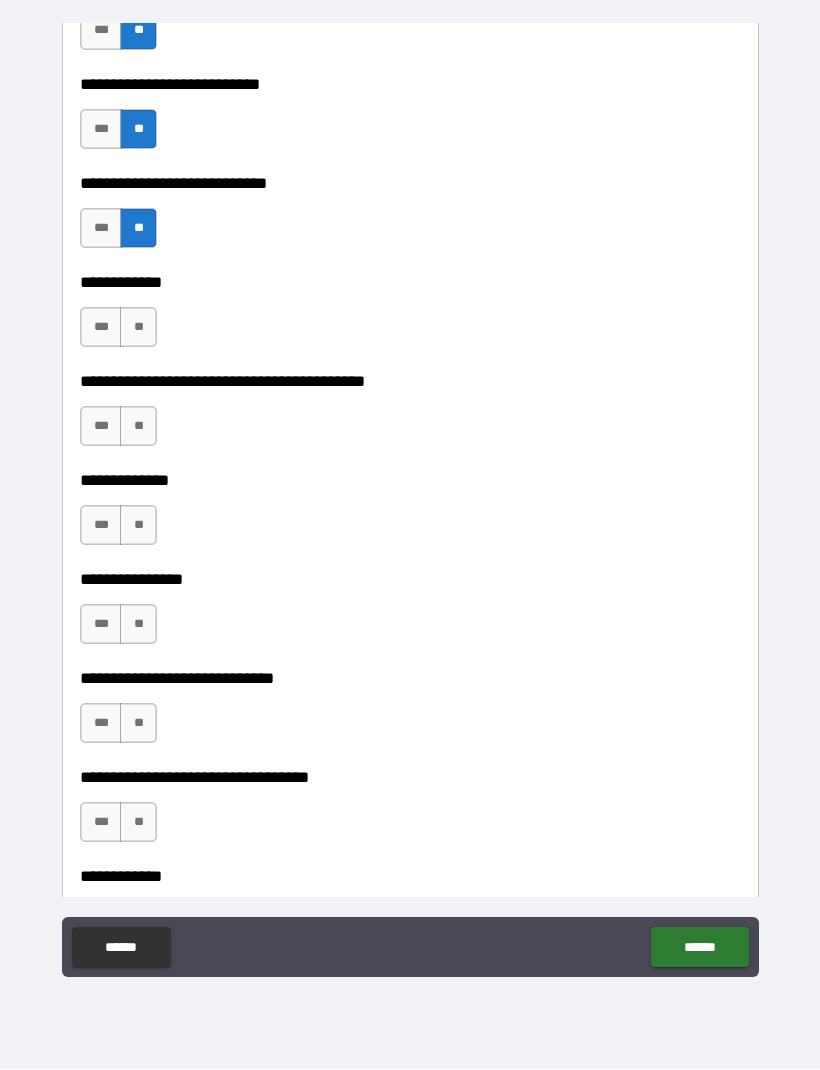 scroll, scrollTop: 6944, scrollLeft: 0, axis: vertical 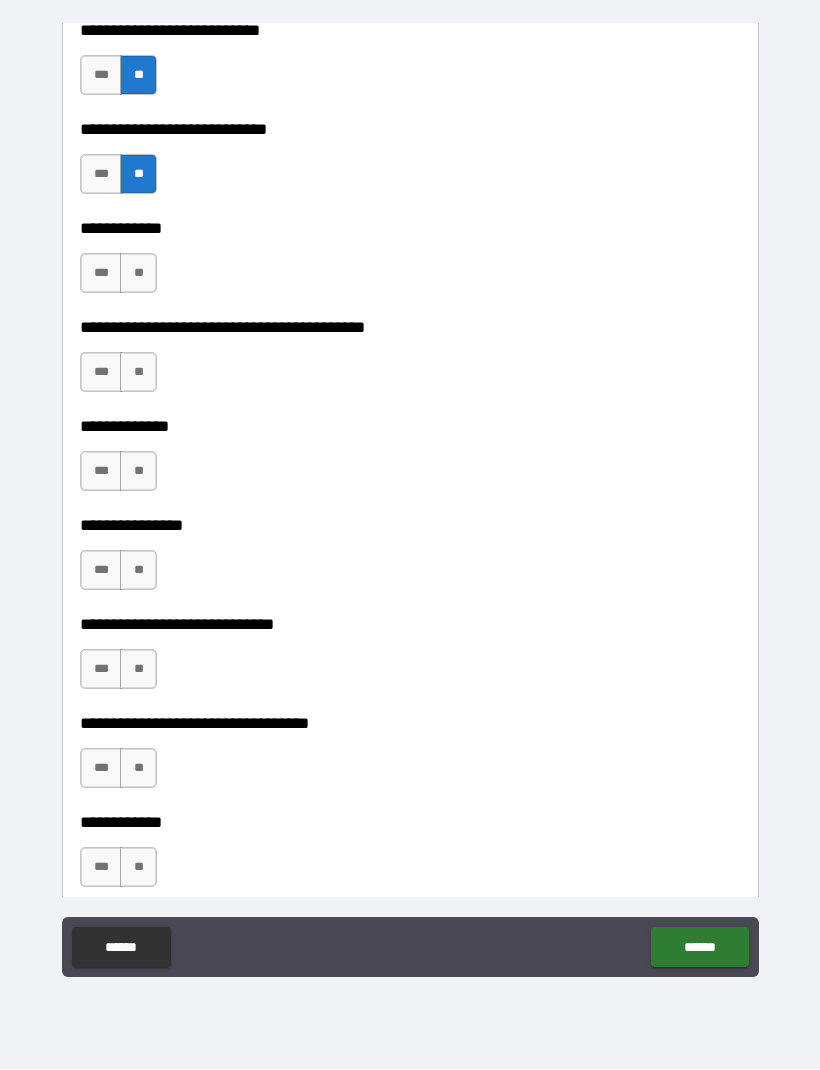 click on "**" at bounding box center (138, 274) 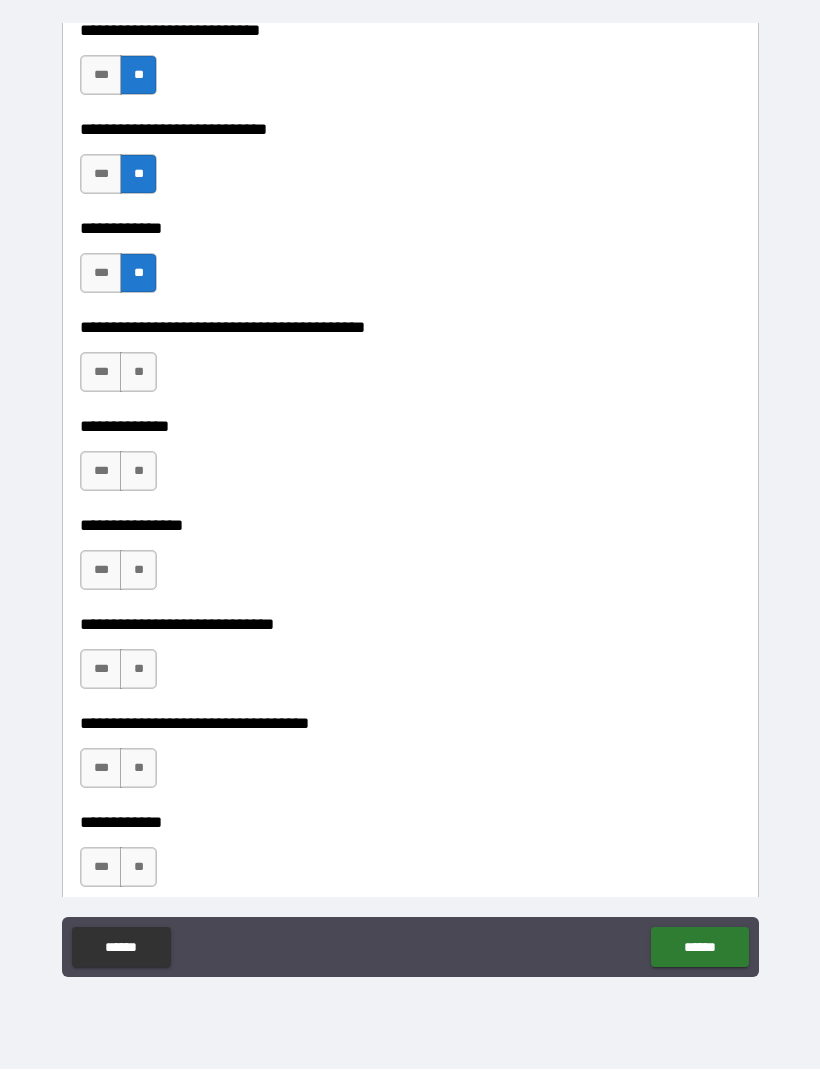 click on "**" at bounding box center [138, 373] 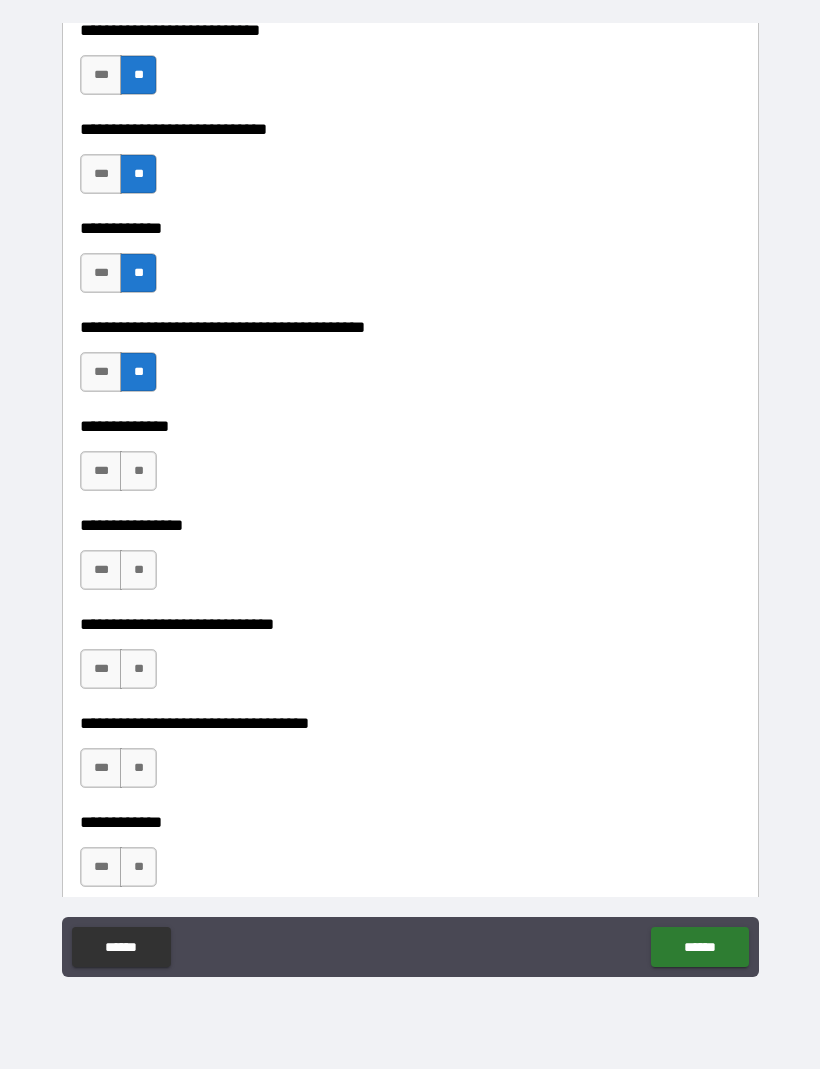 click on "**" at bounding box center (138, 472) 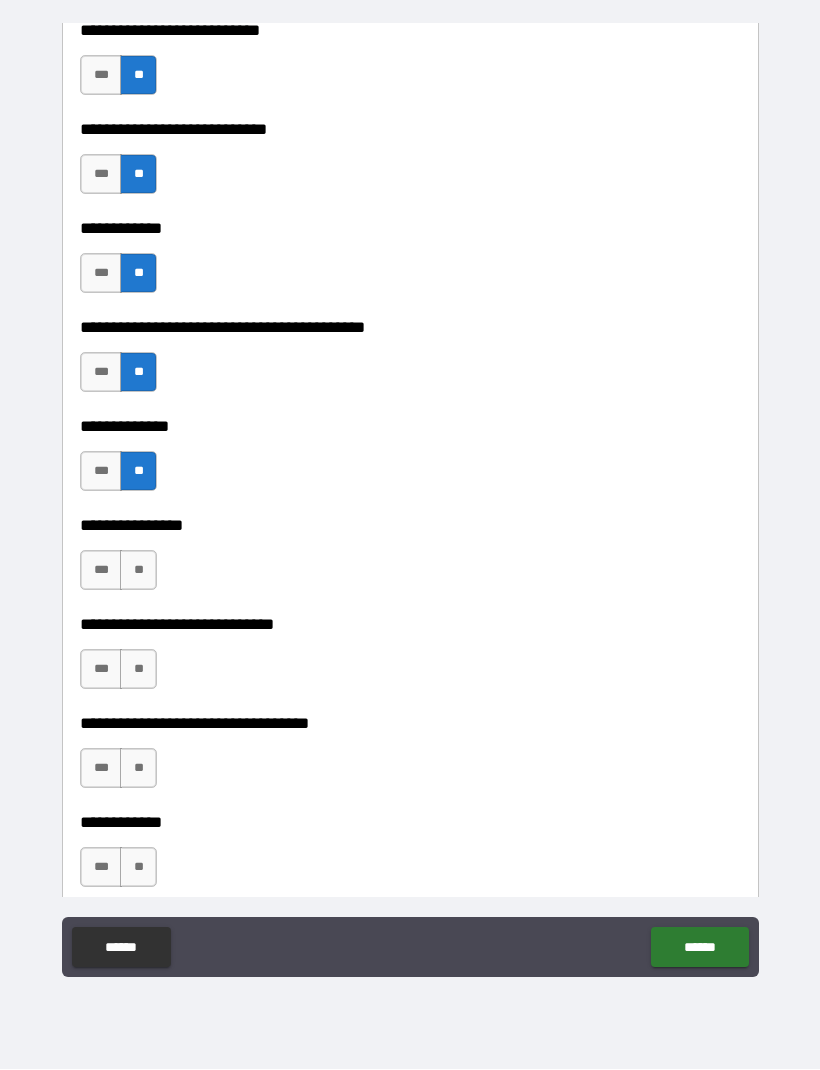 click on "**" at bounding box center (138, 571) 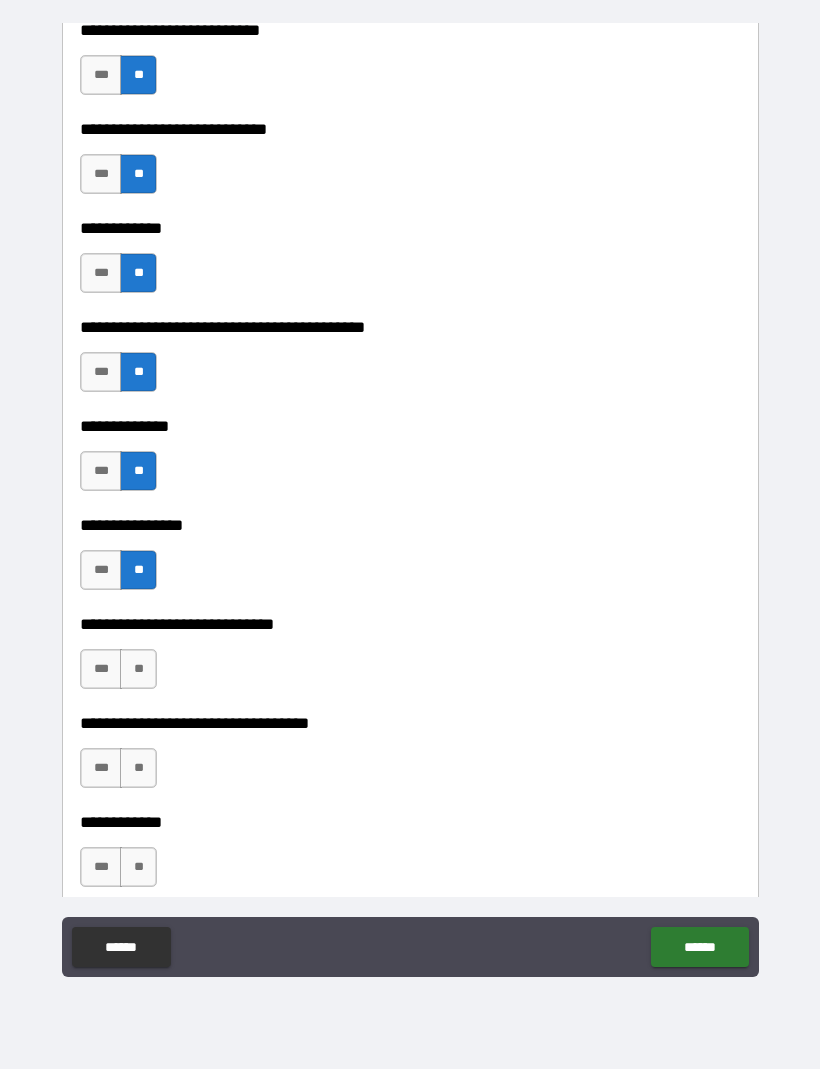 click on "**" at bounding box center [138, 670] 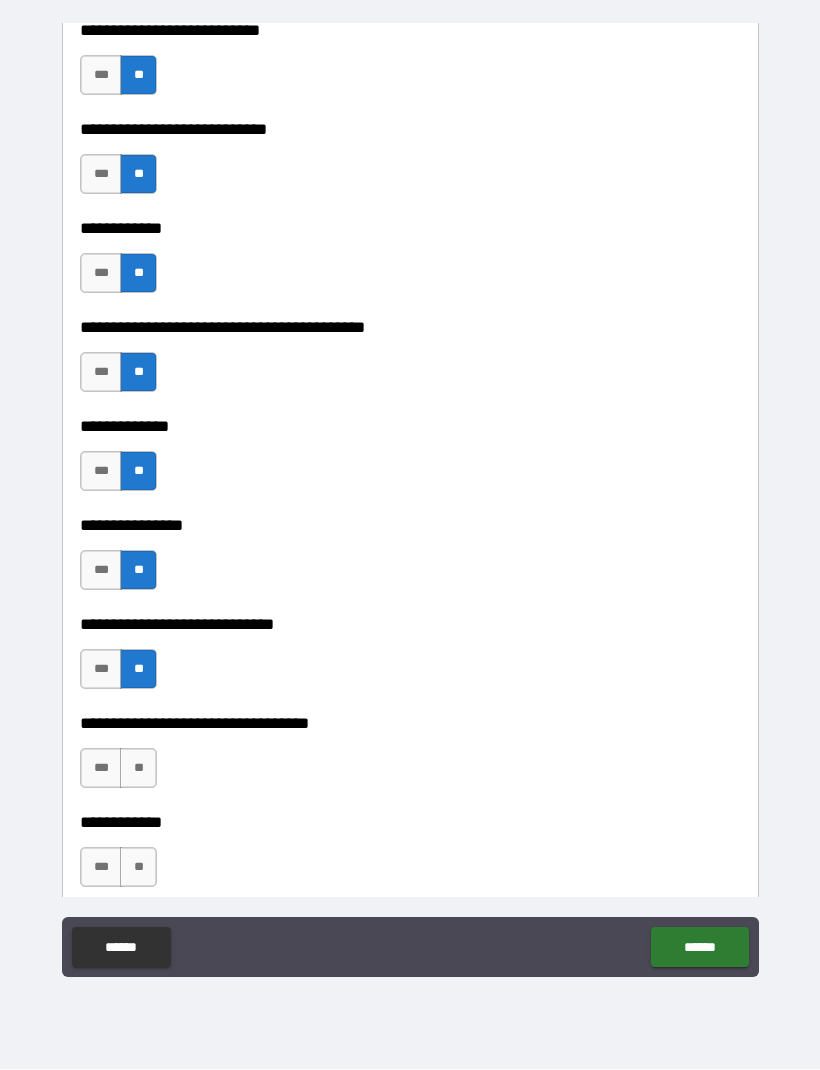 click on "**" at bounding box center [138, 769] 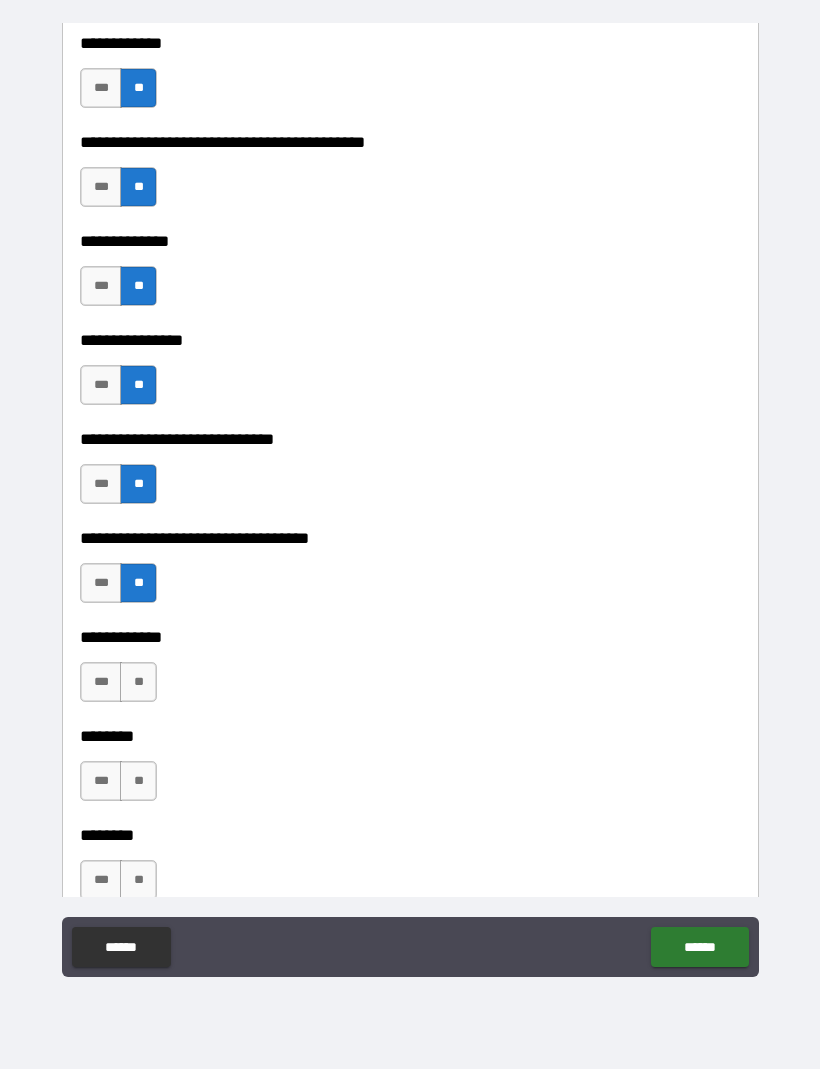 scroll, scrollTop: 7151, scrollLeft: 0, axis: vertical 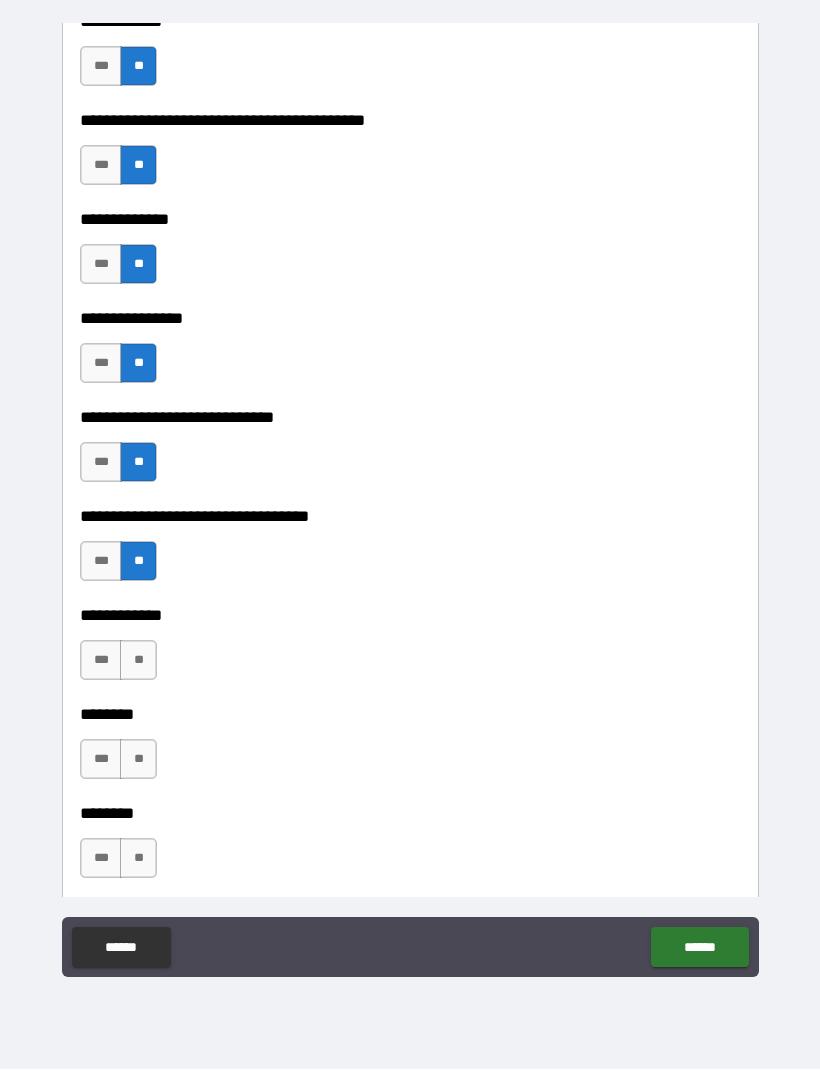 click on "**" at bounding box center (138, 661) 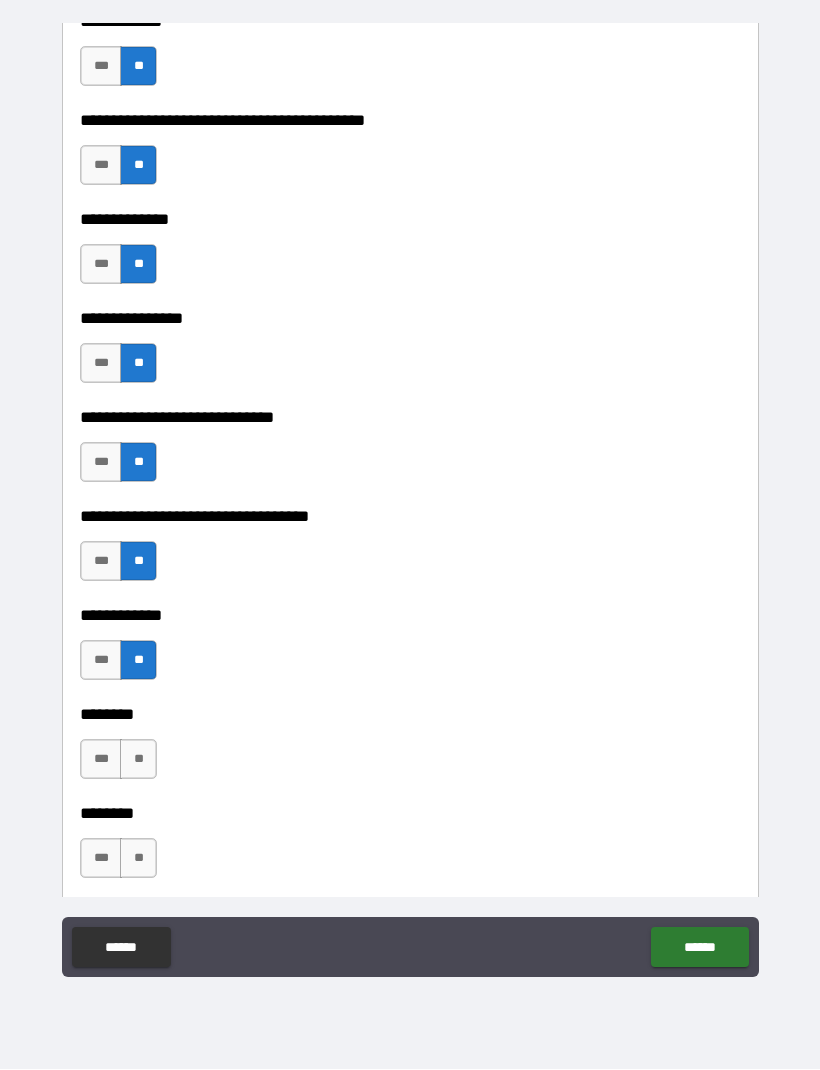 click on "**" at bounding box center (138, 760) 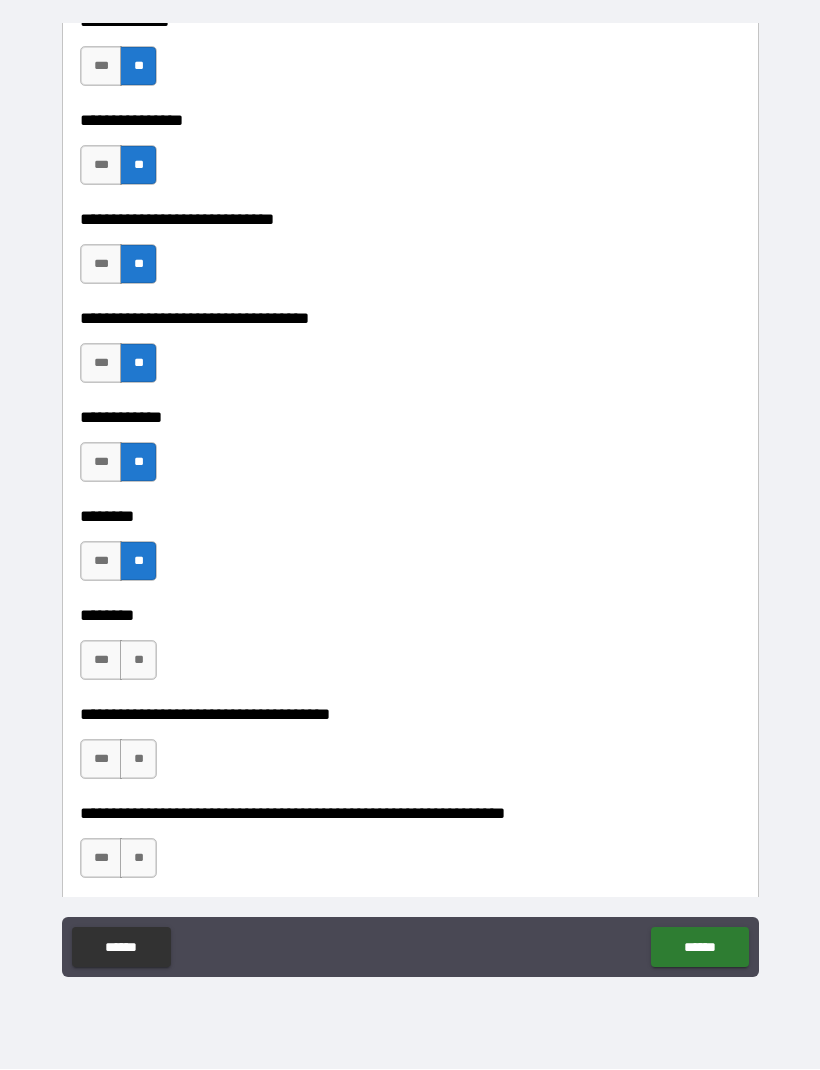 scroll, scrollTop: 7374, scrollLeft: 0, axis: vertical 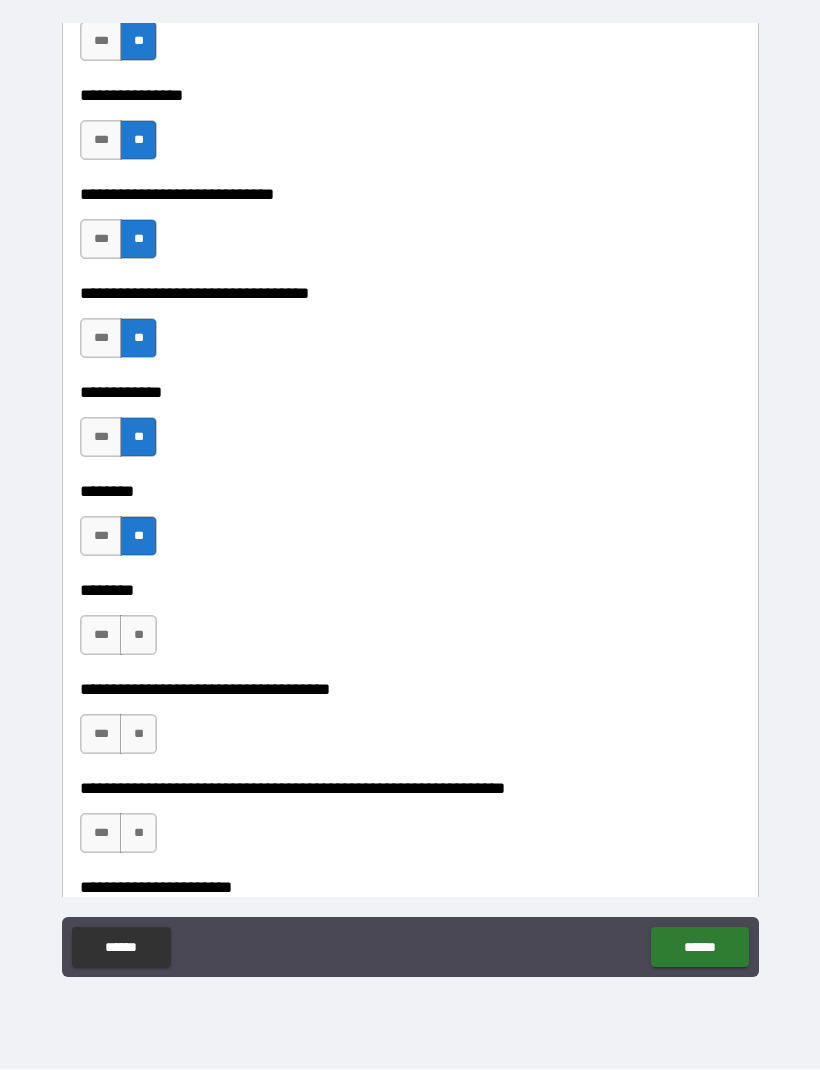 click on "**" at bounding box center (138, 636) 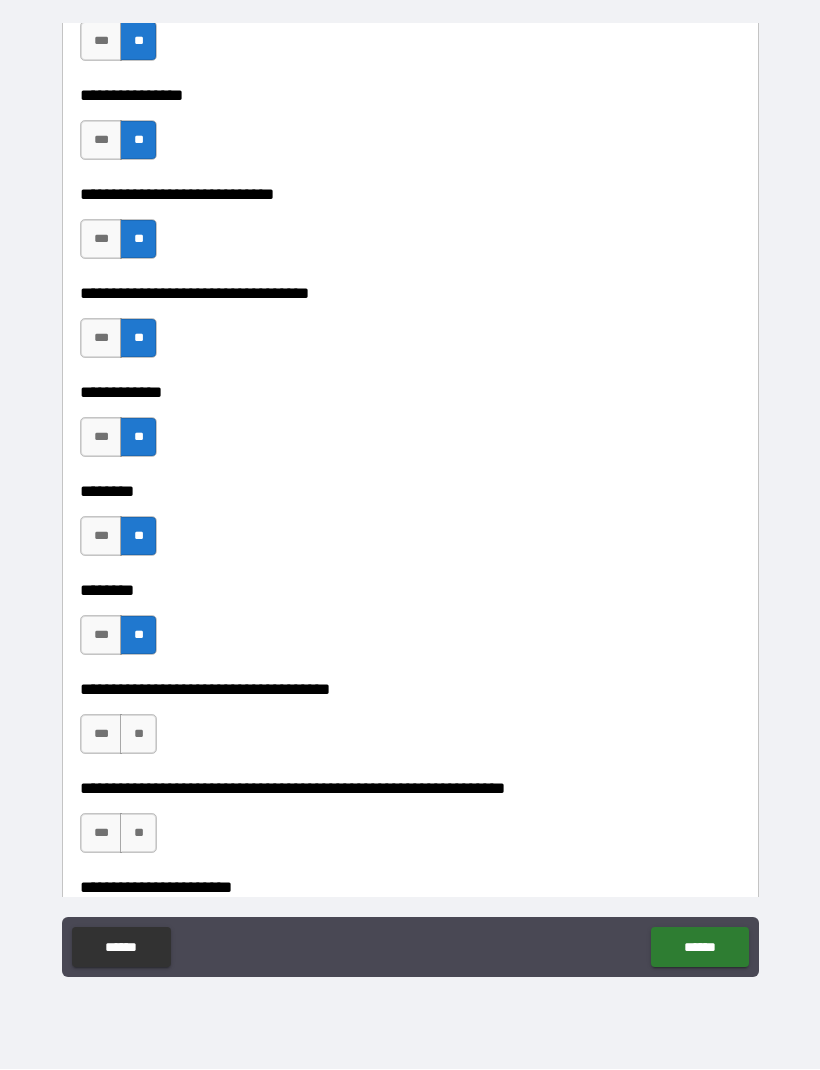 click on "**" at bounding box center [138, 735] 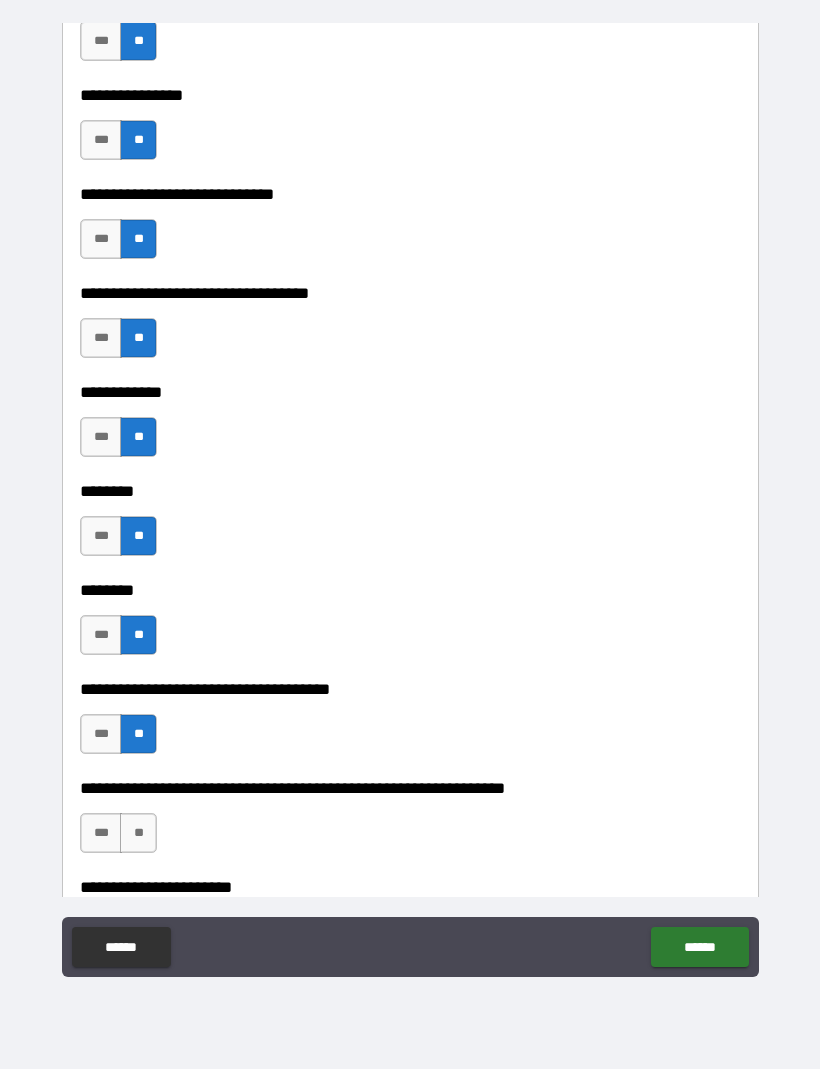 click on "**" at bounding box center [138, 834] 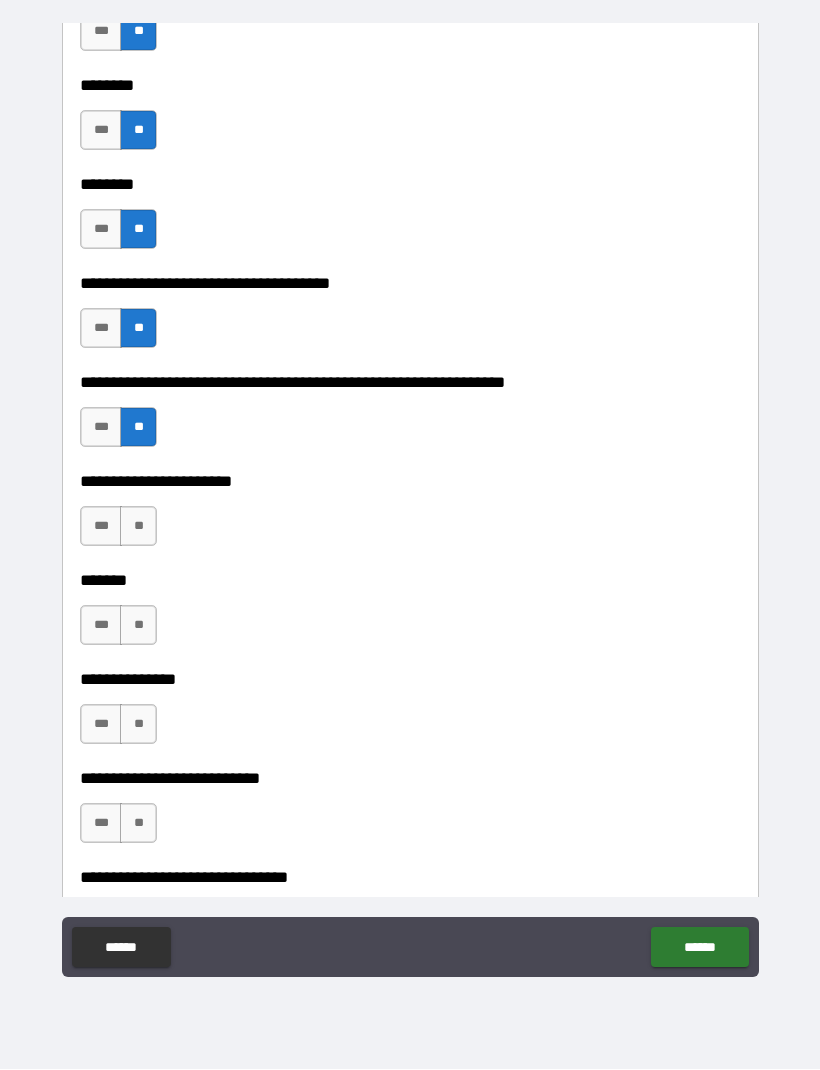 scroll, scrollTop: 7791, scrollLeft: 0, axis: vertical 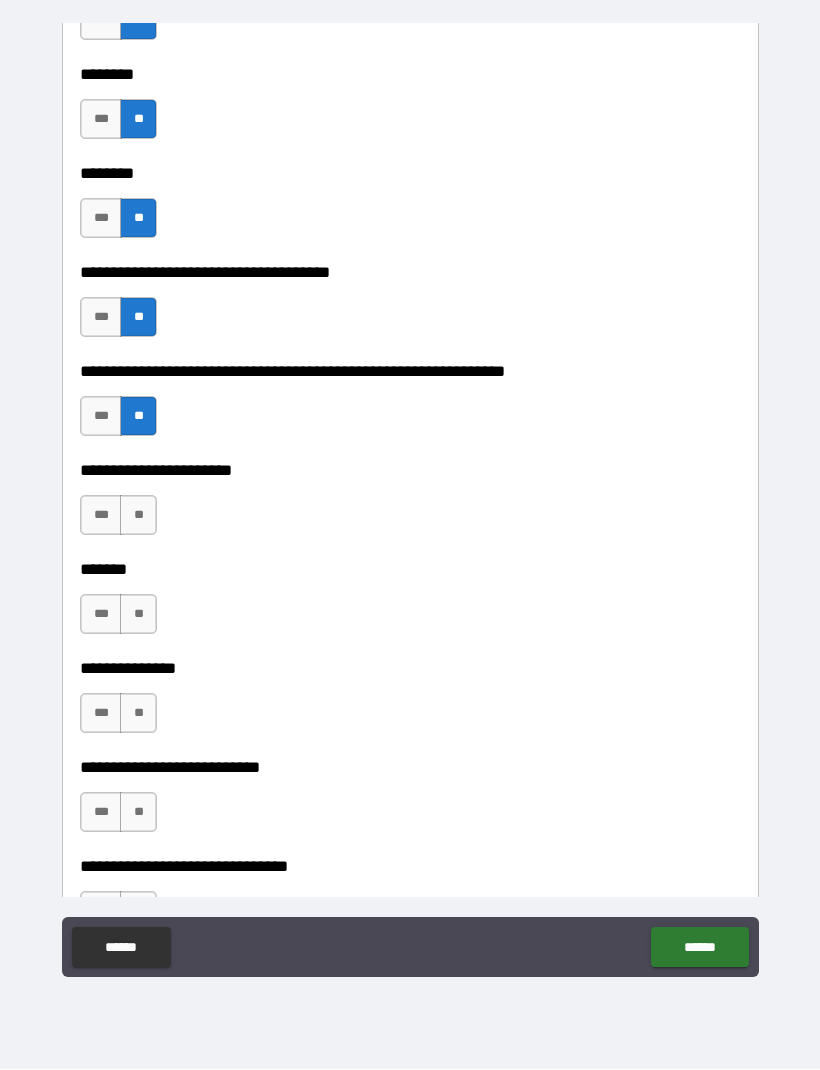 click on "**" at bounding box center [138, 516] 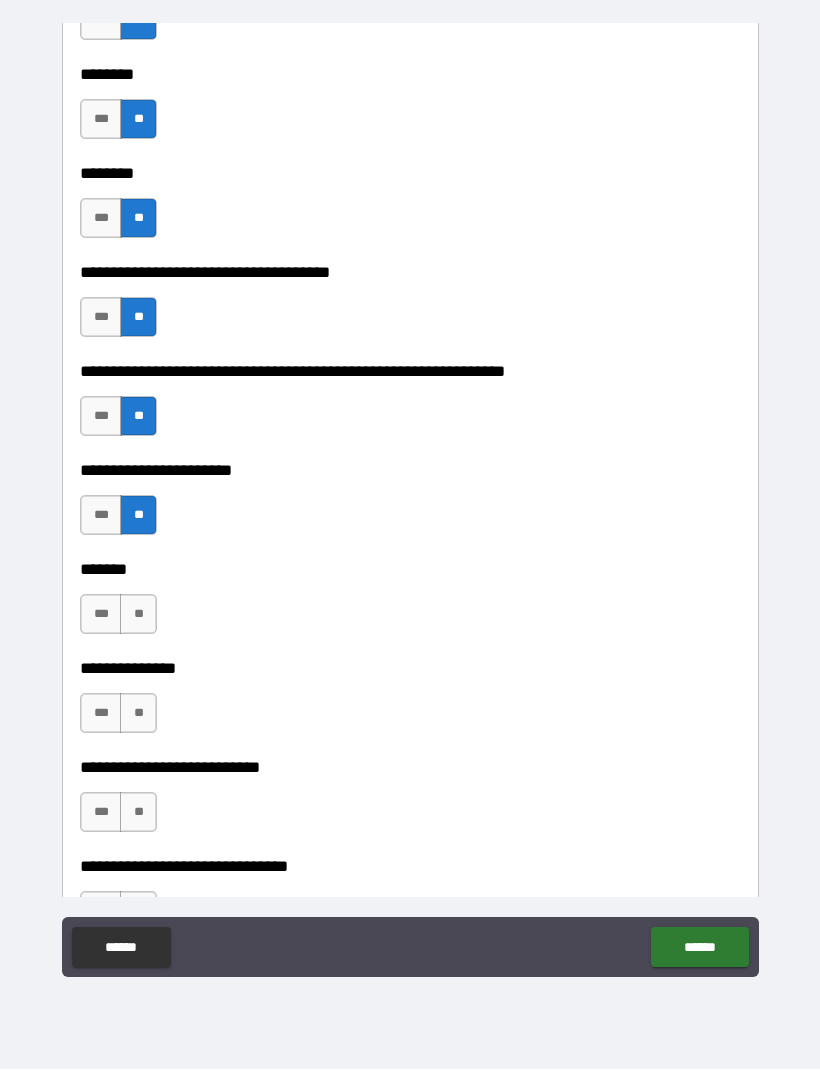 click on "**" at bounding box center (138, 615) 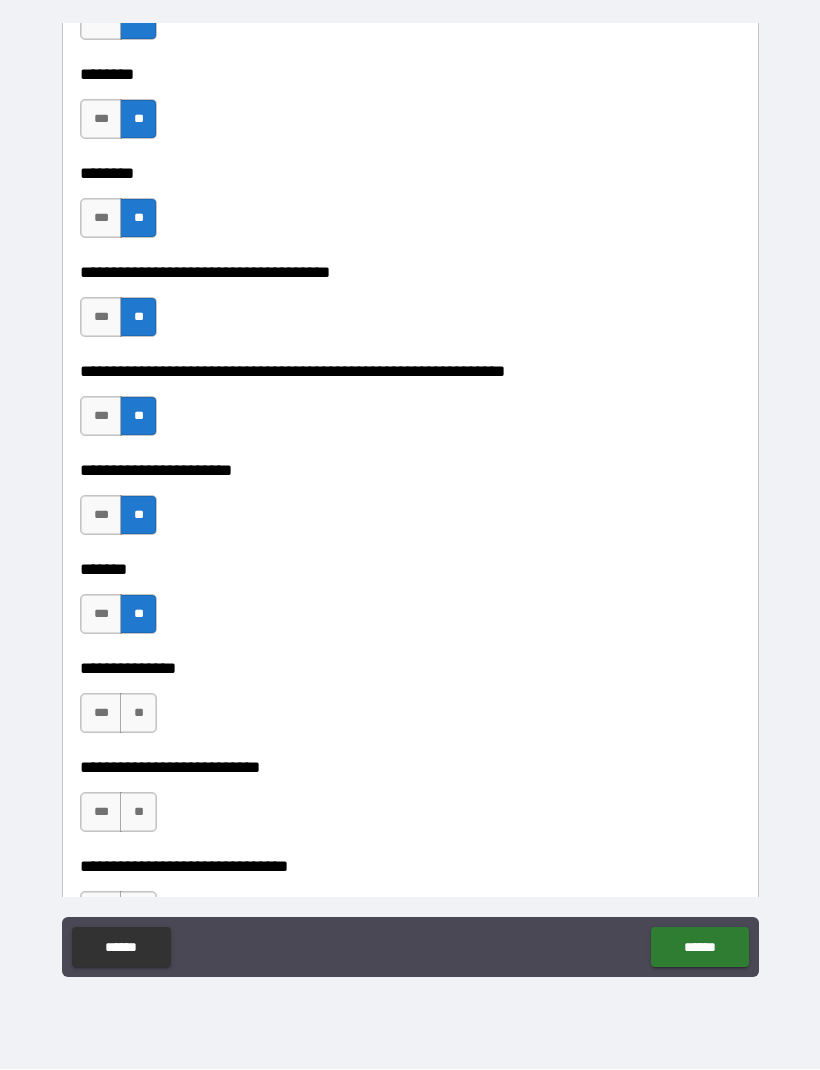 click on "**" at bounding box center (138, 714) 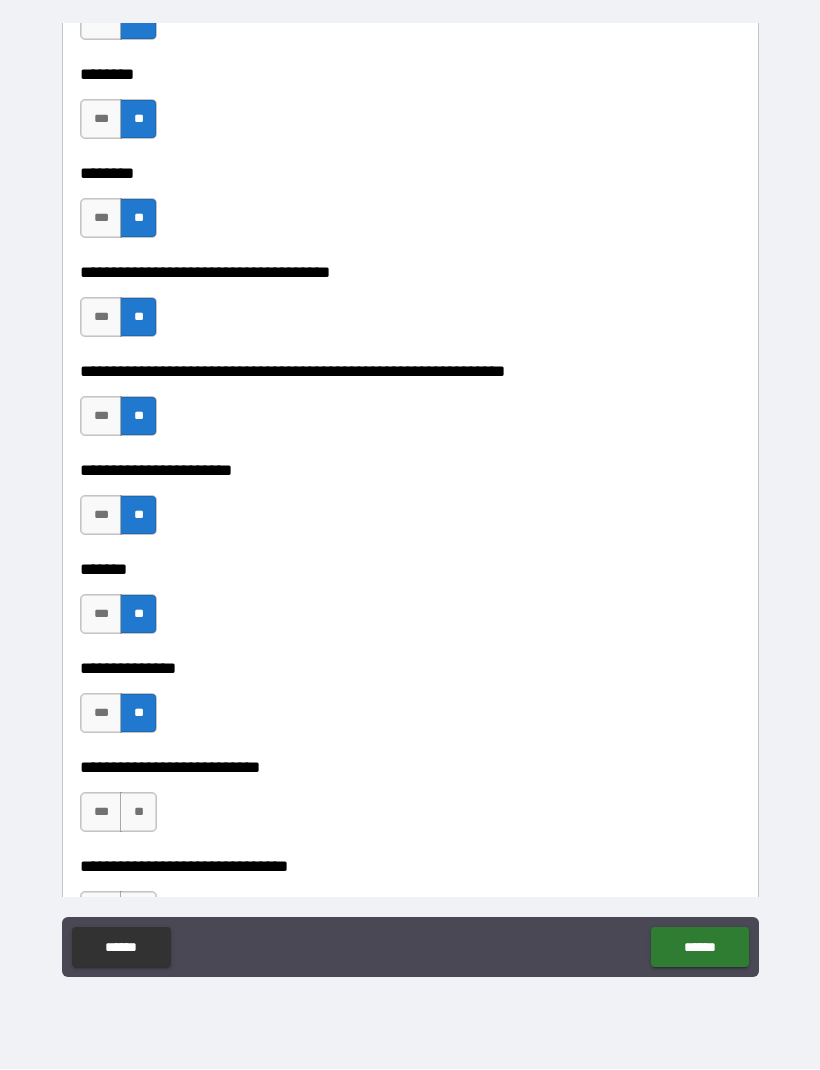 click on "**" at bounding box center (138, 813) 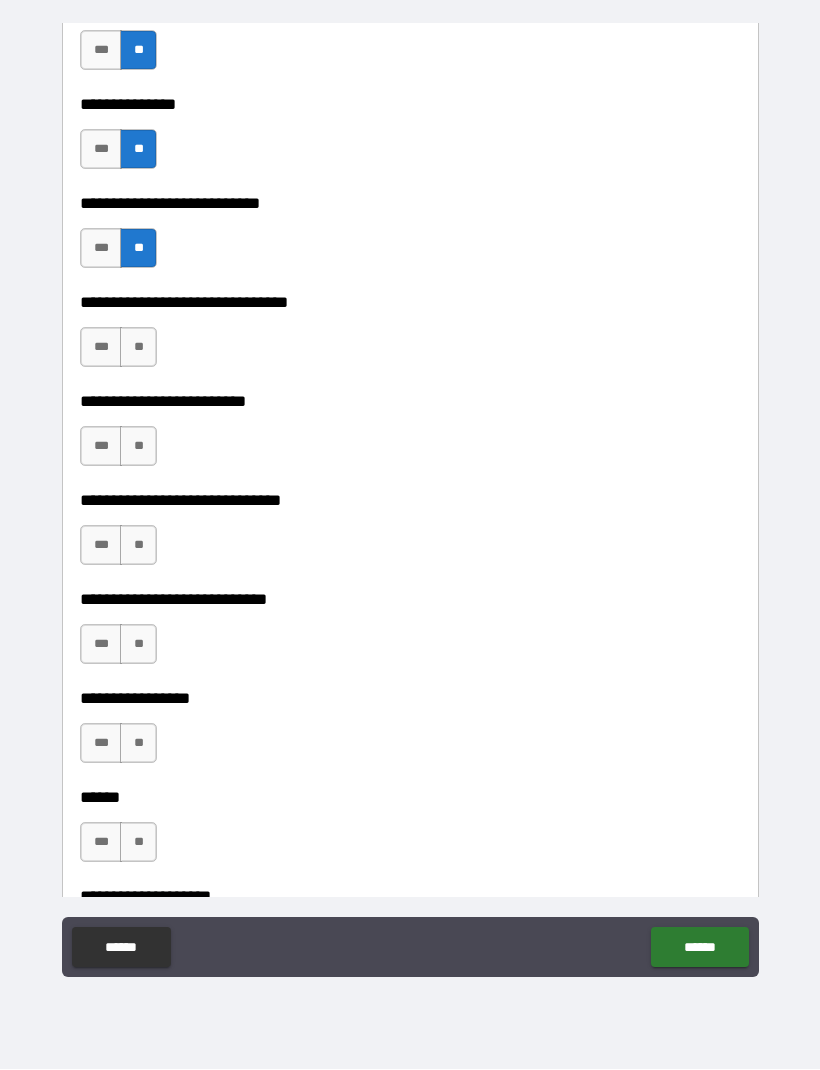 scroll, scrollTop: 8357, scrollLeft: 0, axis: vertical 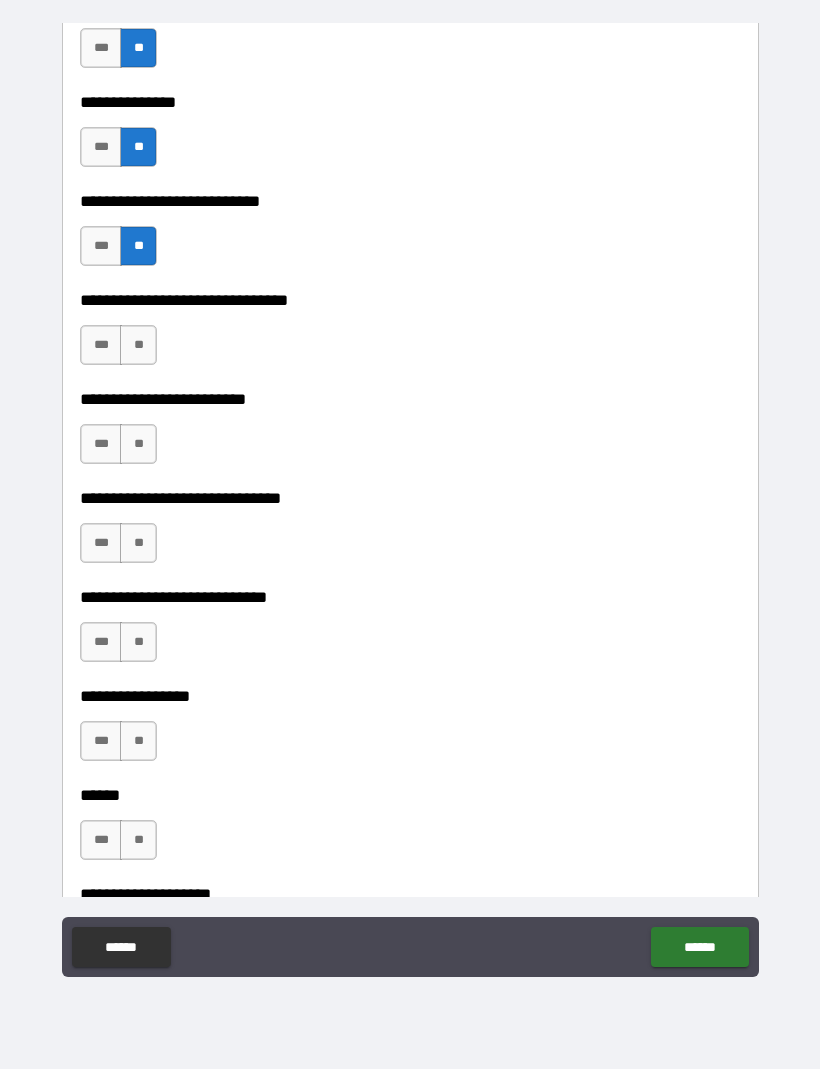 click on "**" at bounding box center (138, 346) 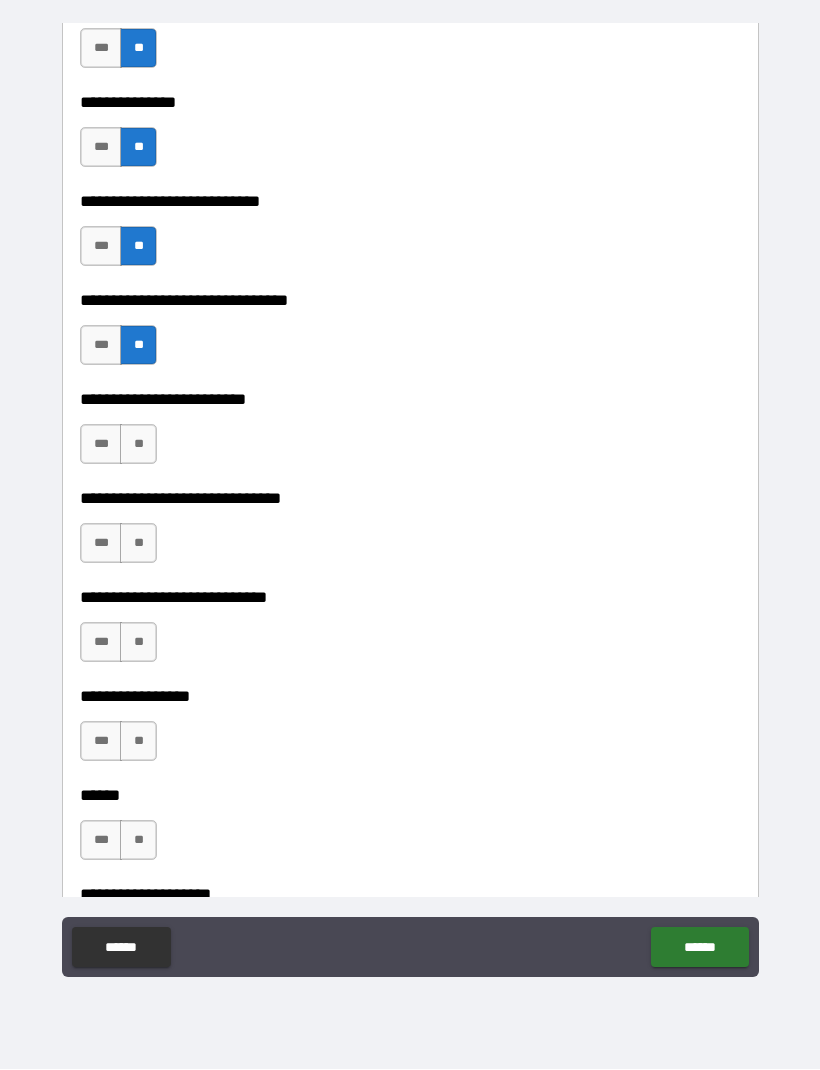 click on "**" at bounding box center (138, 445) 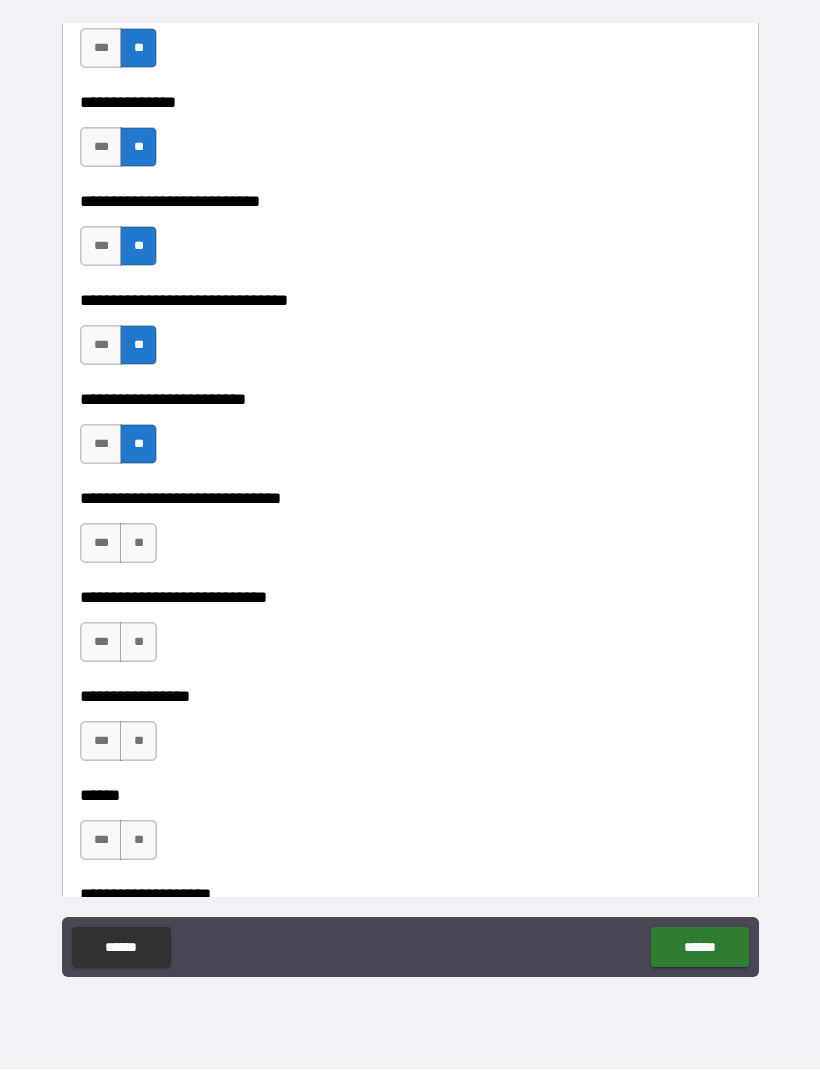 click on "**" at bounding box center (138, 445) 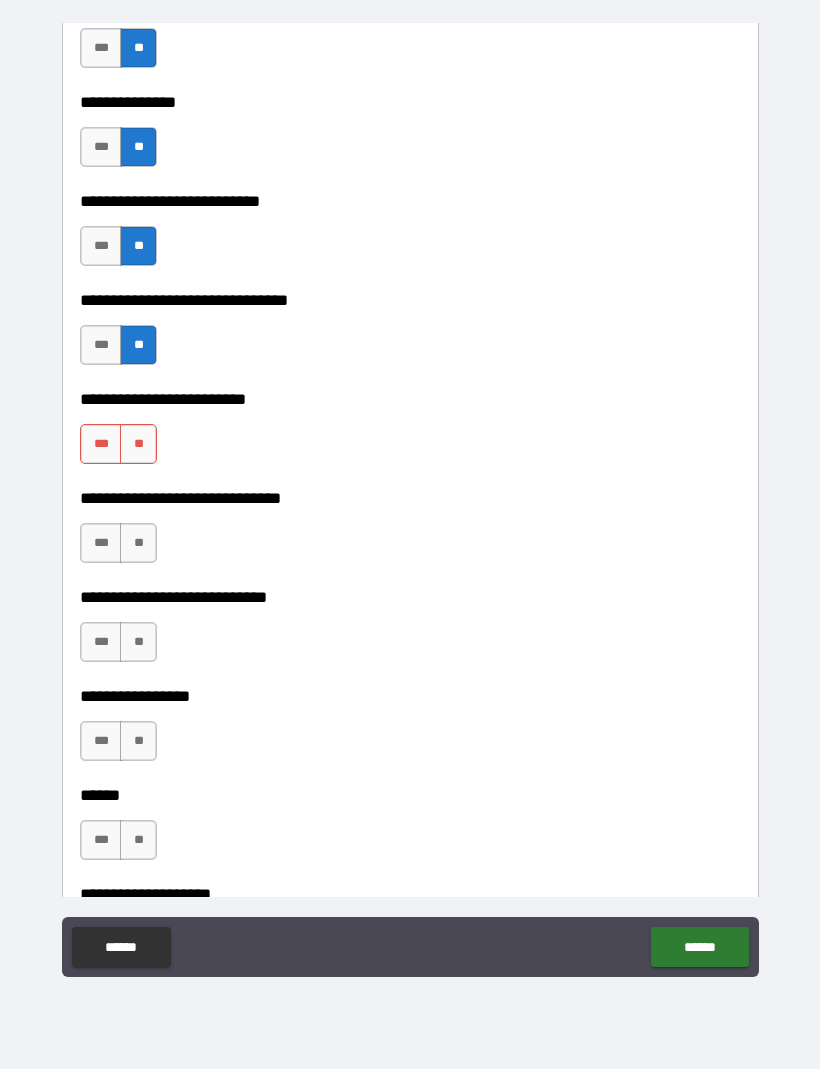 click on "**" at bounding box center [138, 445] 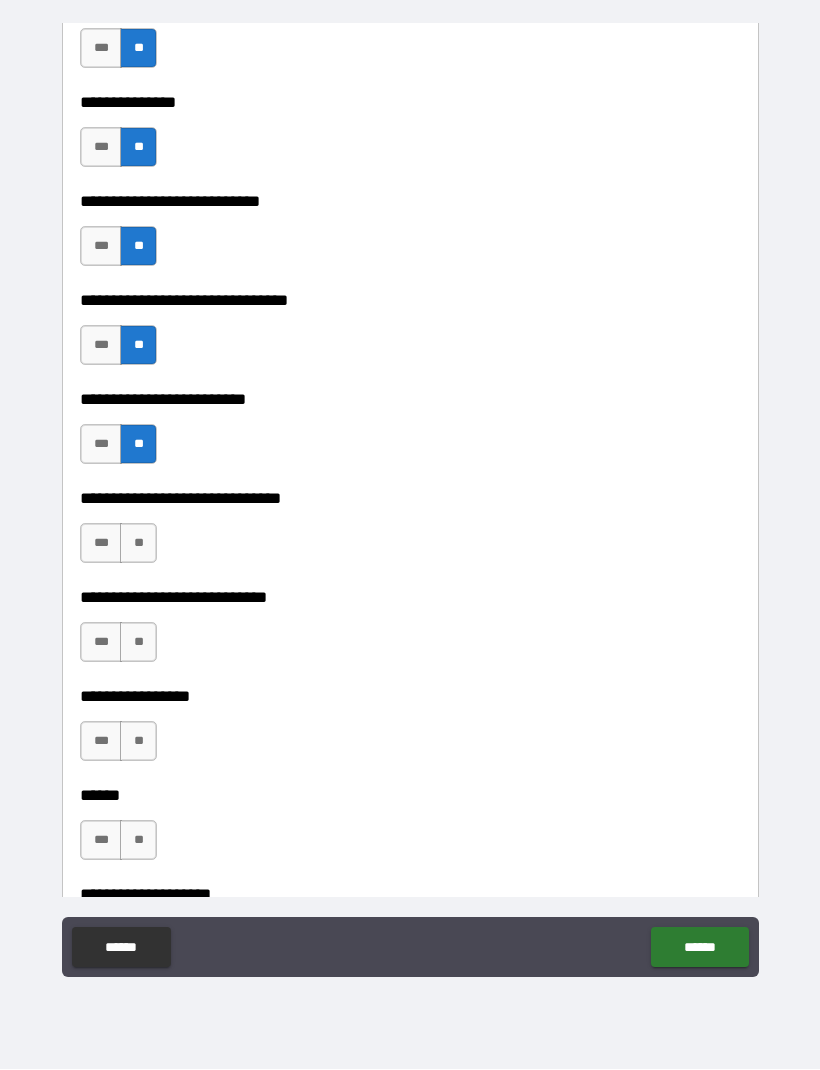 click on "**" at bounding box center (138, 544) 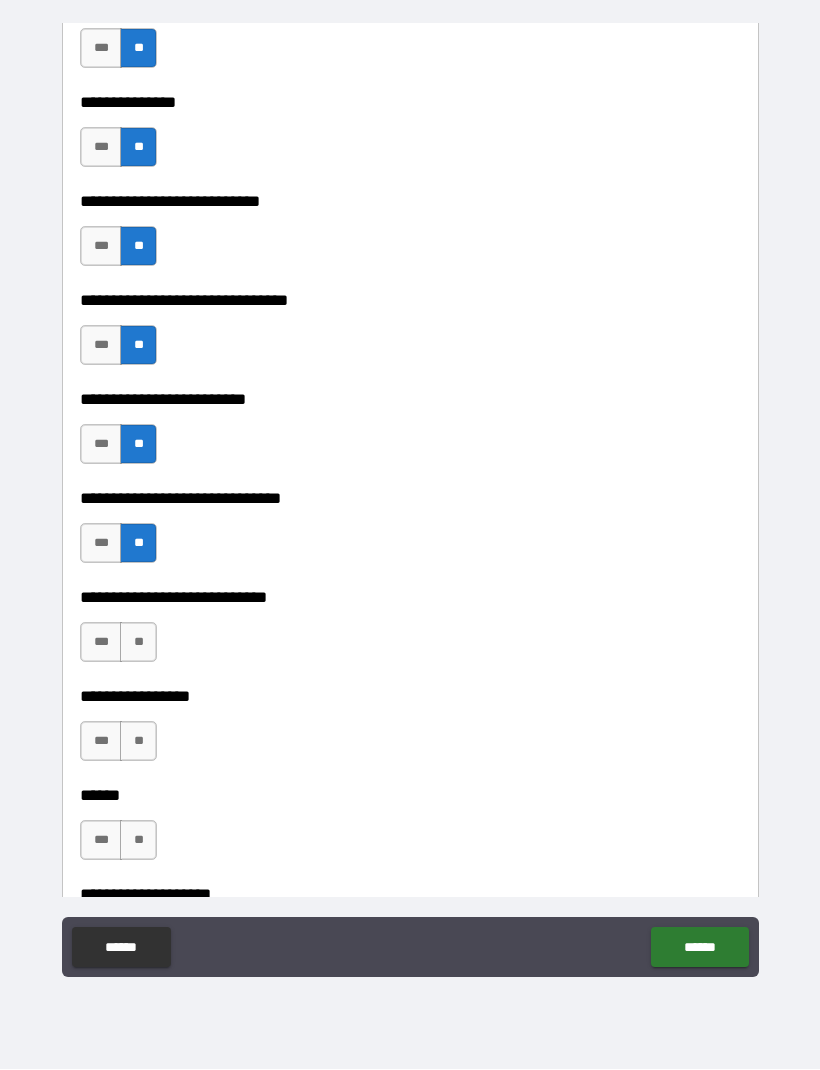 click on "**" at bounding box center (138, 544) 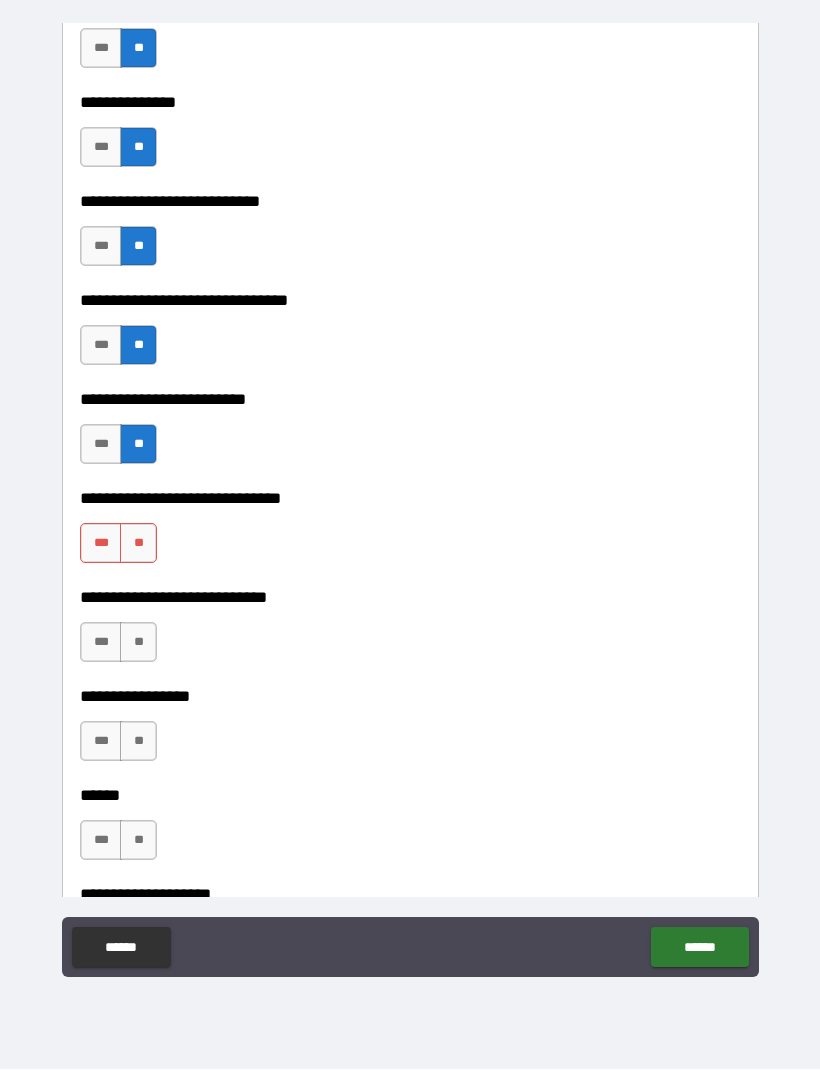 click on "**" at bounding box center [138, 544] 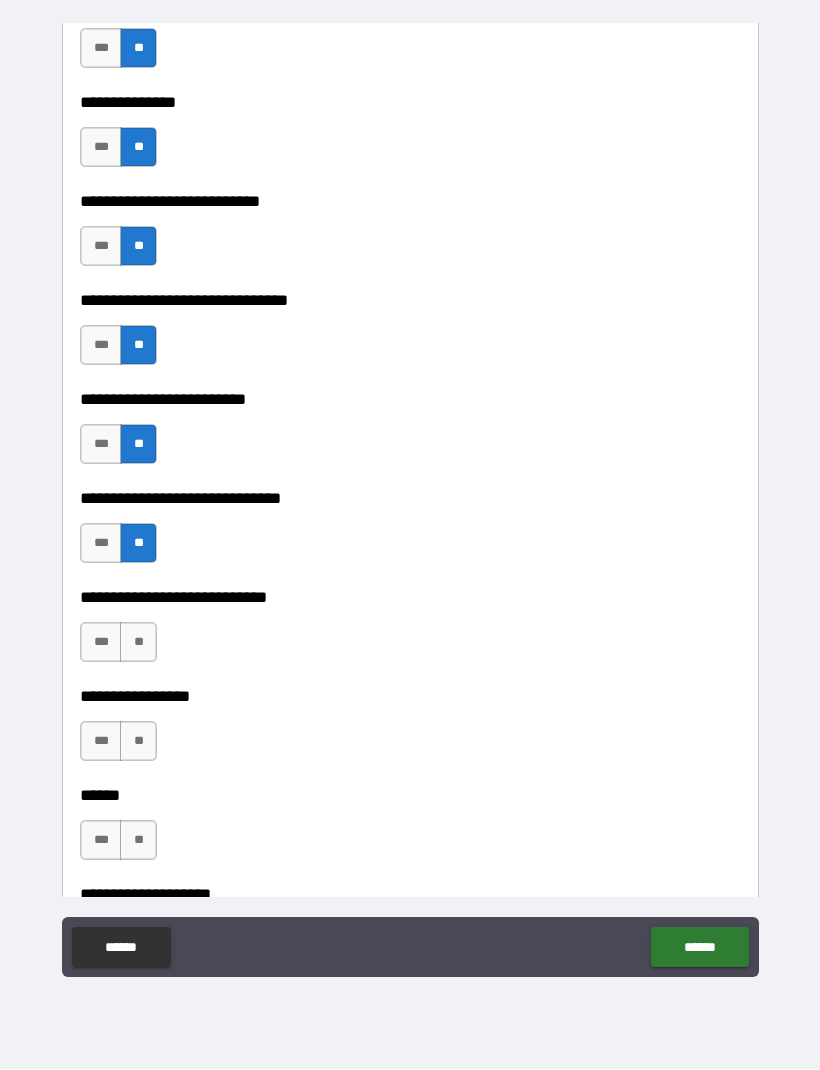 click on "*** **" at bounding box center [118, 643] 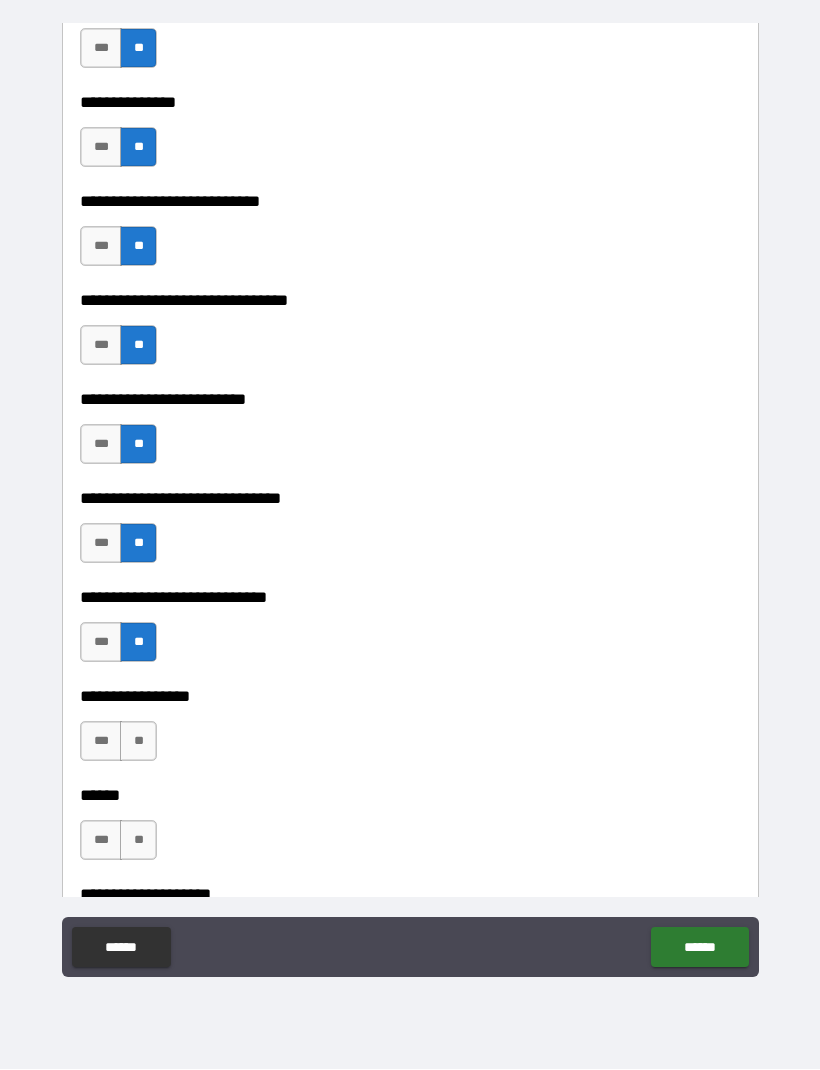 click on "**" at bounding box center [138, 742] 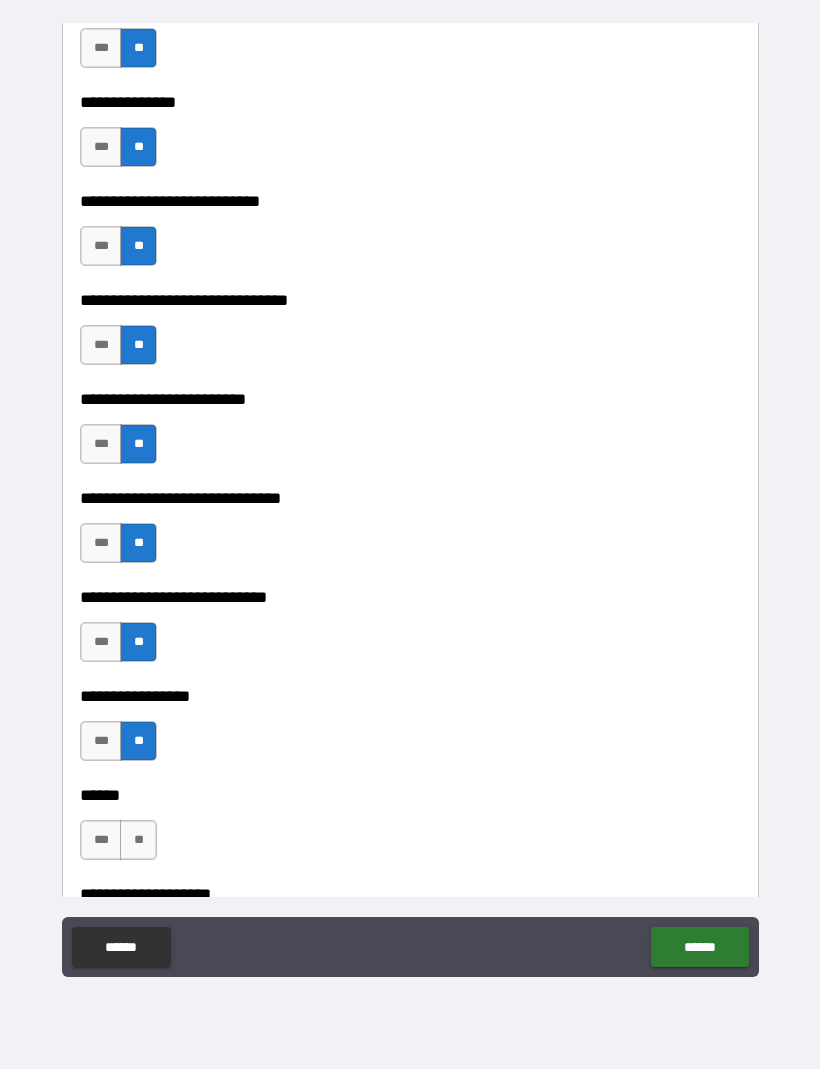 click on "**" at bounding box center (138, 841) 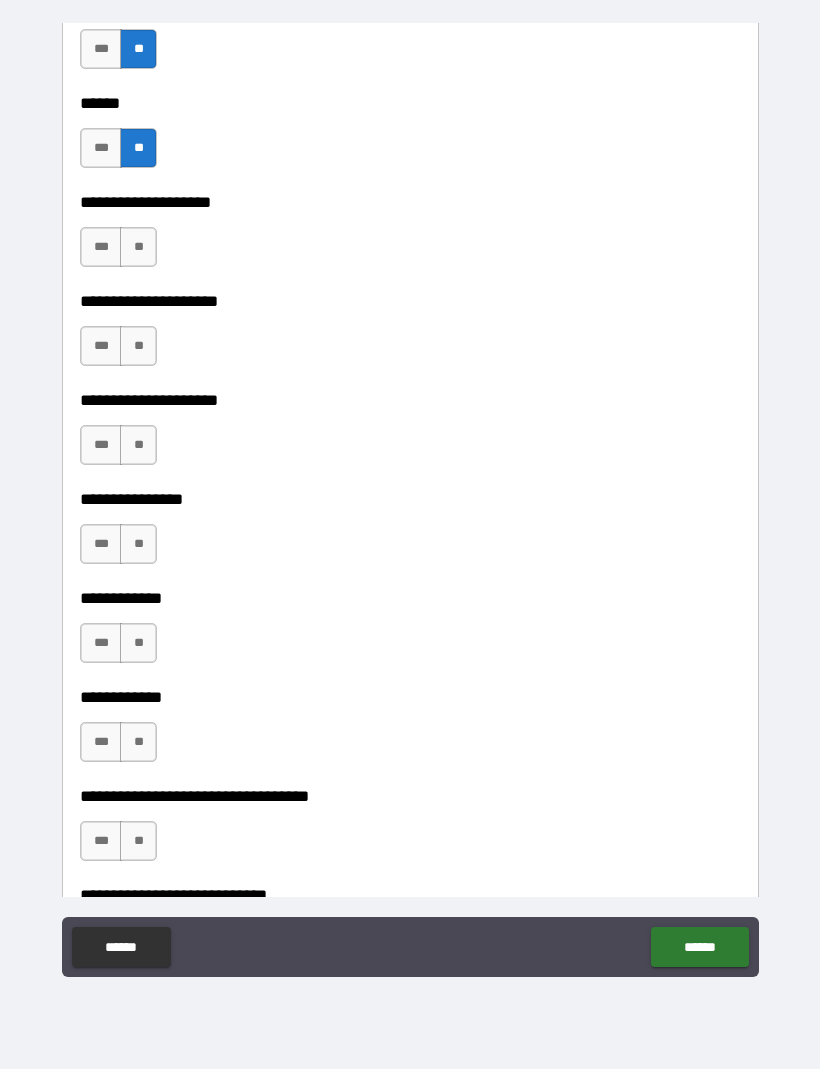 scroll, scrollTop: 9048, scrollLeft: 0, axis: vertical 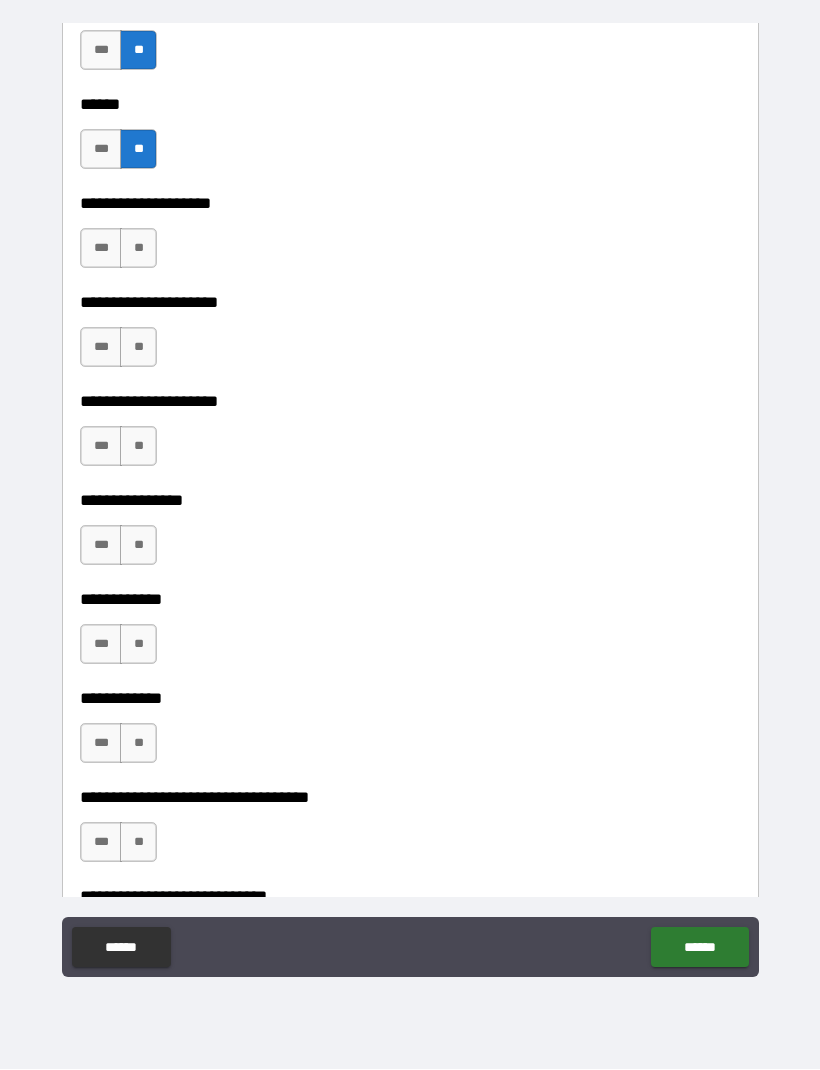 click on "**" at bounding box center (138, 249) 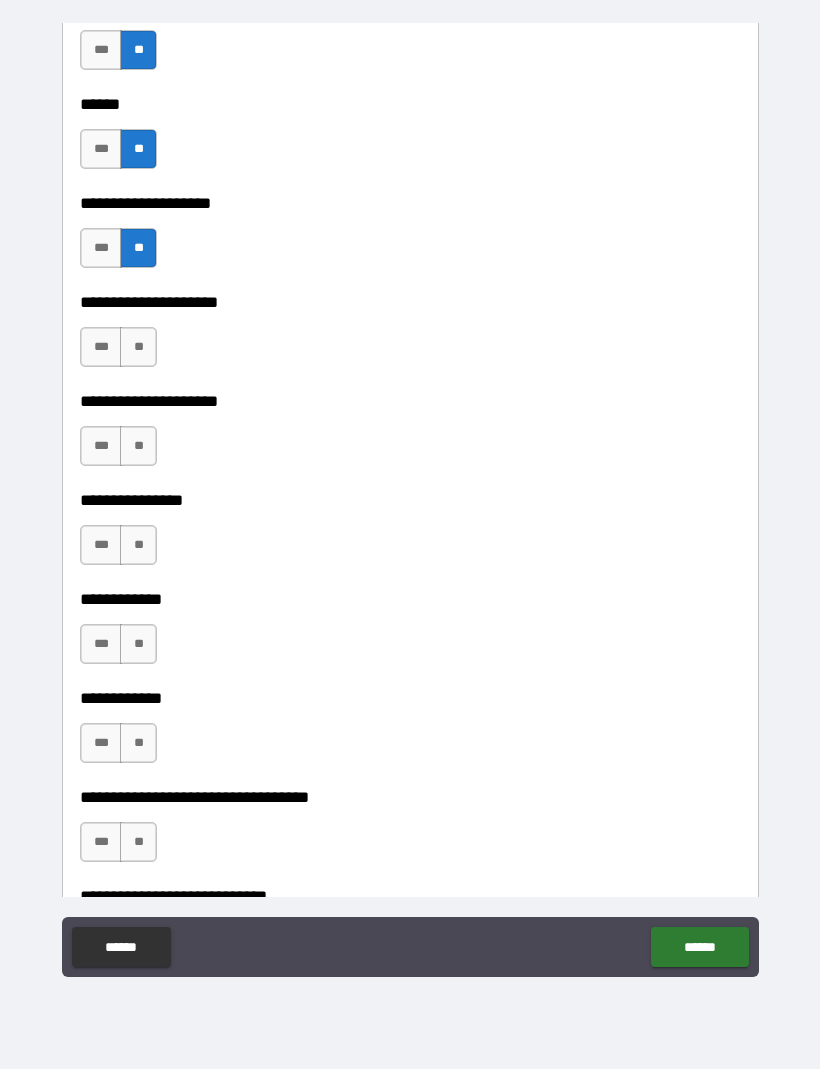 click on "**" at bounding box center (138, 348) 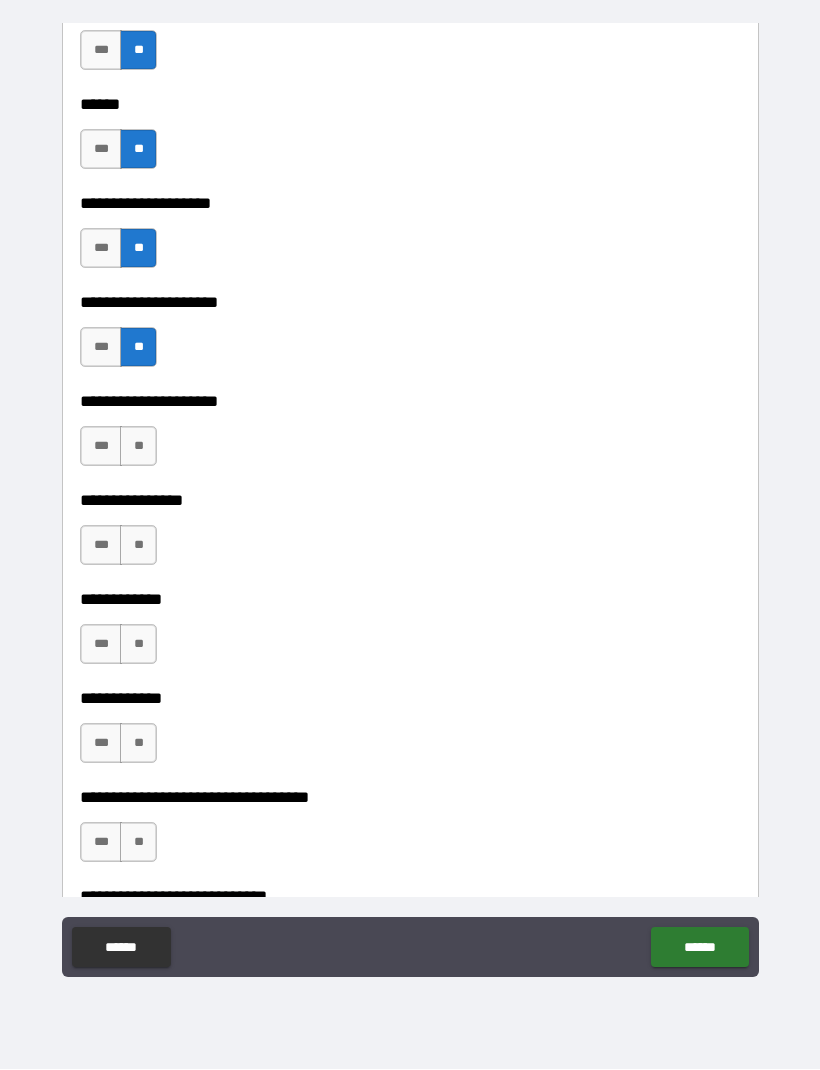 click on "**" at bounding box center (138, 447) 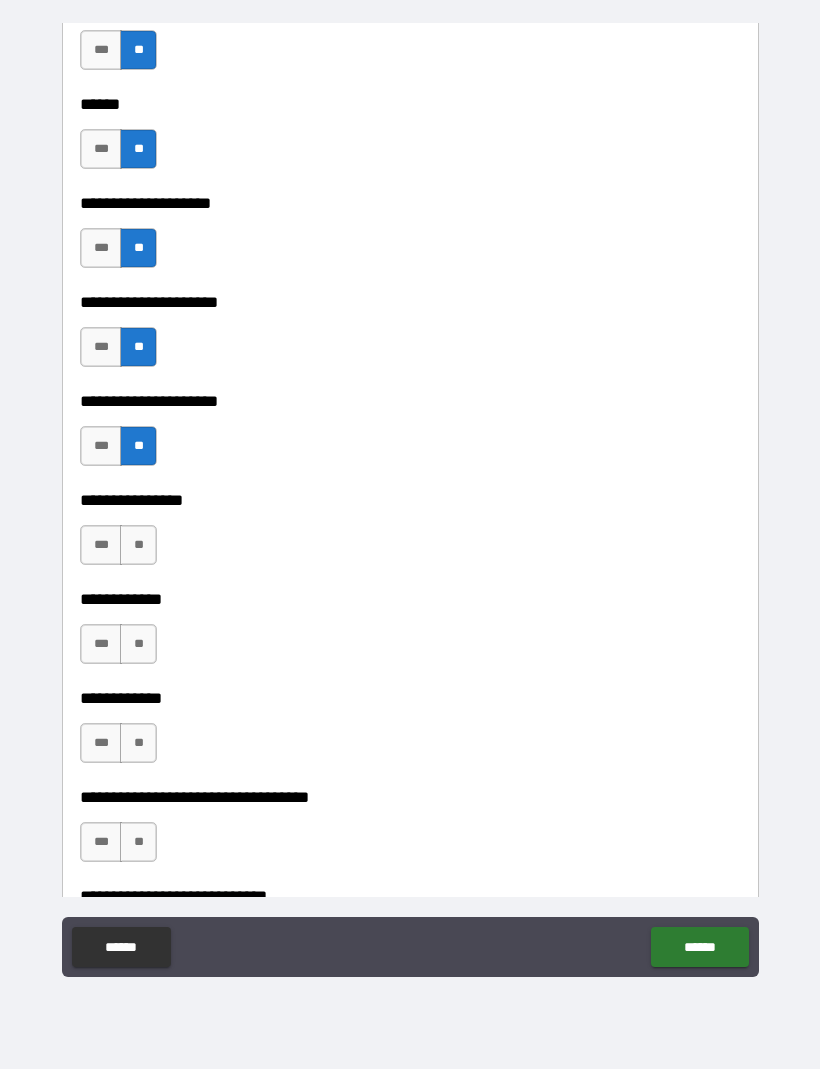 click on "**" at bounding box center [138, 546] 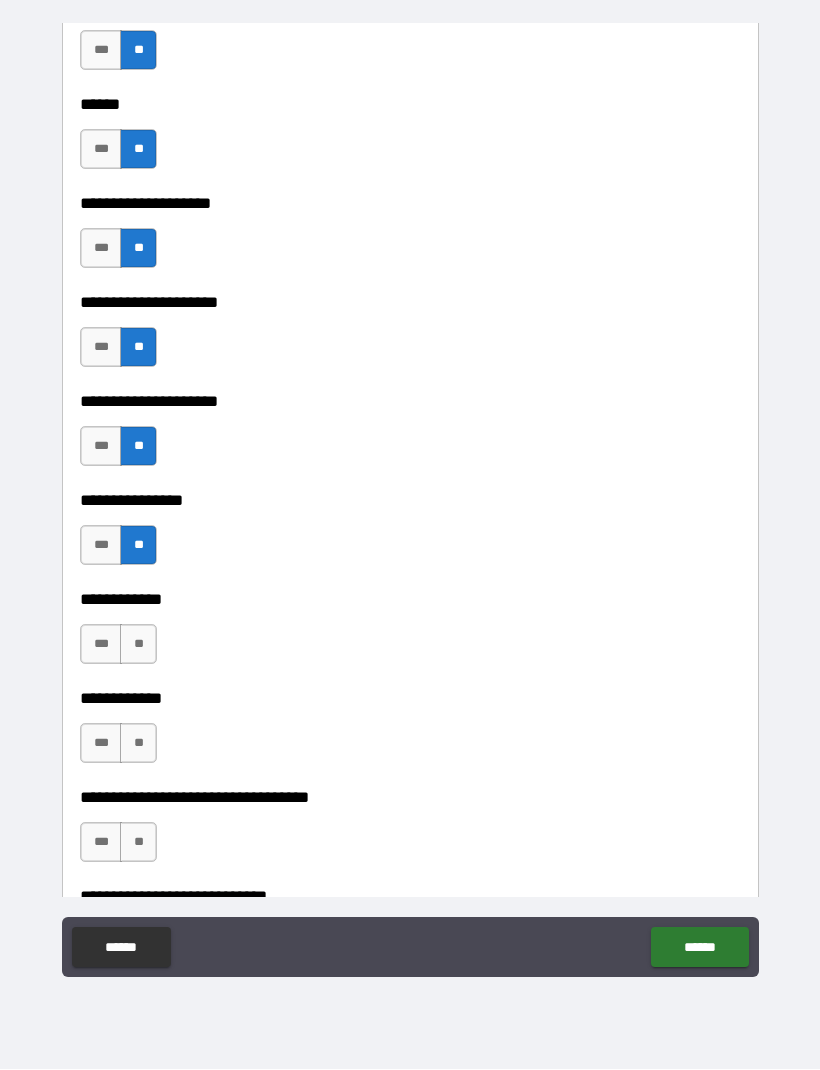 click on "**" at bounding box center (138, 645) 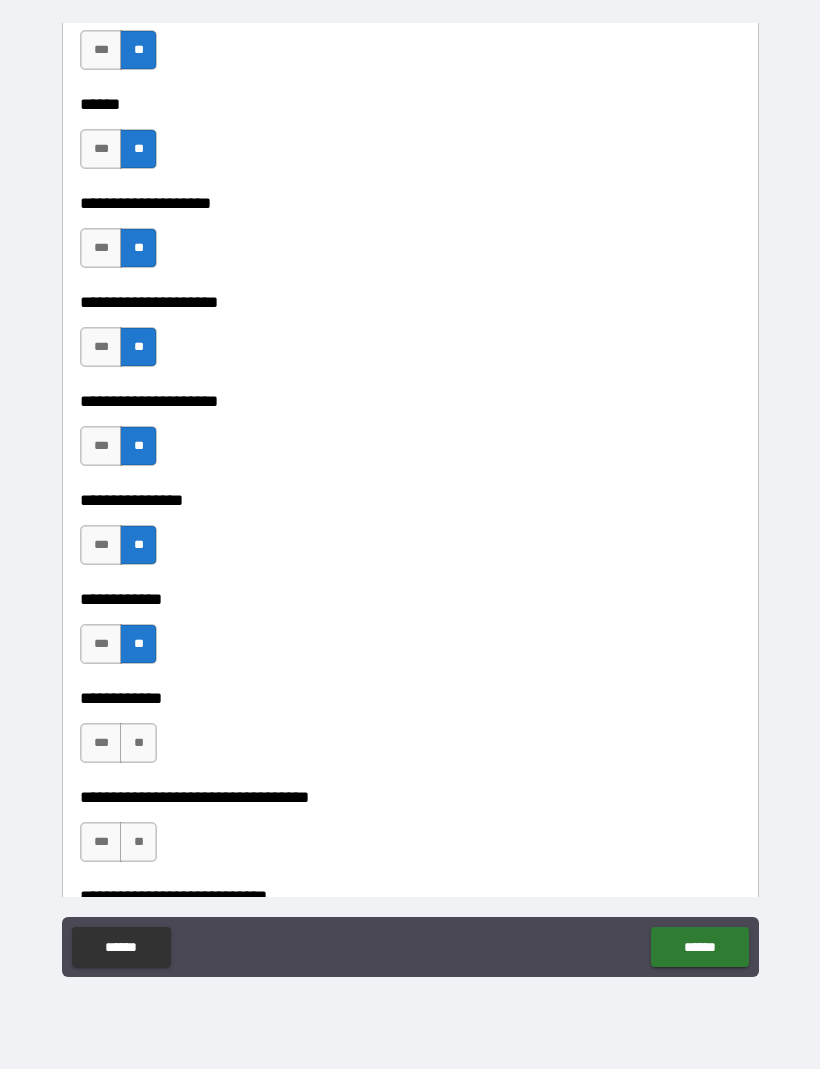 click on "**" at bounding box center (138, 744) 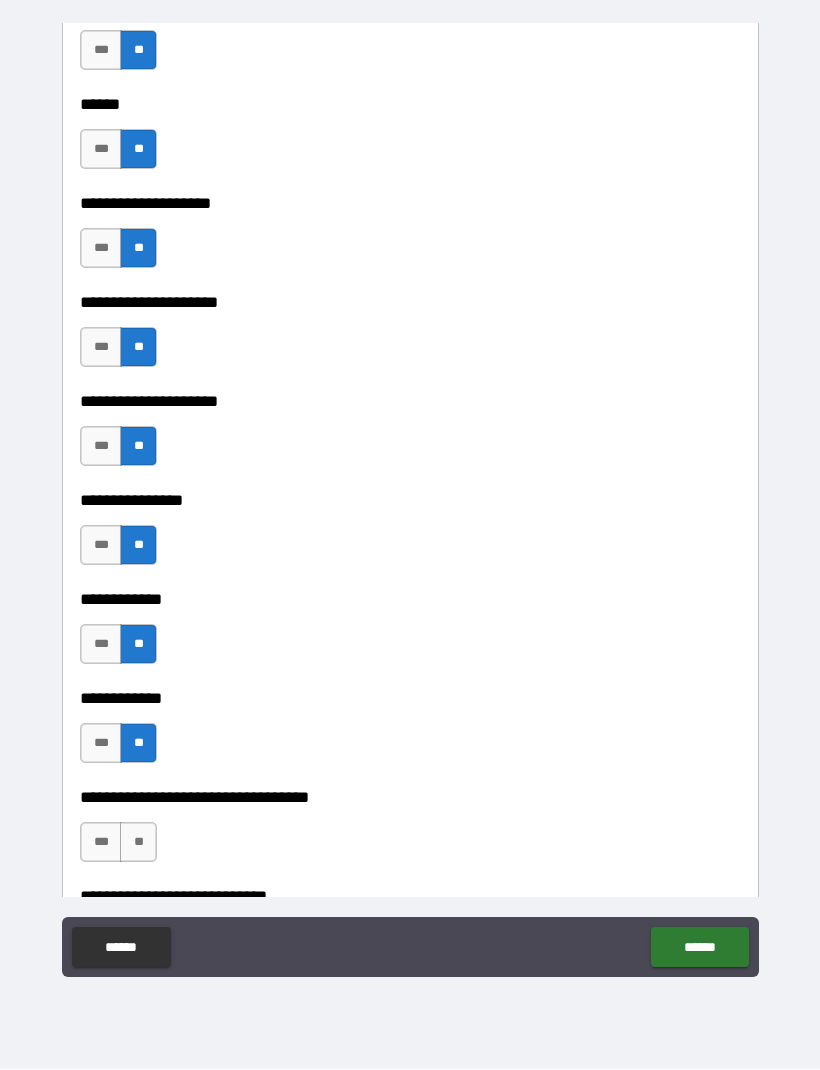 click on "**" at bounding box center [138, 843] 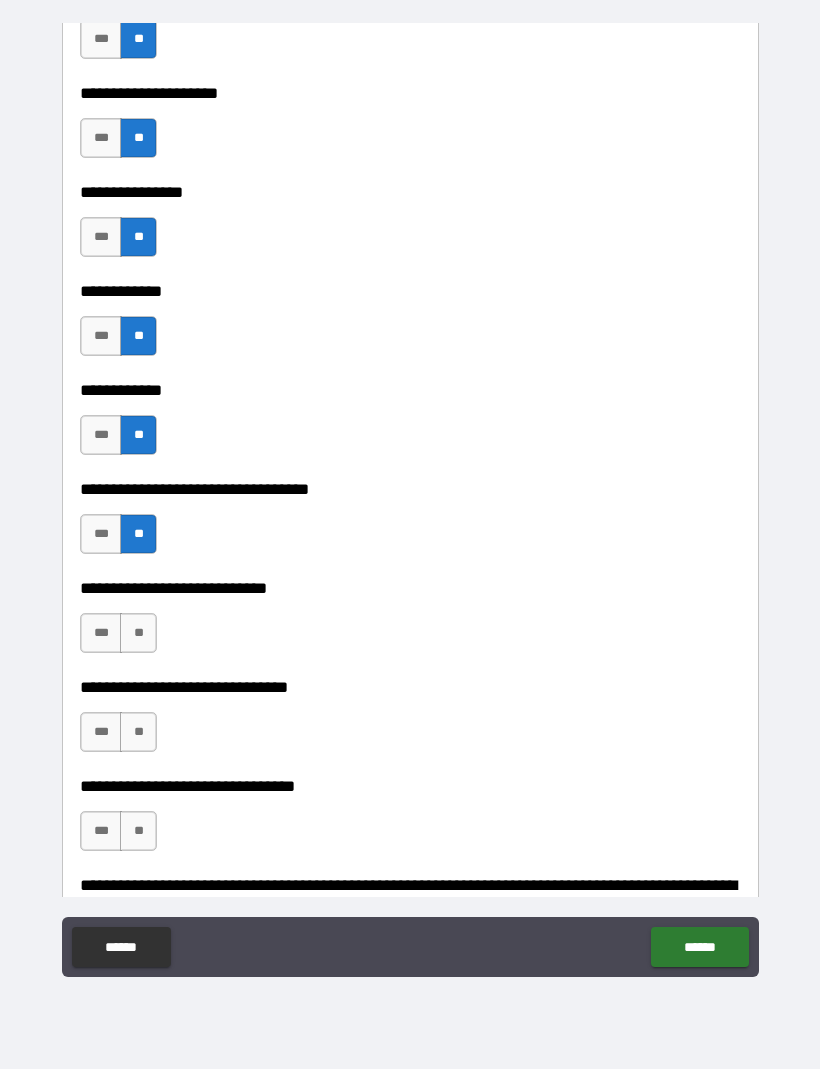scroll, scrollTop: 9362, scrollLeft: 0, axis: vertical 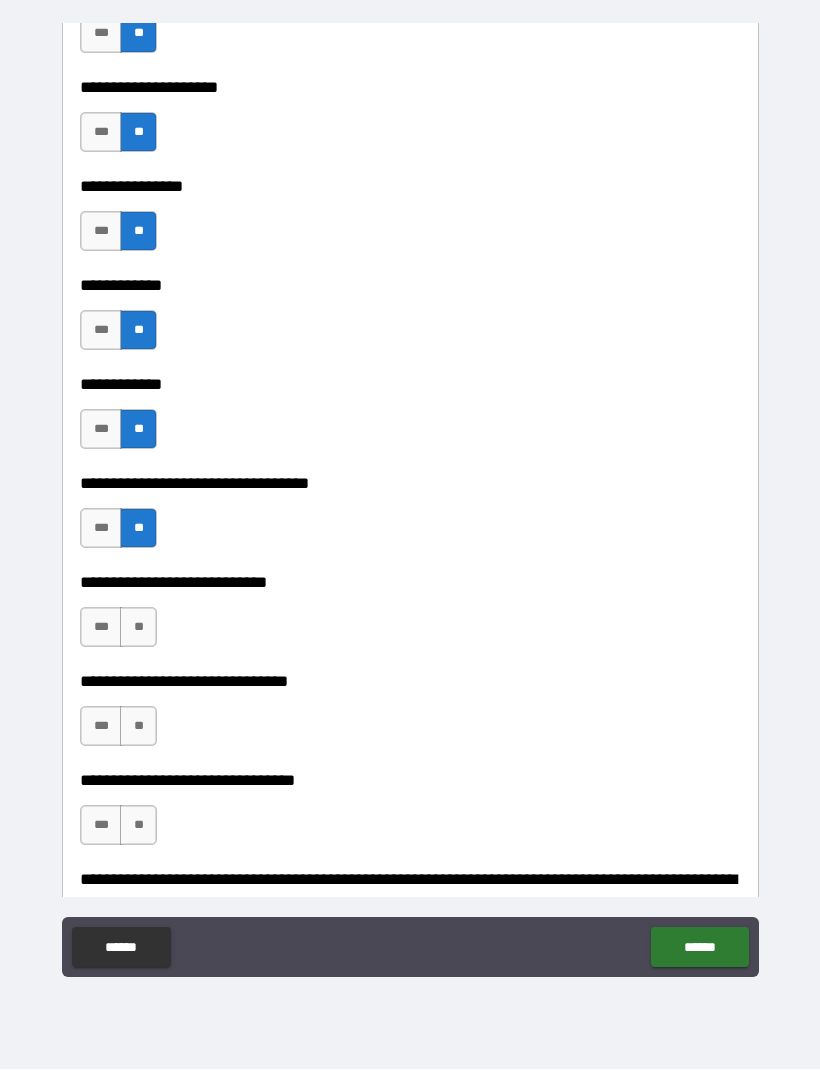 click on "**" at bounding box center [138, 628] 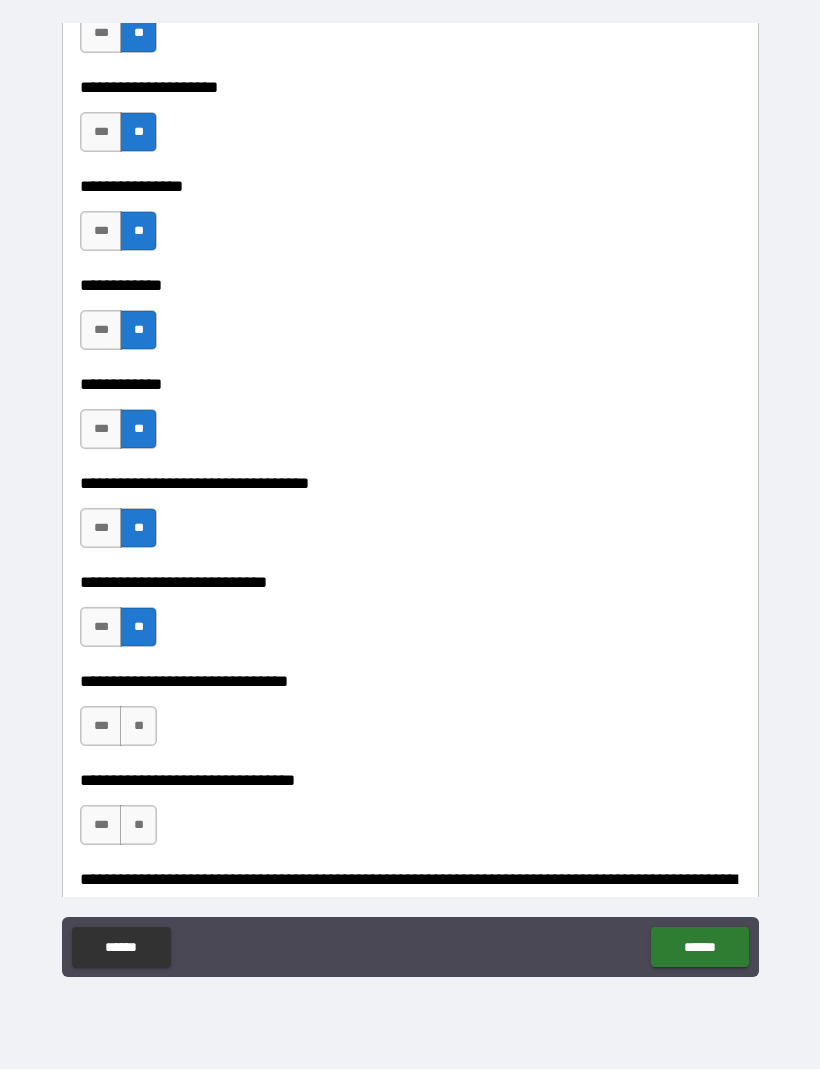 click on "**" at bounding box center (138, 727) 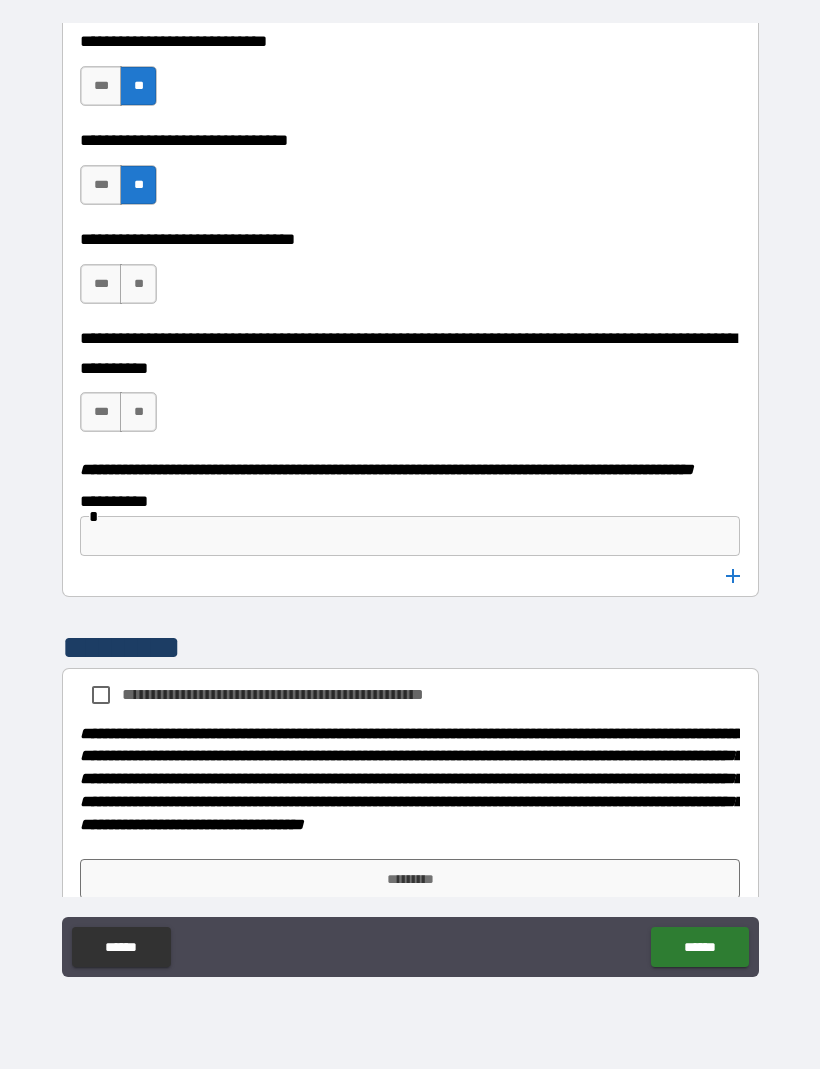 scroll, scrollTop: 9908, scrollLeft: 0, axis: vertical 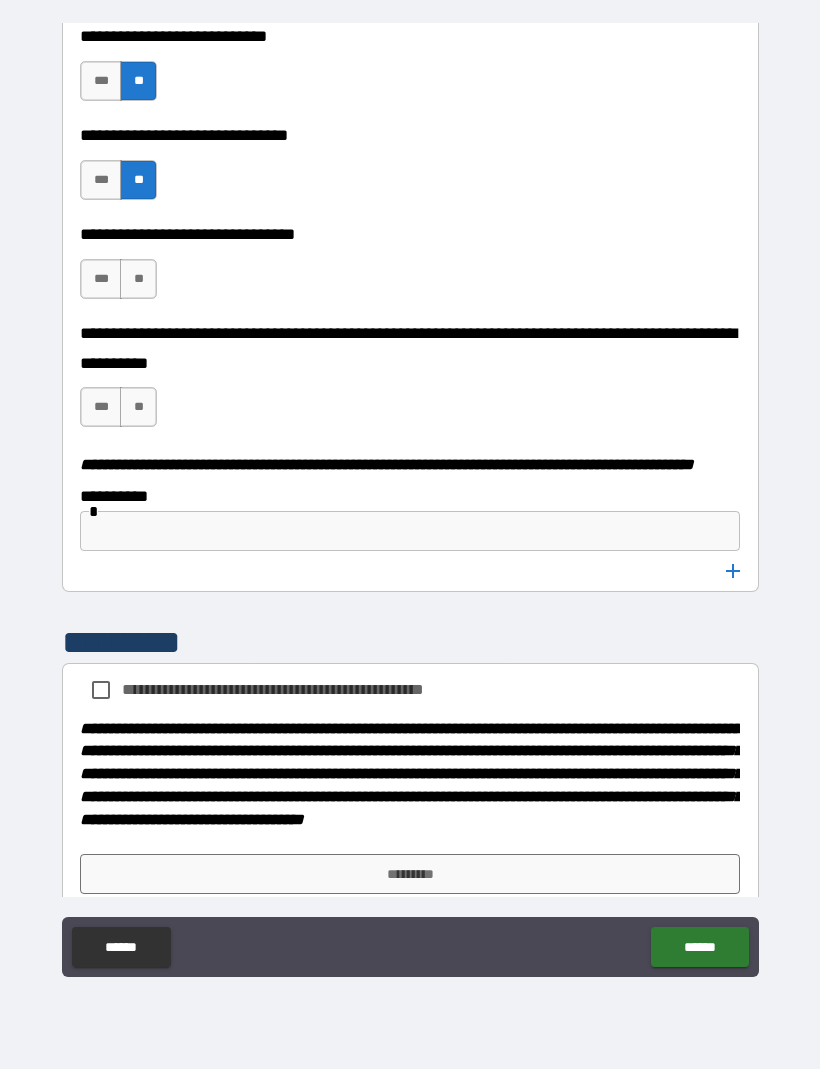 click on "**" at bounding box center (138, 280) 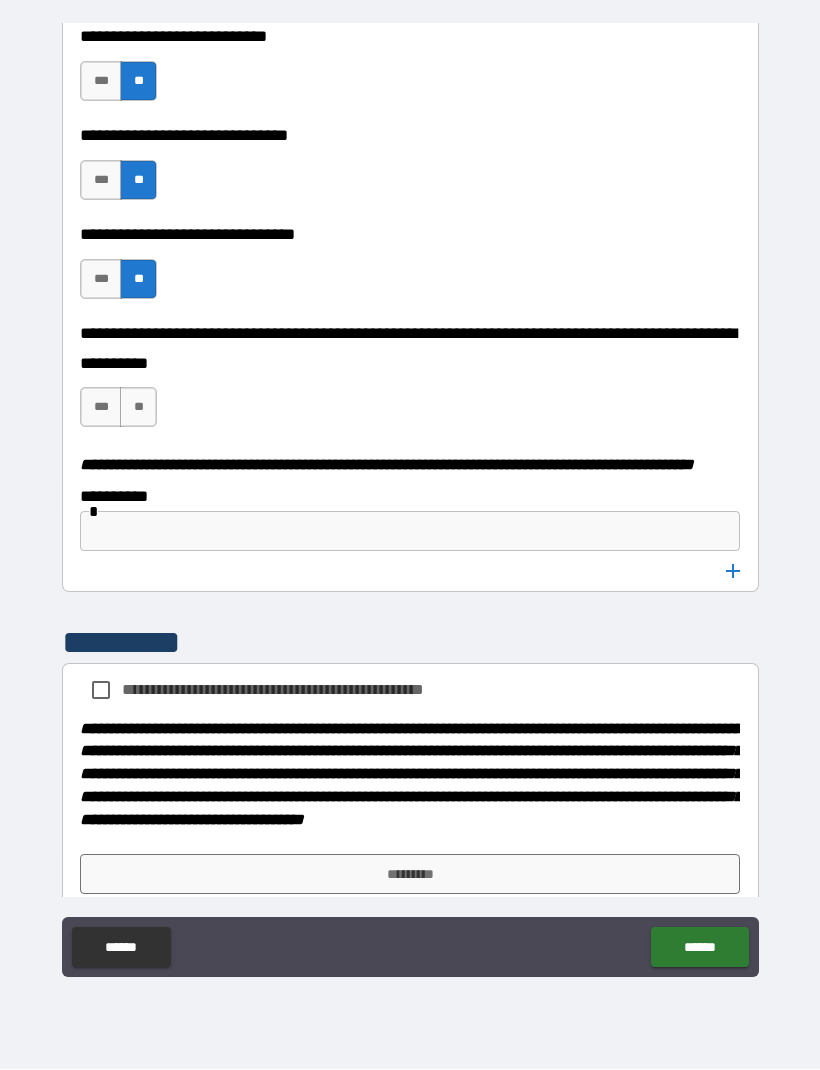 click on "**" at bounding box center (138, 408) 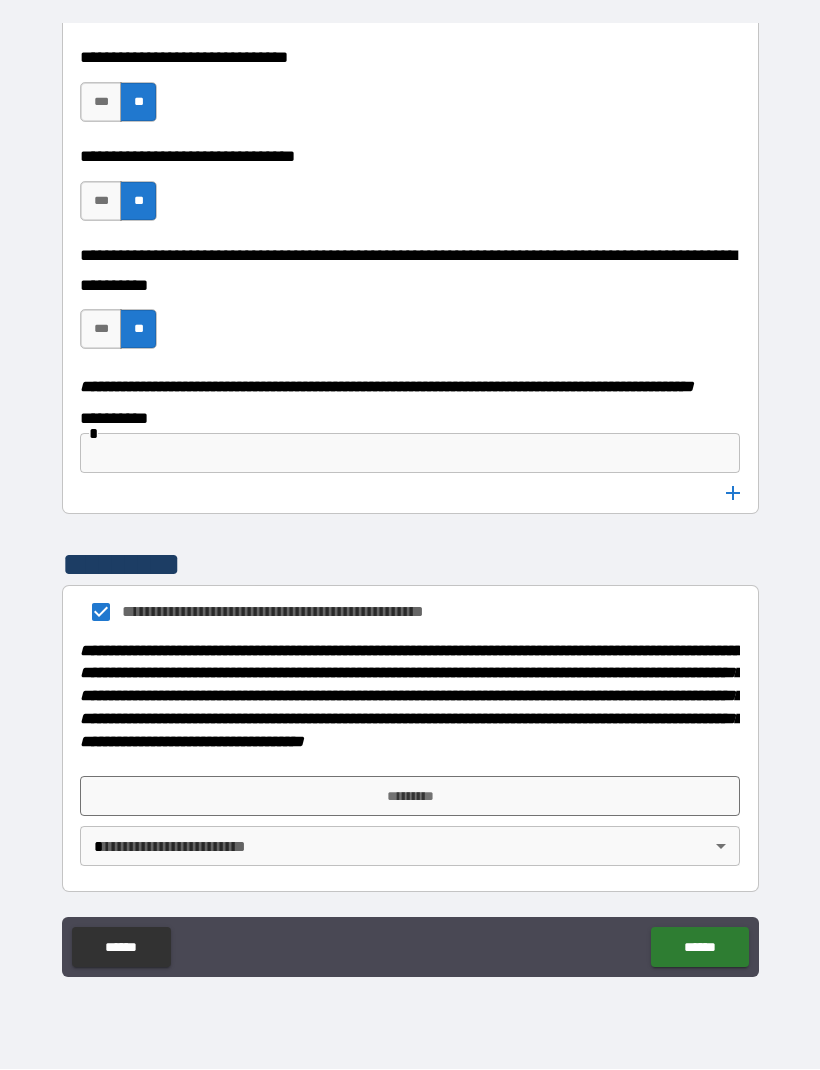 scroll, scrollTop: 10042, scrollLeft: 0, axis: vertical 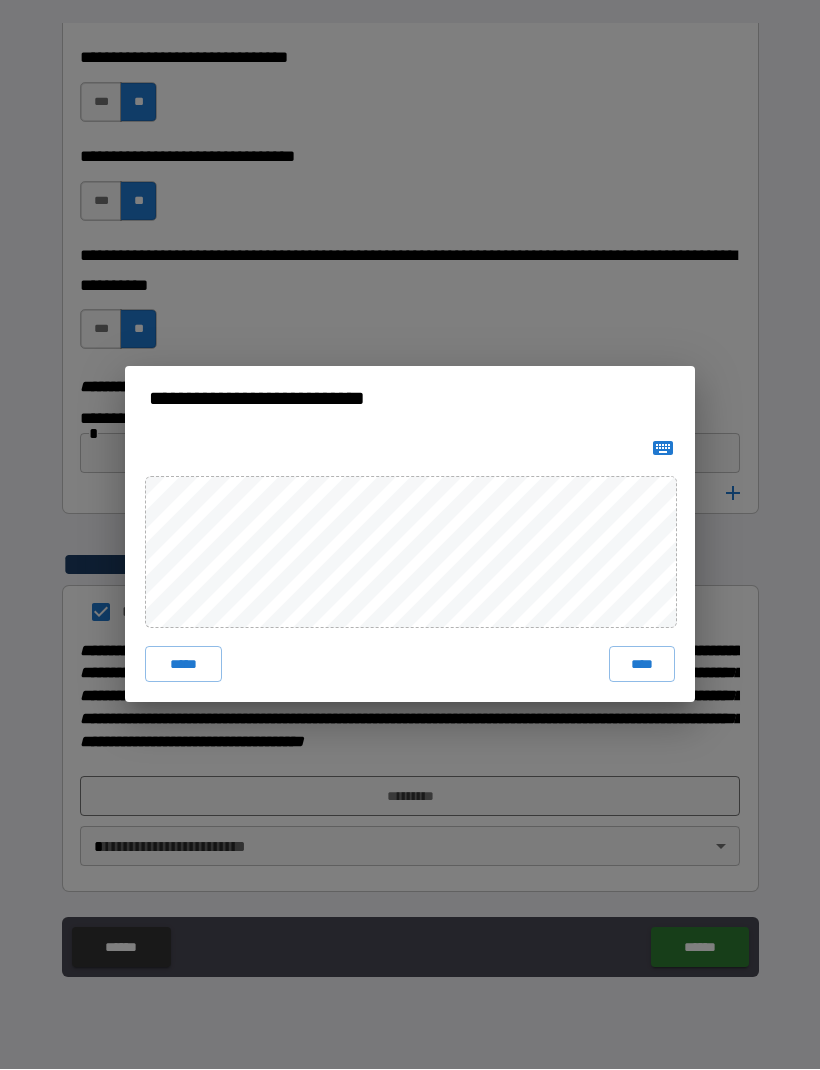 click on "****" at bounding box center [642, 665] 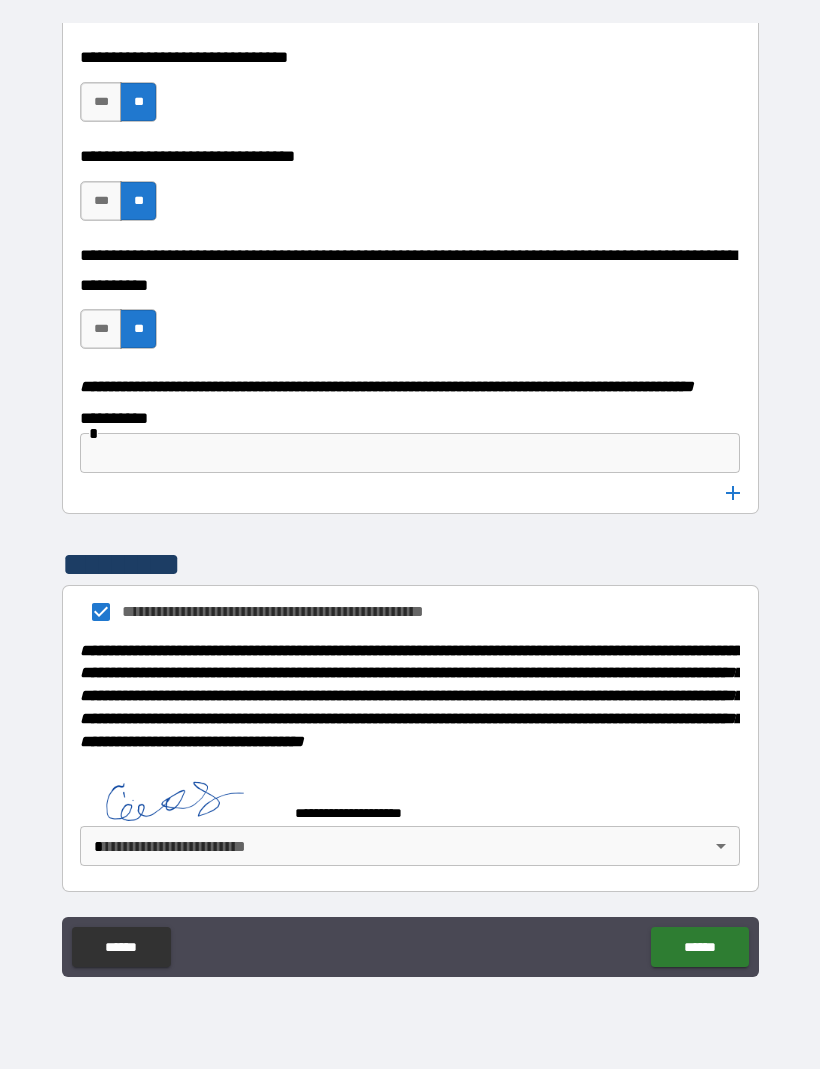 scroll, scrollTop: 10032, scrollLeft: 0, axis: vertical 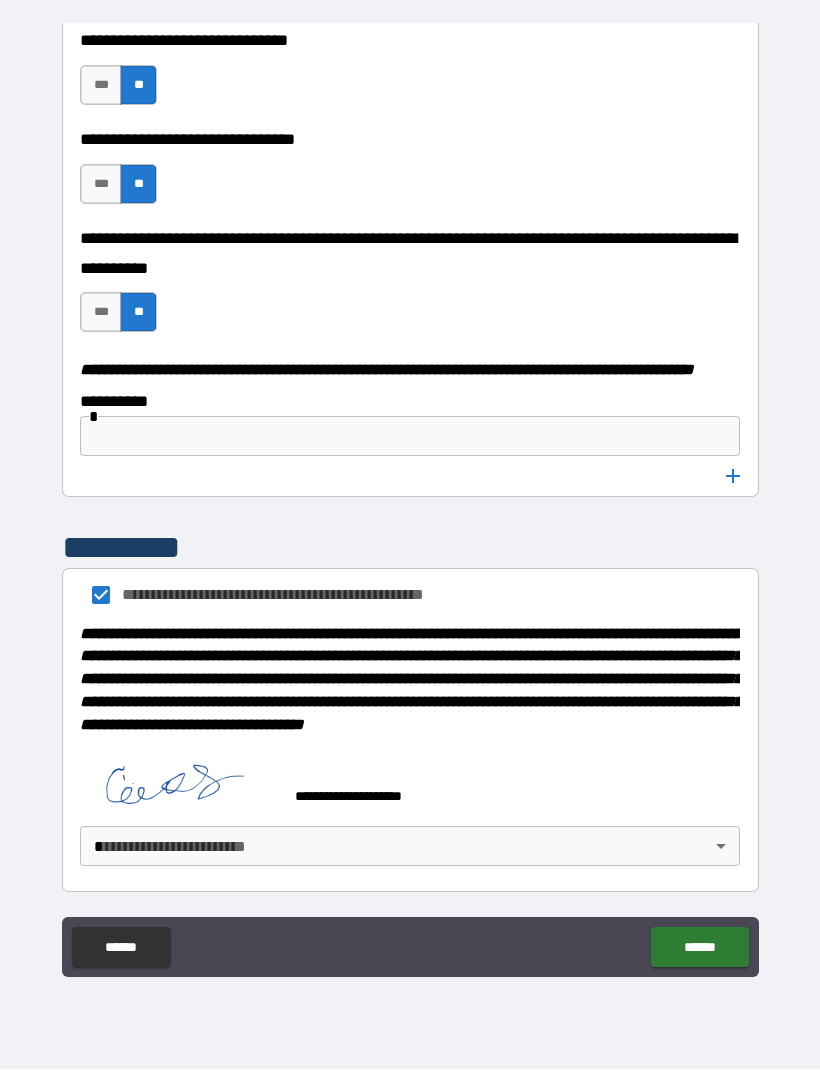 click on "**********" at bounding box center (410, 502) 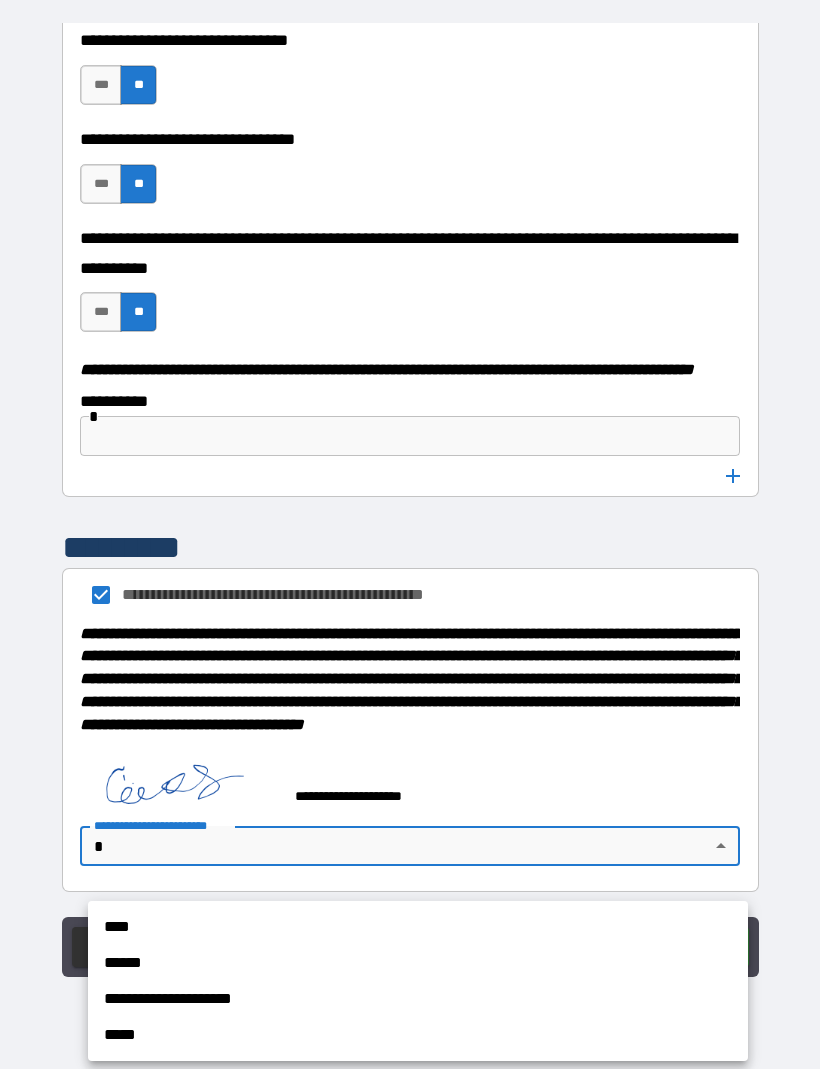 click on "****" at bounding box center [418, 928] 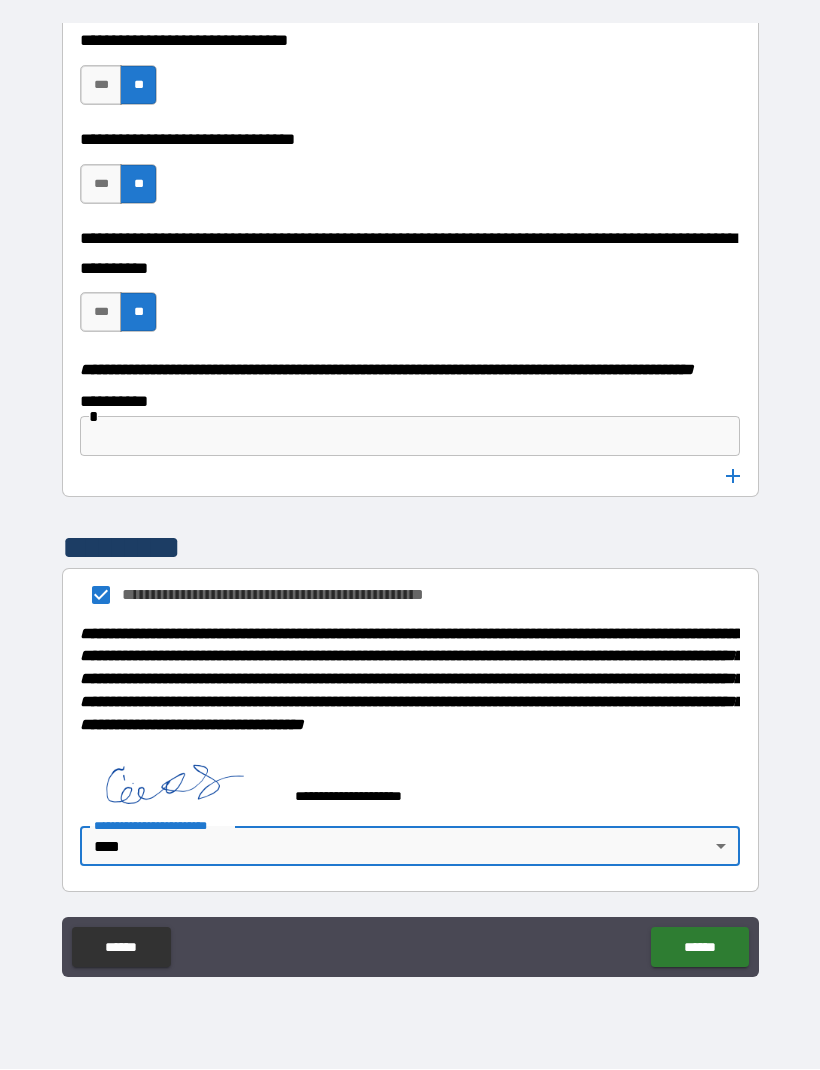 type on "****" 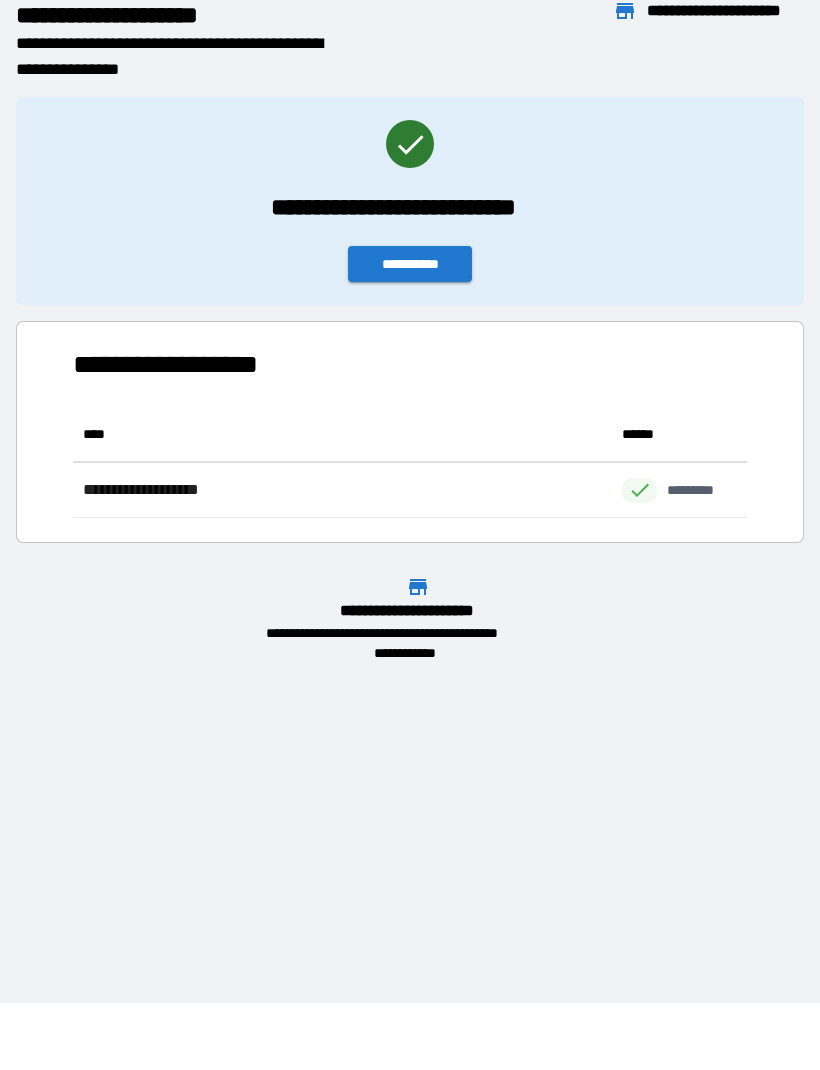 scroll, scrollTop: 1, scrollLeft: 1, axis: both 